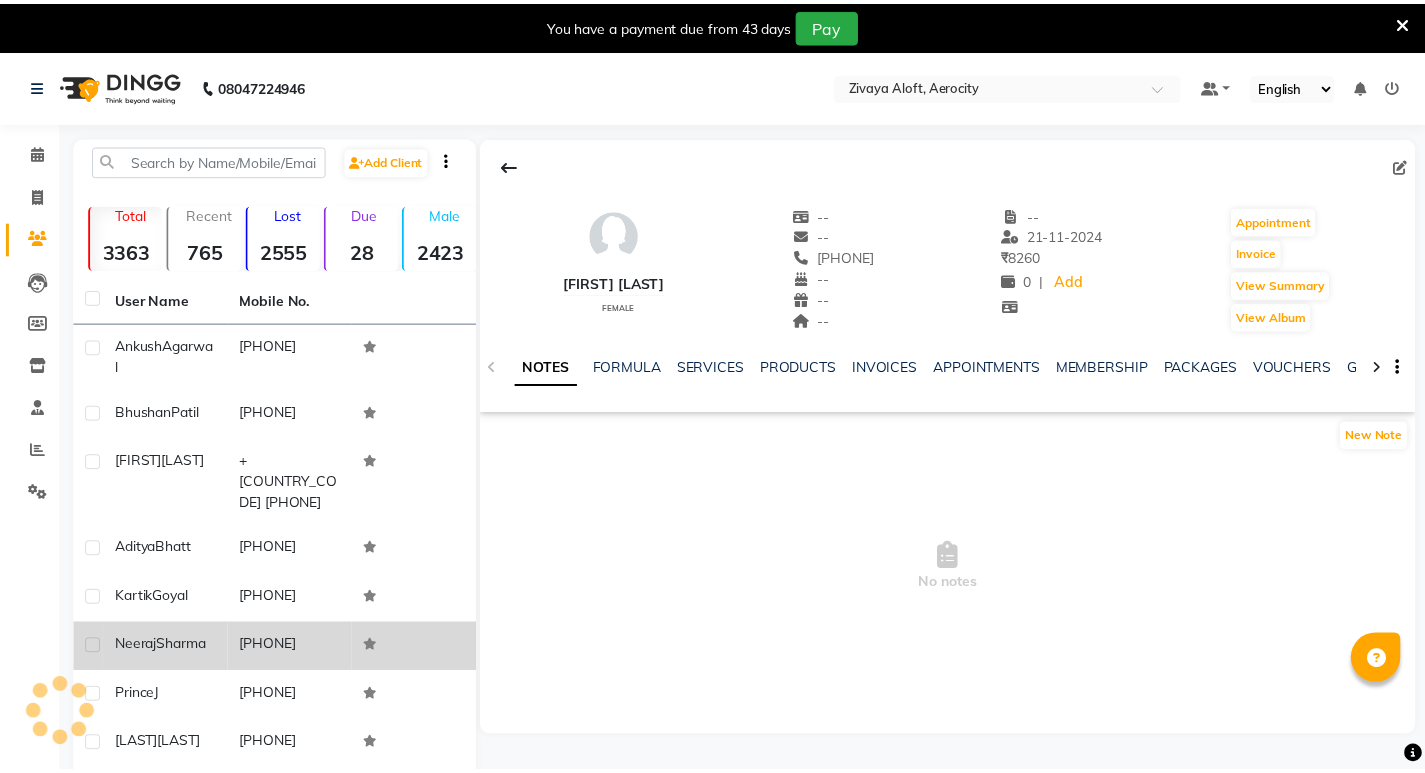 scroll, scrollTop: 0, scrollLeft: 0, axis: both 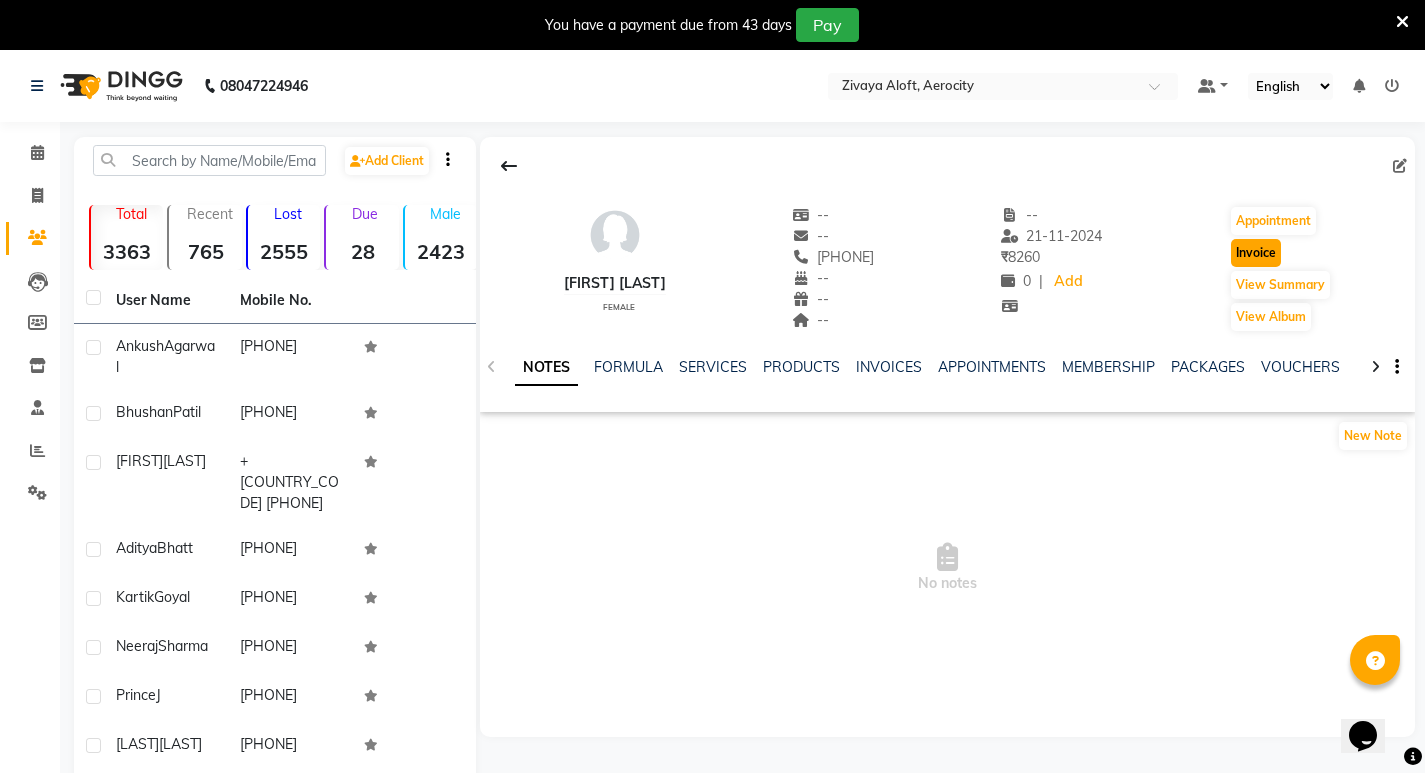 click on "Invoice" 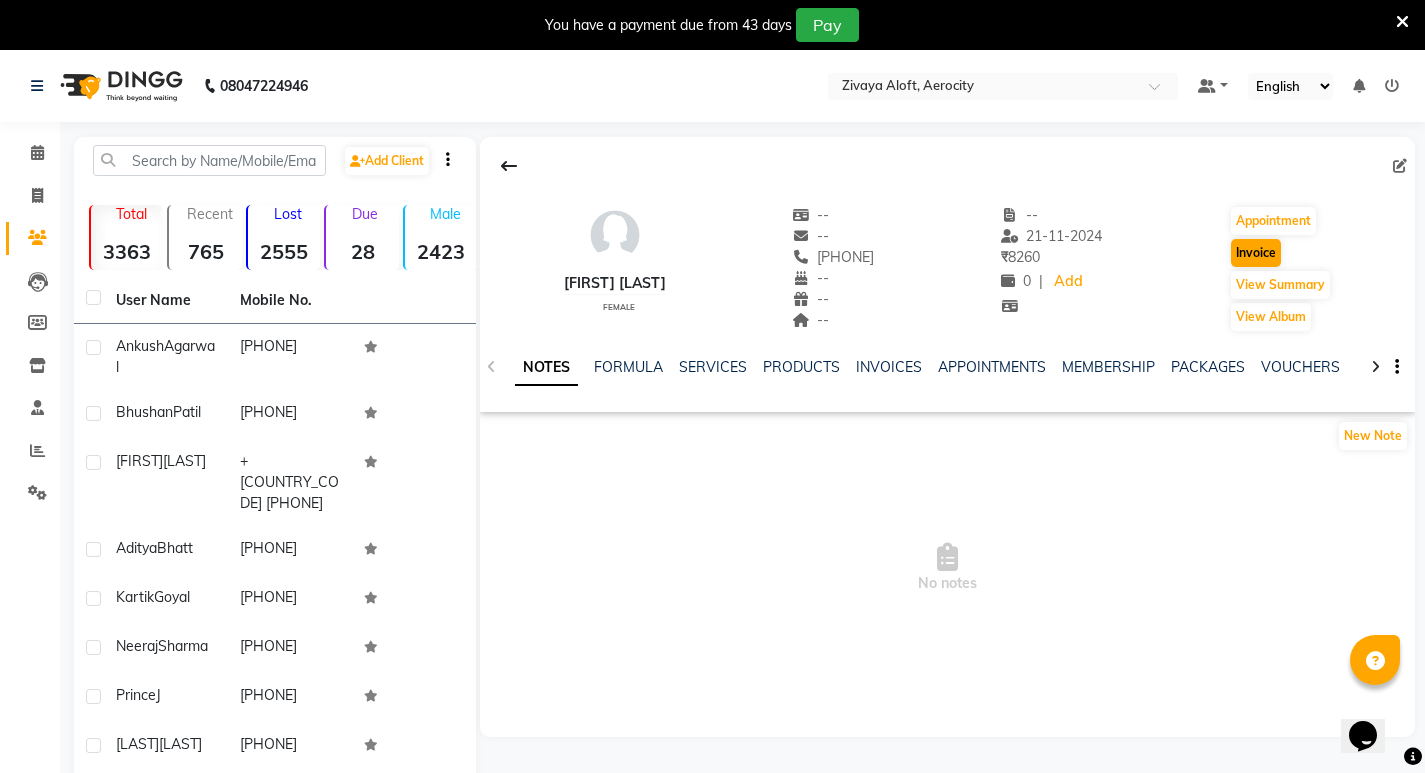 select on "service" 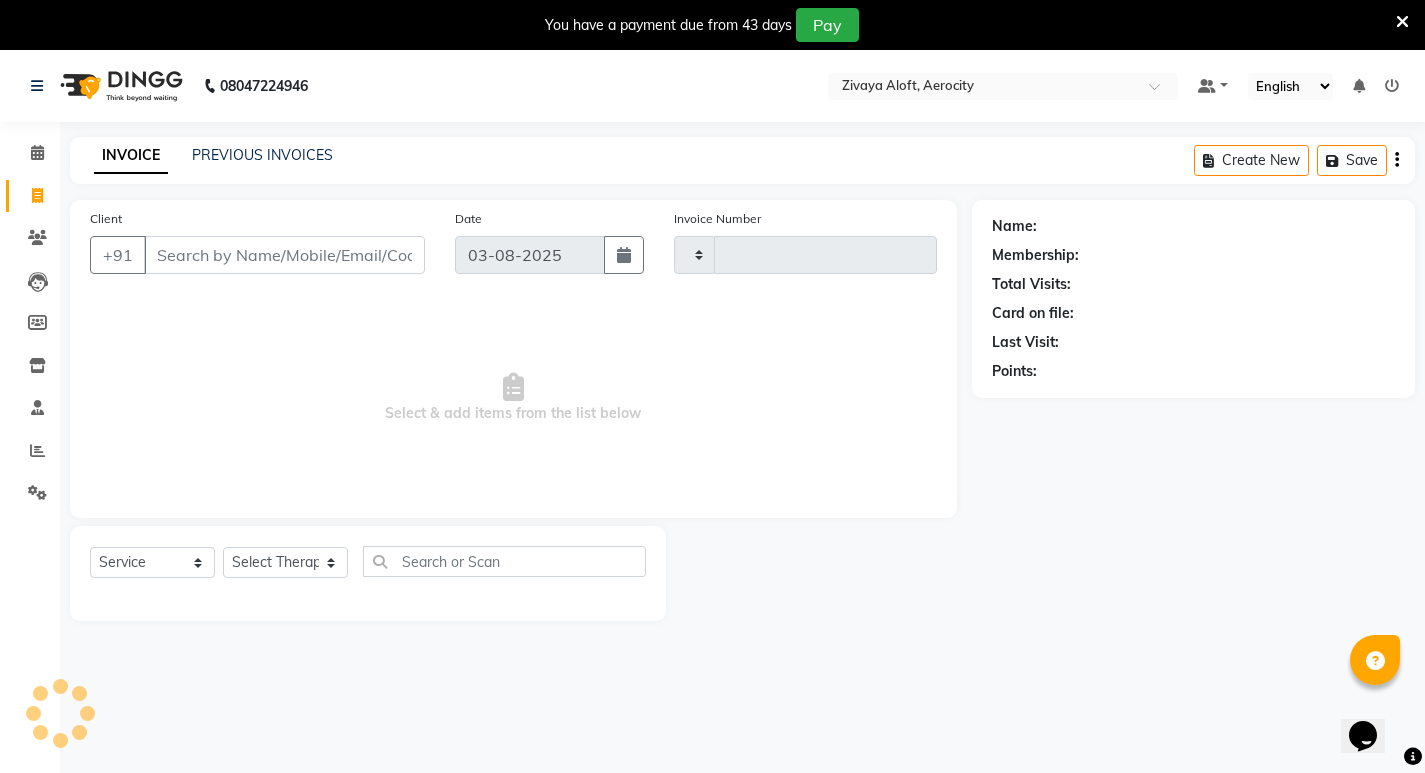 type on "1295" 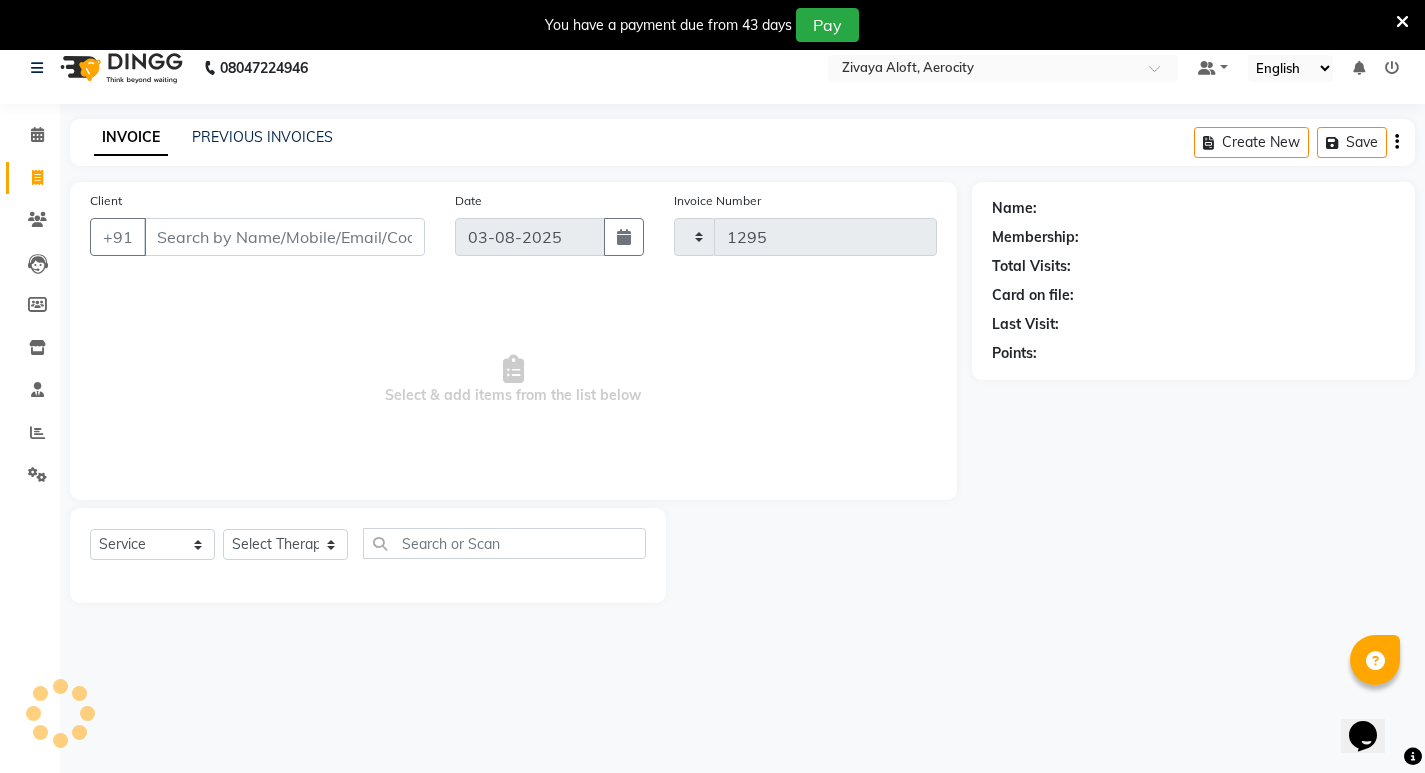 select on "6403" 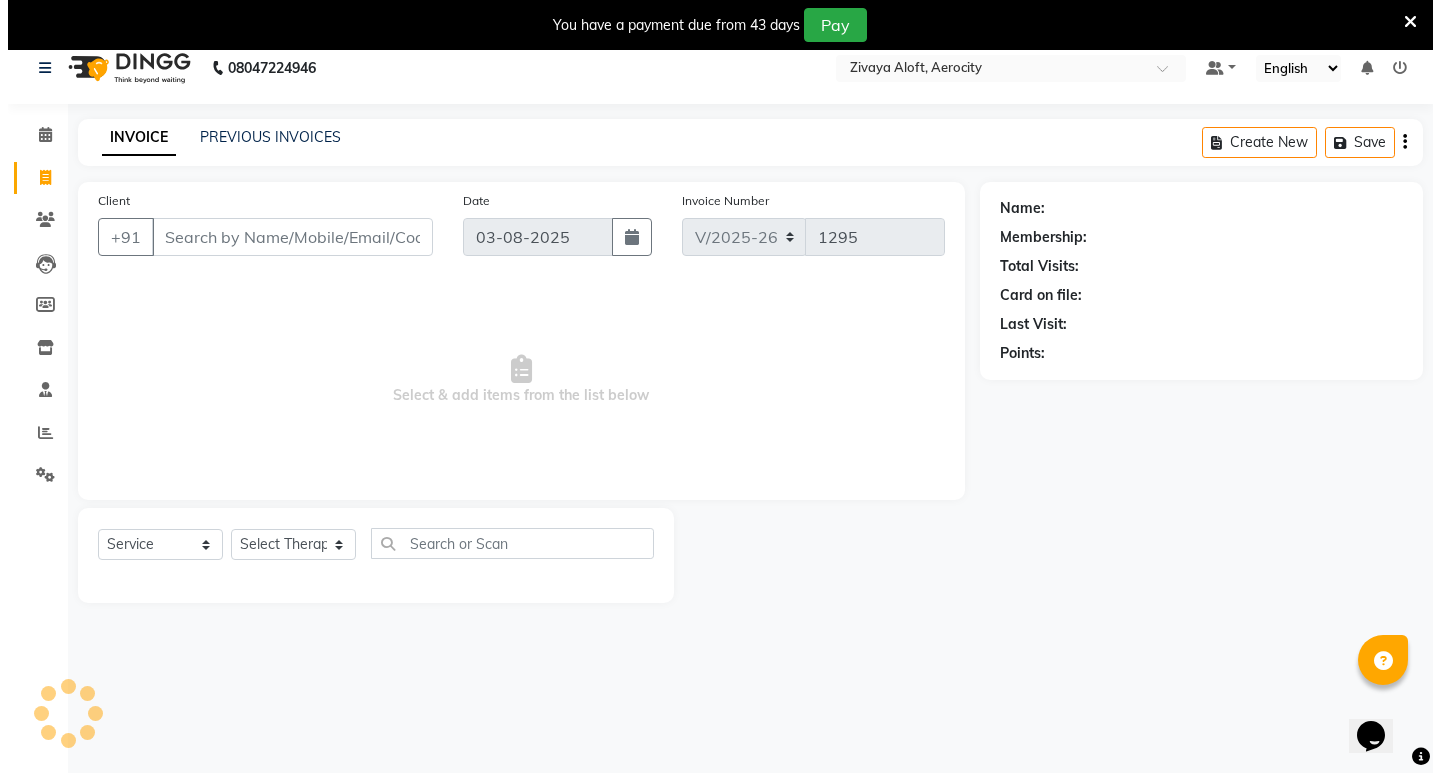 scroll, scrollTop: 50, scrollLeft: 0, axis: vertical 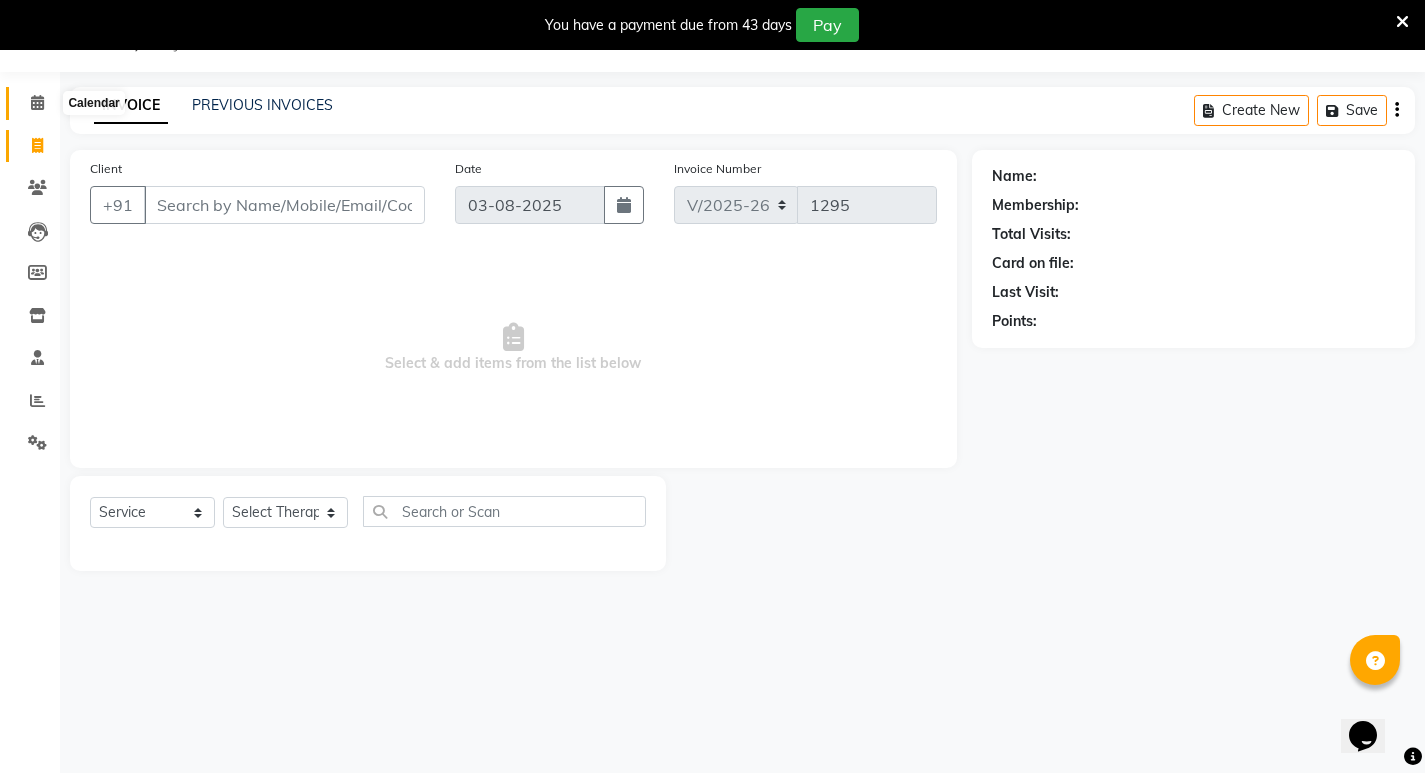 type on "[PHONE]" 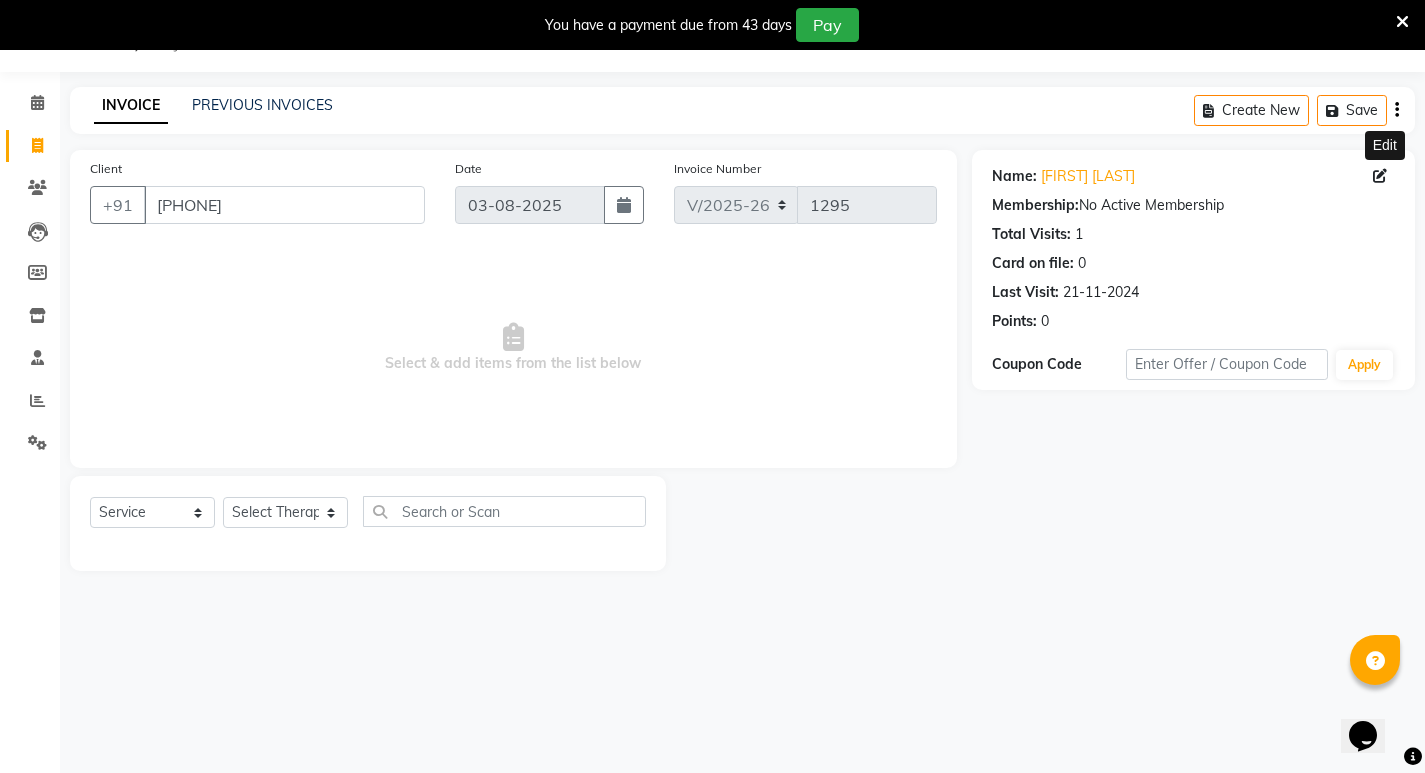 click 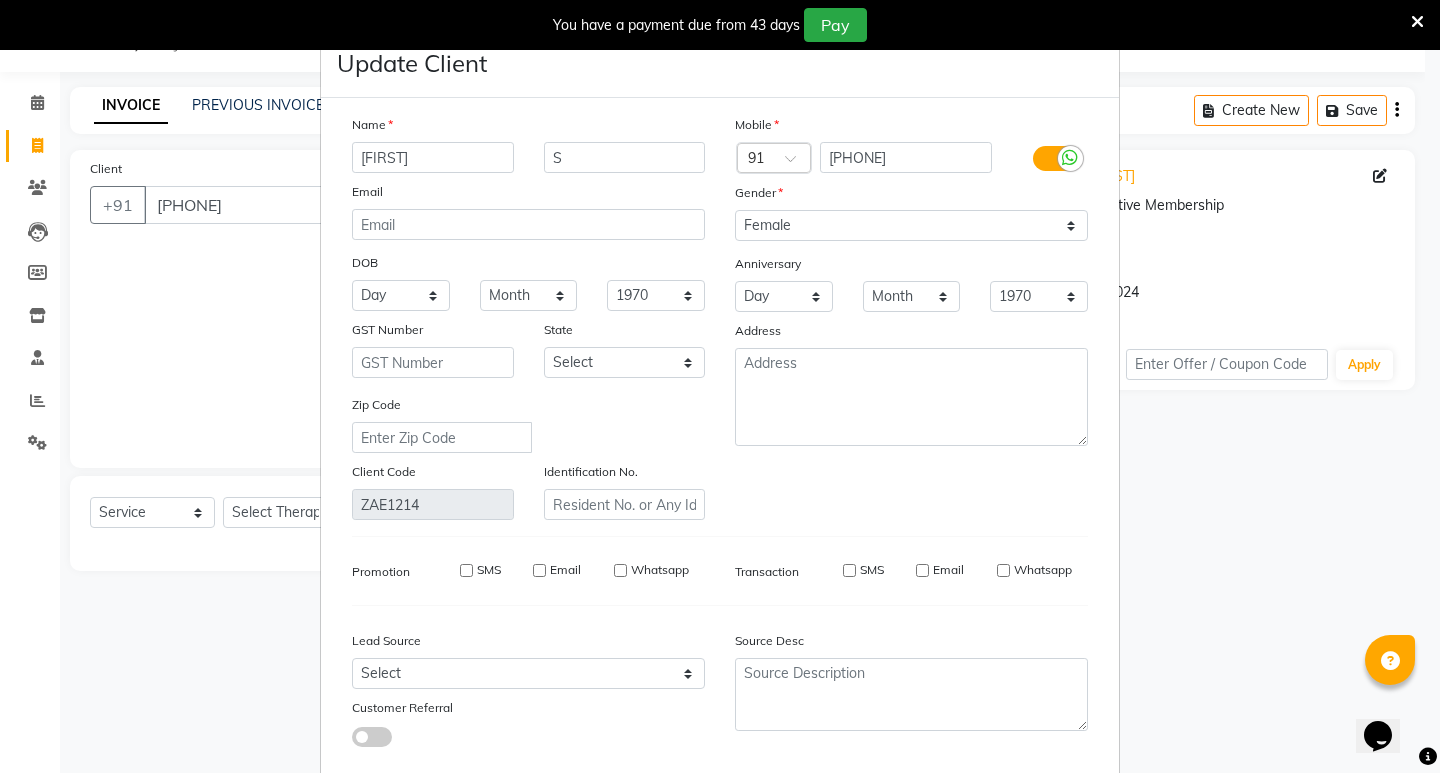 click at bounding box center [1417, 22] 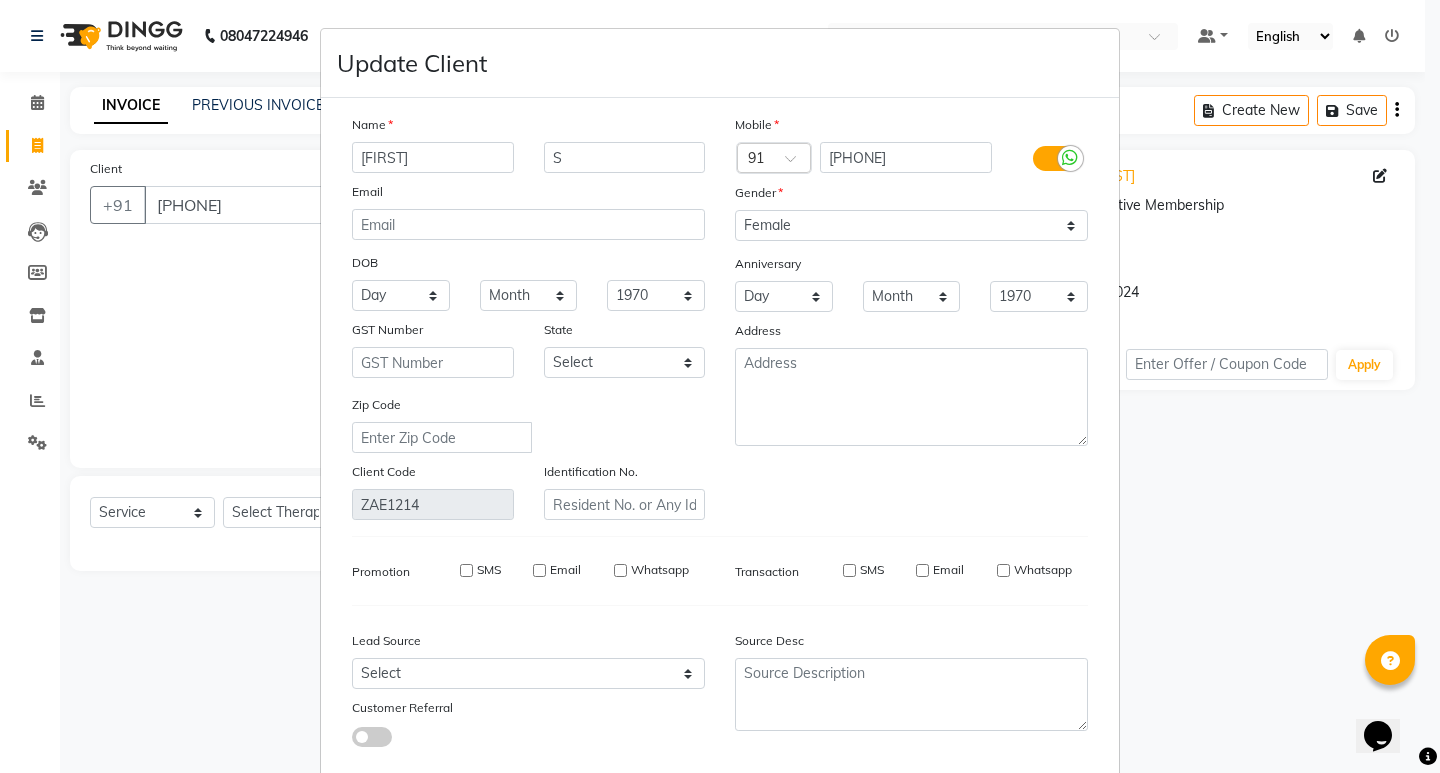 scroll, scrollTop: 0, scrollLeft: 0, axis: both 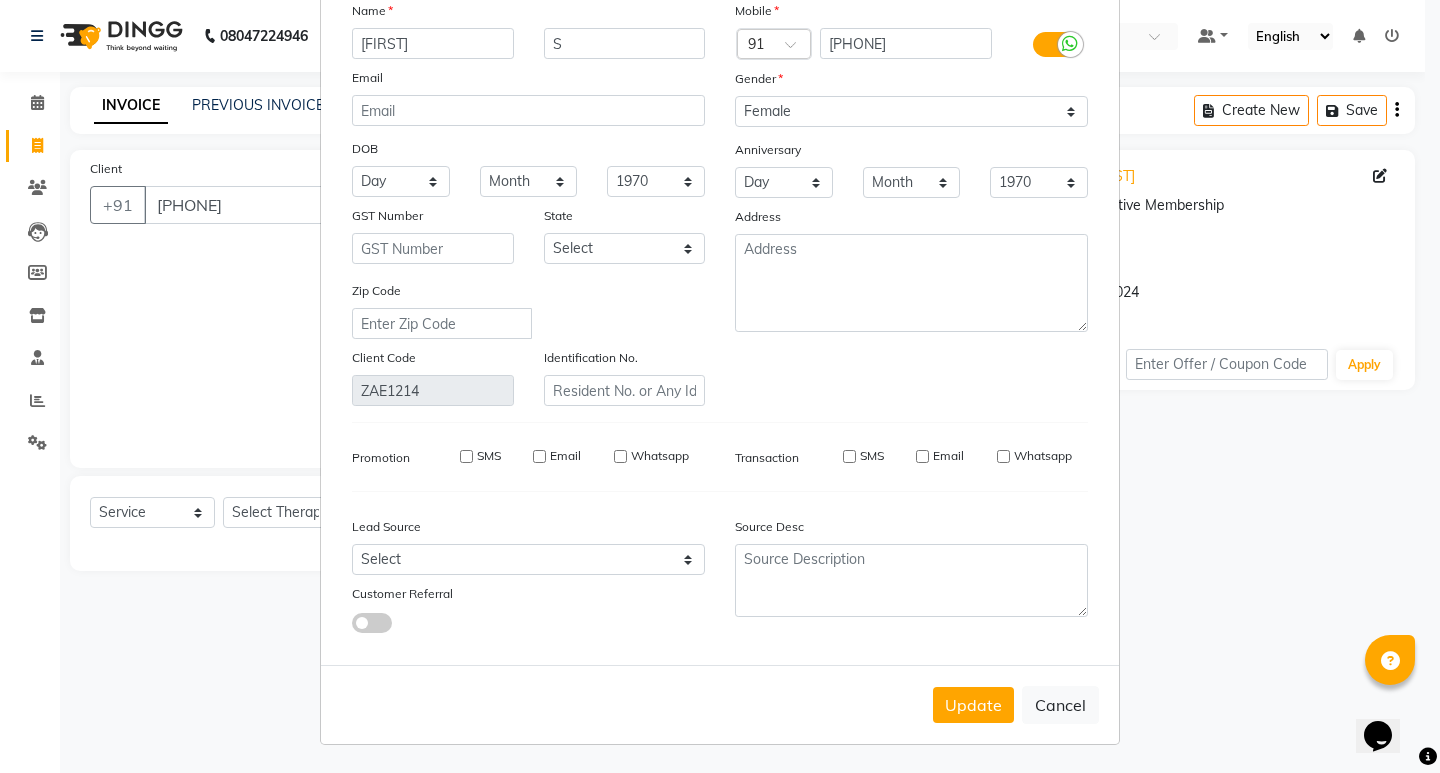 click on "Cancel" at bounding box center (1060, 705) 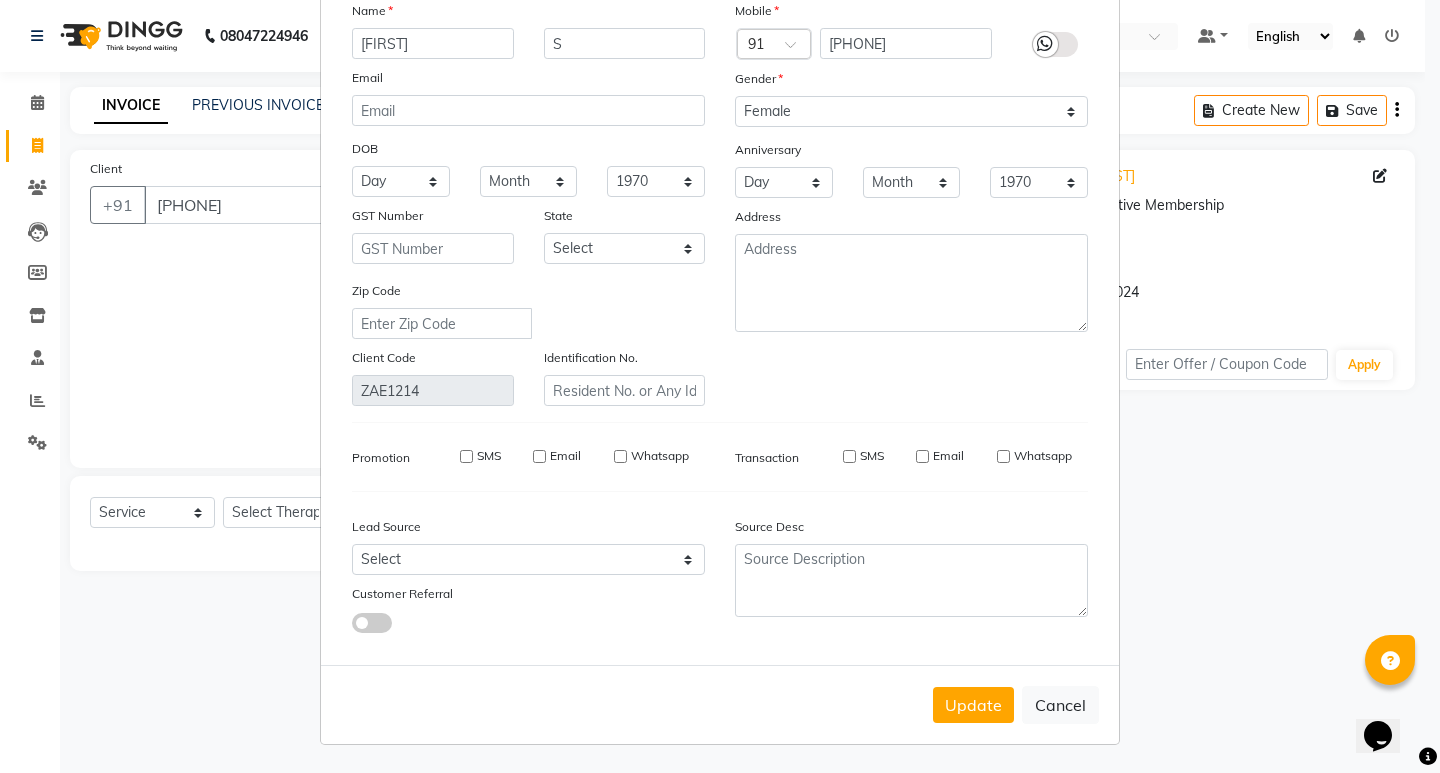type 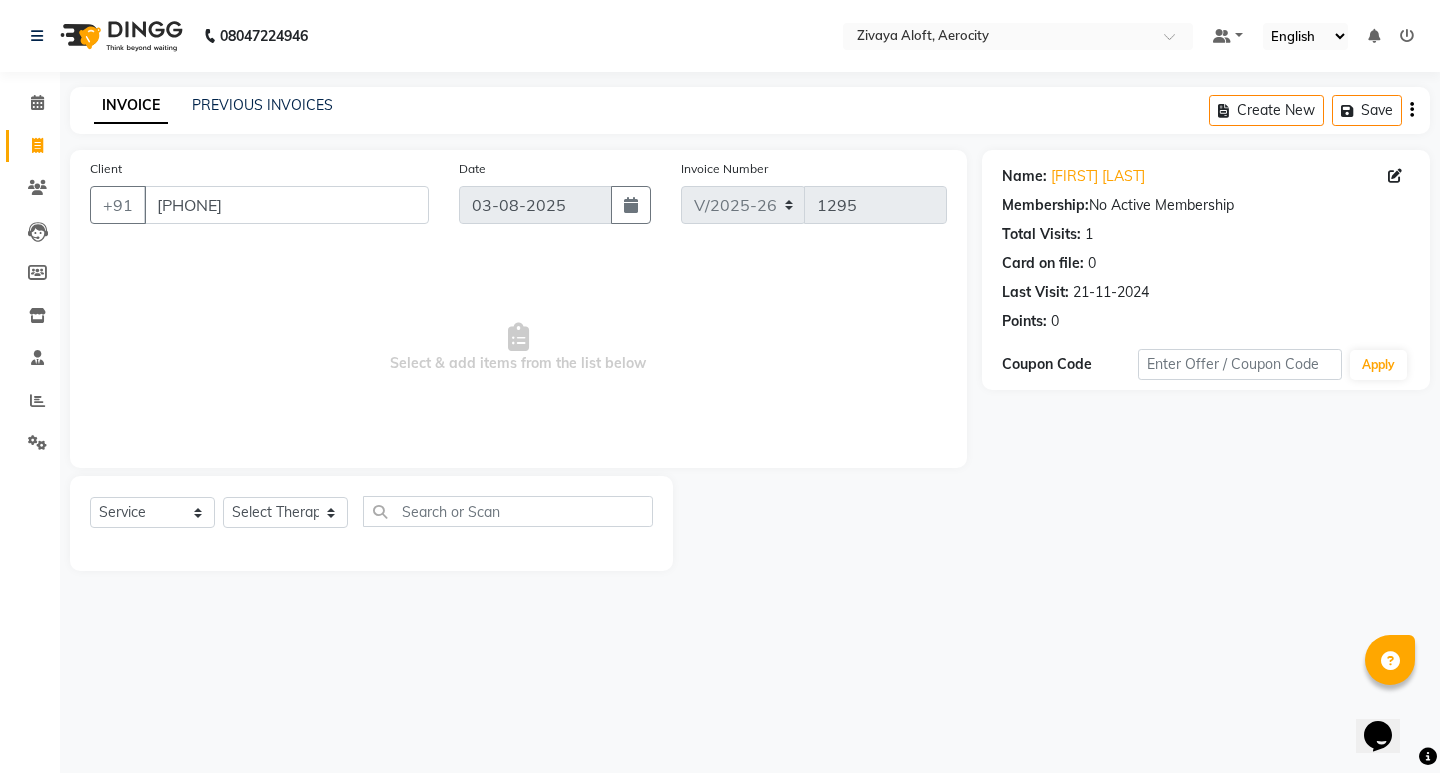 click 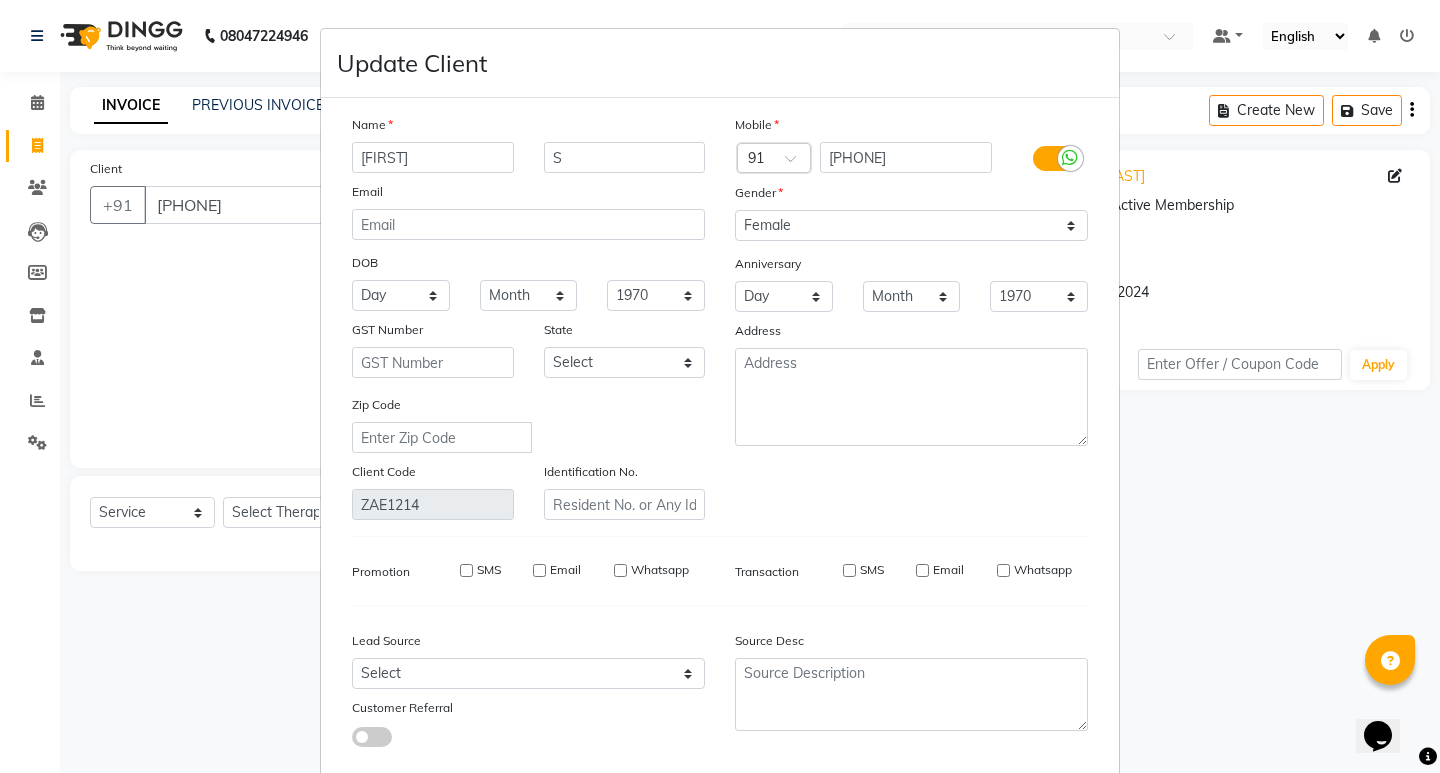 drag, startPoint x: 352, startPoint y: 159, endPoint x: 421, endPoint y: 166, distance: 69.354164 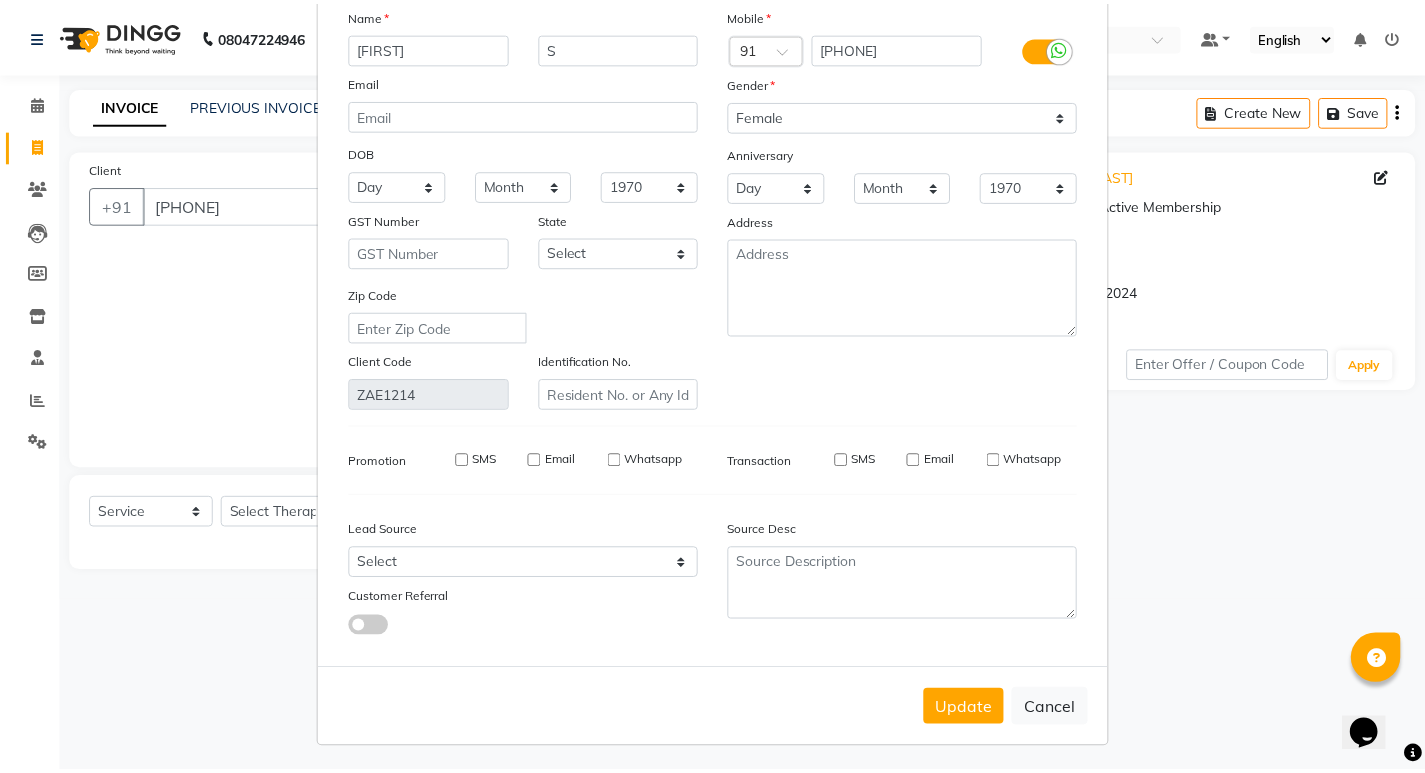 scroll, scrollTop: 114, scrollLeft: 0, axis: vertical 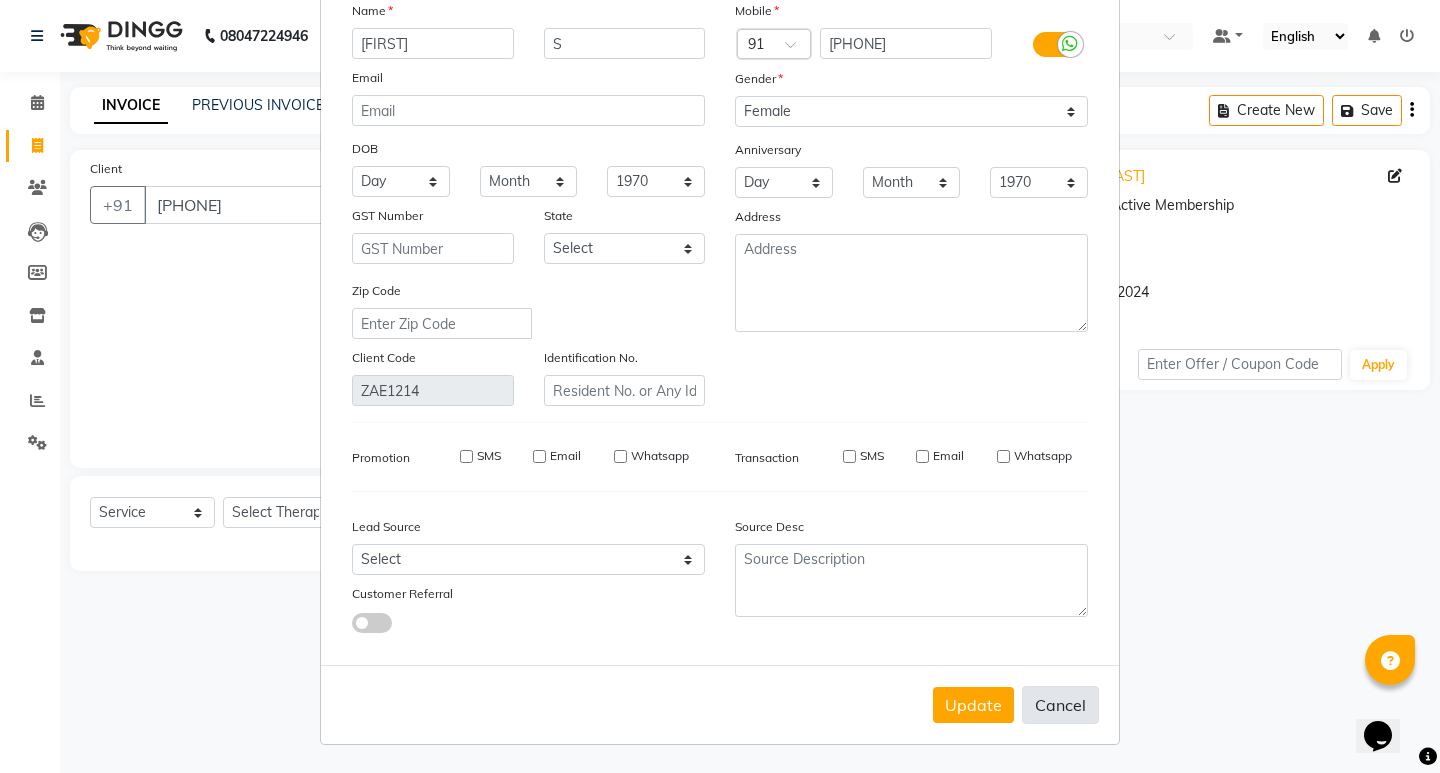 click on "Cancel" at bounding box center (1060, 705) 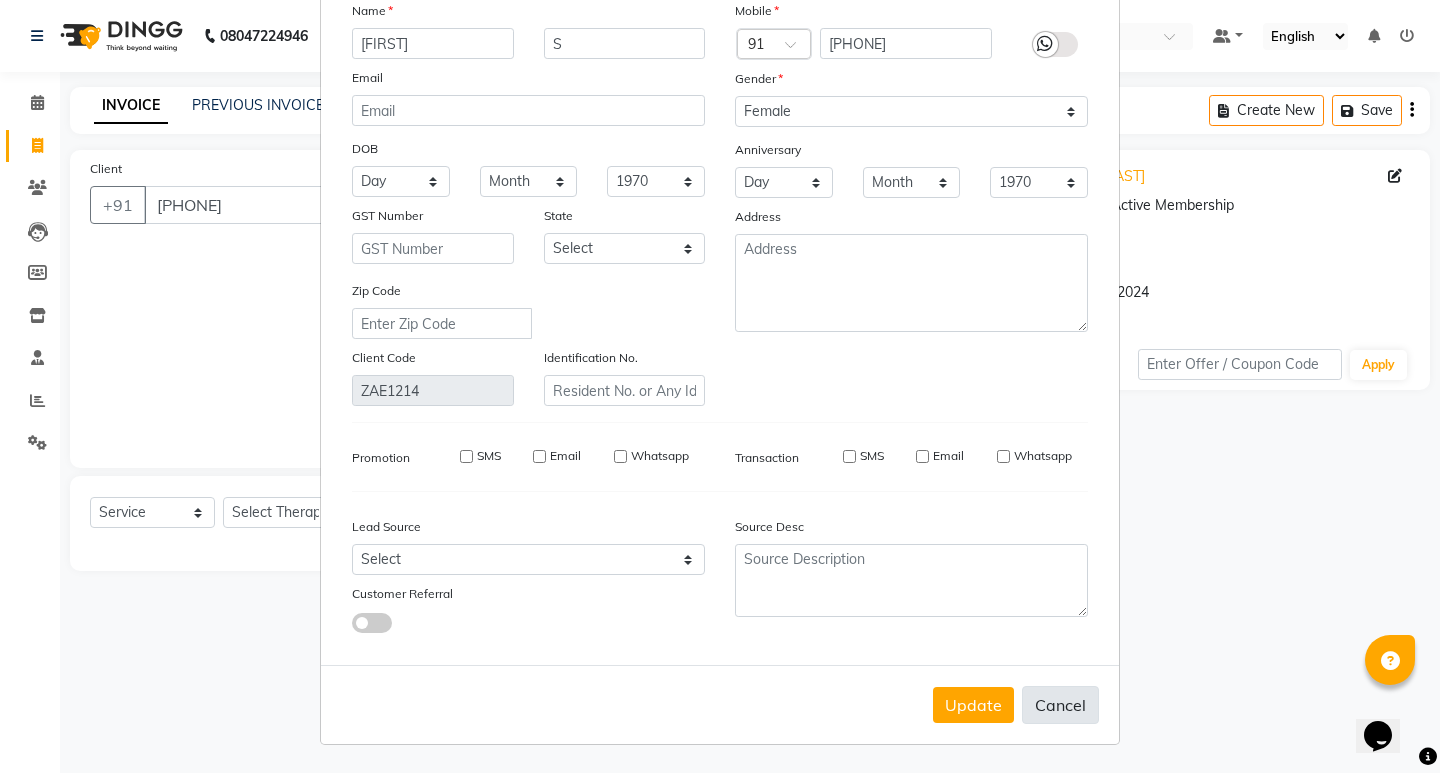 type 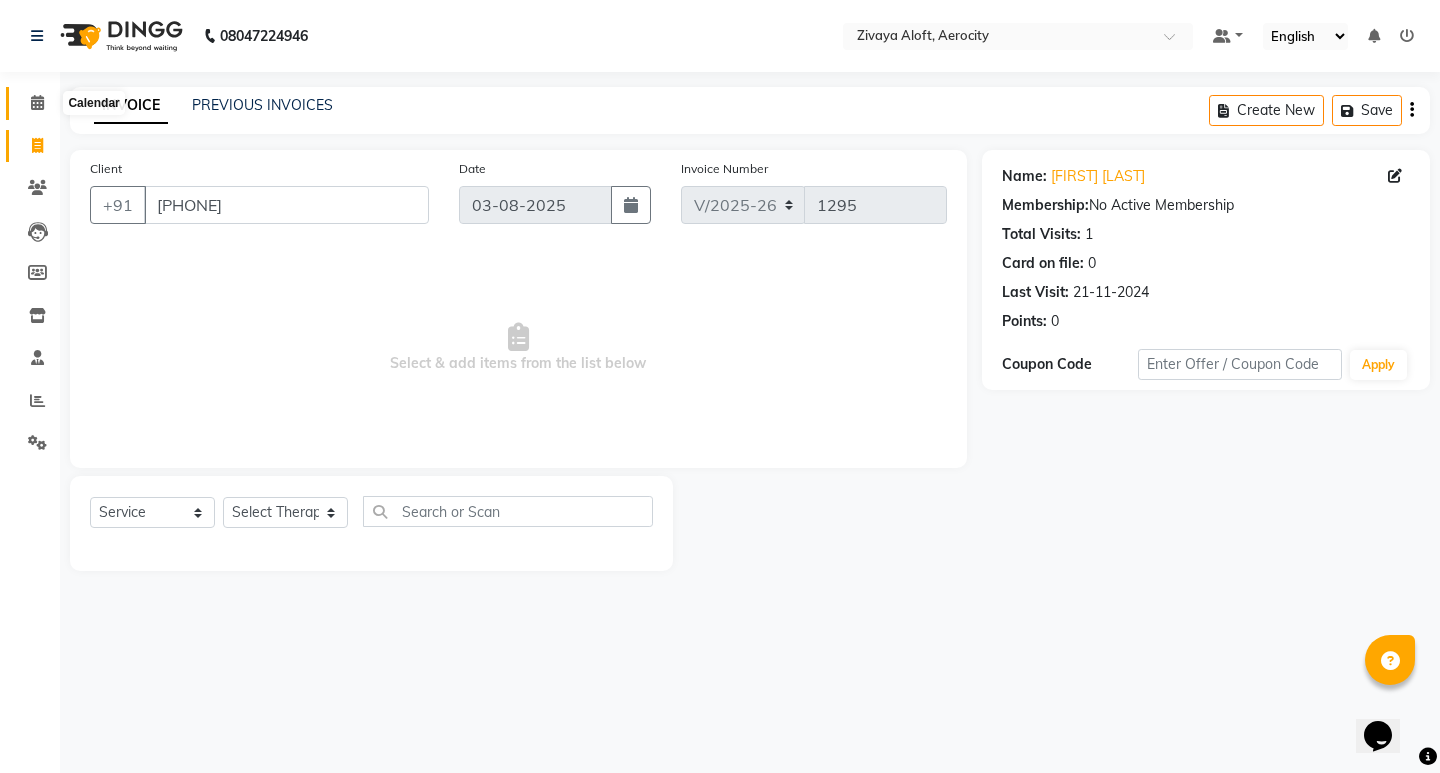 click 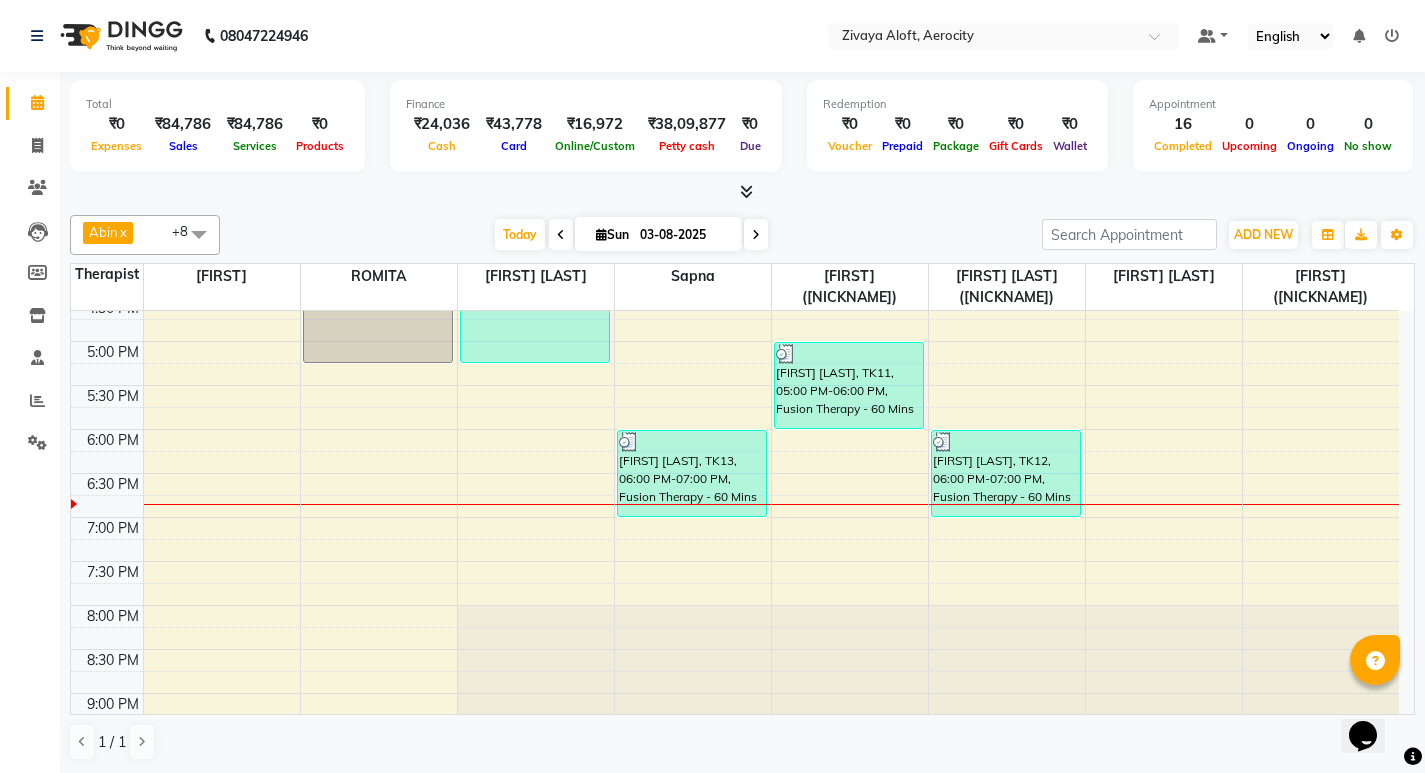 scroll, scrollTop: 800, scrollLeft: 0, axis: vertical 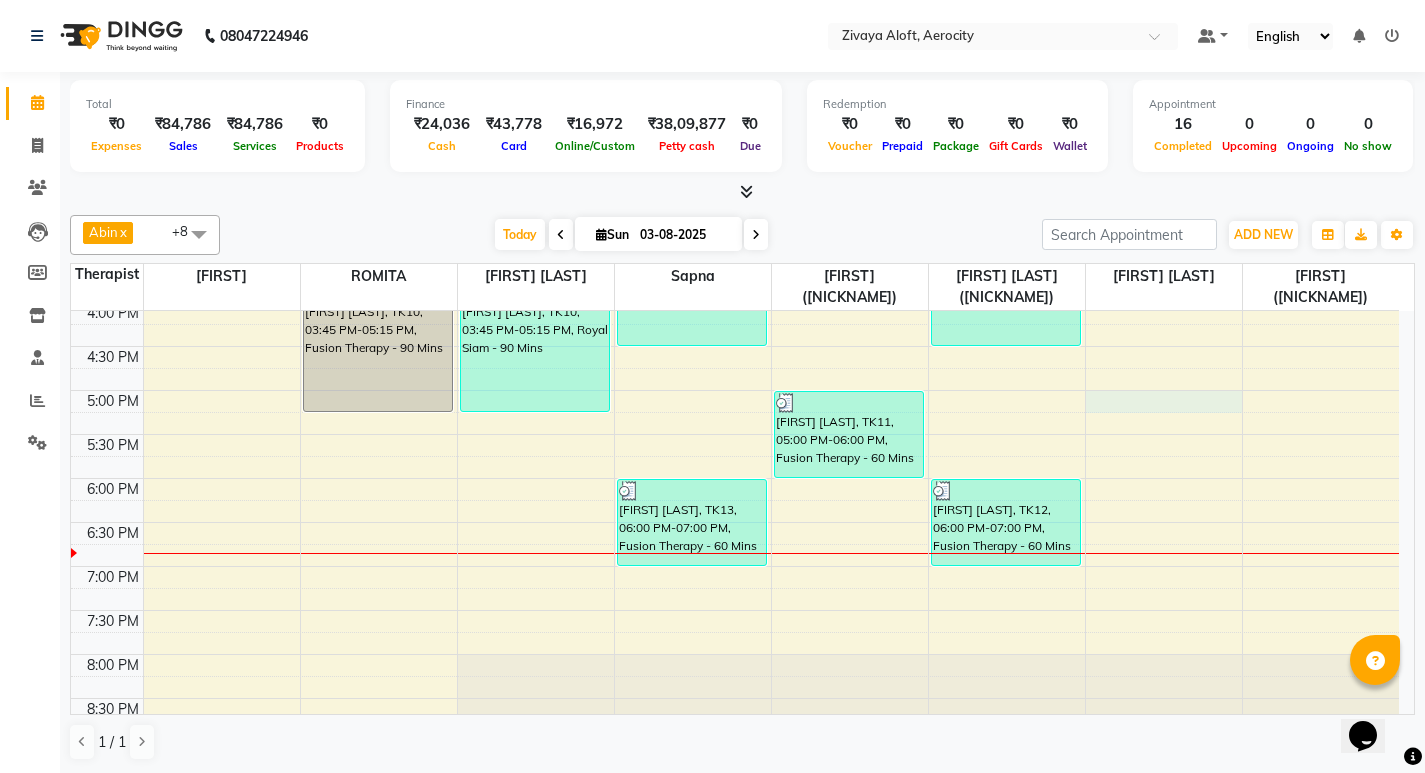 click on "7:00 AM 7:30 AM 8:00 AM 8:30 AM 9:00 AM 9:30 AM 10:00 AM 10:30 AM 11:00 AM 11:30 AM 12:00 PM 12:30 PM 1:00 PM 1:30 PM 2:00 PM 2:30 PM 3:00 PM 3:30 PM 4:00 PM 4:30 PM 5:00 PM 5:30 PM 6:00 PM 6:30 PM 7:00 PM 7:30 PM 8:00 PM 8:30 PM 9:00 PM 9:30 PM 10:00 PM 10:30 PM 11:00 PM 11:30 PM     [FIRST] [LAST], TK10, 03:45 PM-05:15 PM, Fusion Therapy - 90 Mins     [FIRST] [LAST], TK04, 12:30 PM-02:00 PM, Fusion Therapy - 90 Mins     [FIRST] [LAST], TK10, 03:45 PM-05:15 PM, Royal Siam - 90 Mins     [FIRST] [LAST], TK04, 12:15 PM-01:45 PM, Fusion Therapy - 90 Mins     [FIRST] [LAST], TK09, 03:00 PM-04:30 PM, Fusion Therapy - 90 Mins     [FIRST] [LAST], TK13, 06:00 PM-07:00 PM, Fusion Therapy - 60 Mins     [FIRST] [LAST], TK08, 02:00 PM-03:30 PM, Royal Siam - 90 Mins     [FIRST] [LAST], TK11, 05:00 PM-06:00 PM, Fusion Therapy - 60 Mins     [FIRST] [LAST], TK07, 01:00 PM-02:00 PM, Swedish De-Stress - 60 Mins     [FIRST] [LAST], TK09, 03:00 PM-04:30 PM, Fusion Therapy - 90 Mins     [FIRST] [LAST], TK12, 06:00 PM-07:00 PM, Fusion Therapy - 60 Mins" at bounding box center (735, 258) 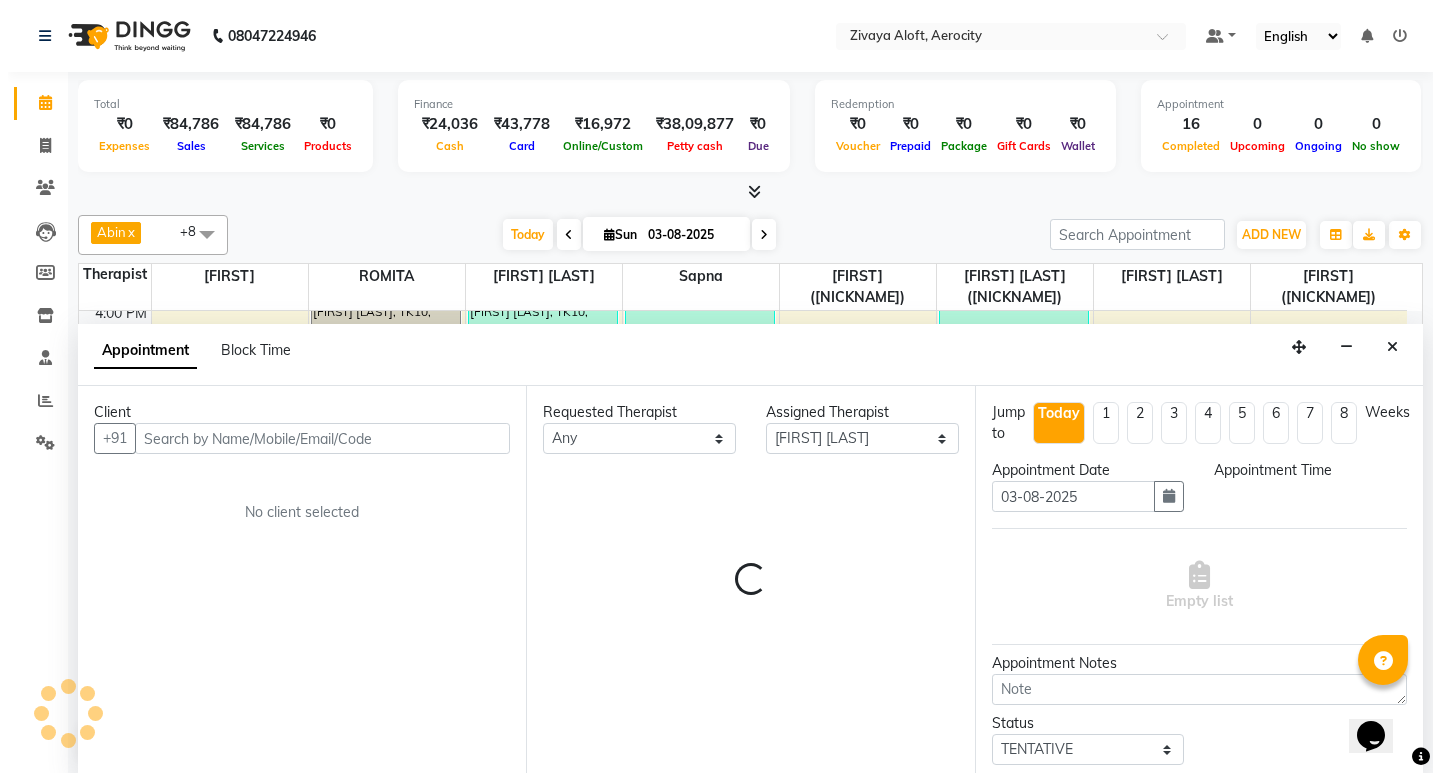 scroll, scrollTop: 1, scrollLeft: 0, axis: vertical 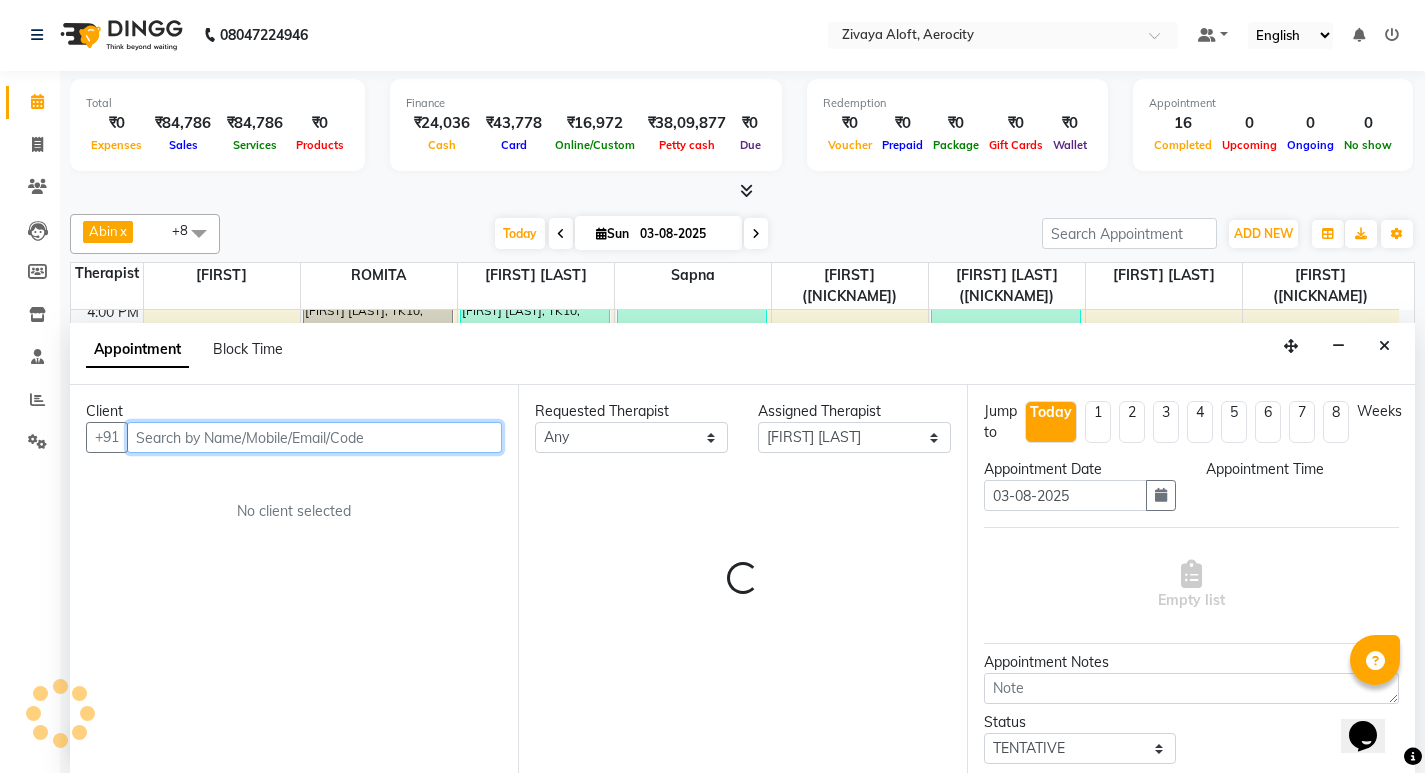 select on "1020" 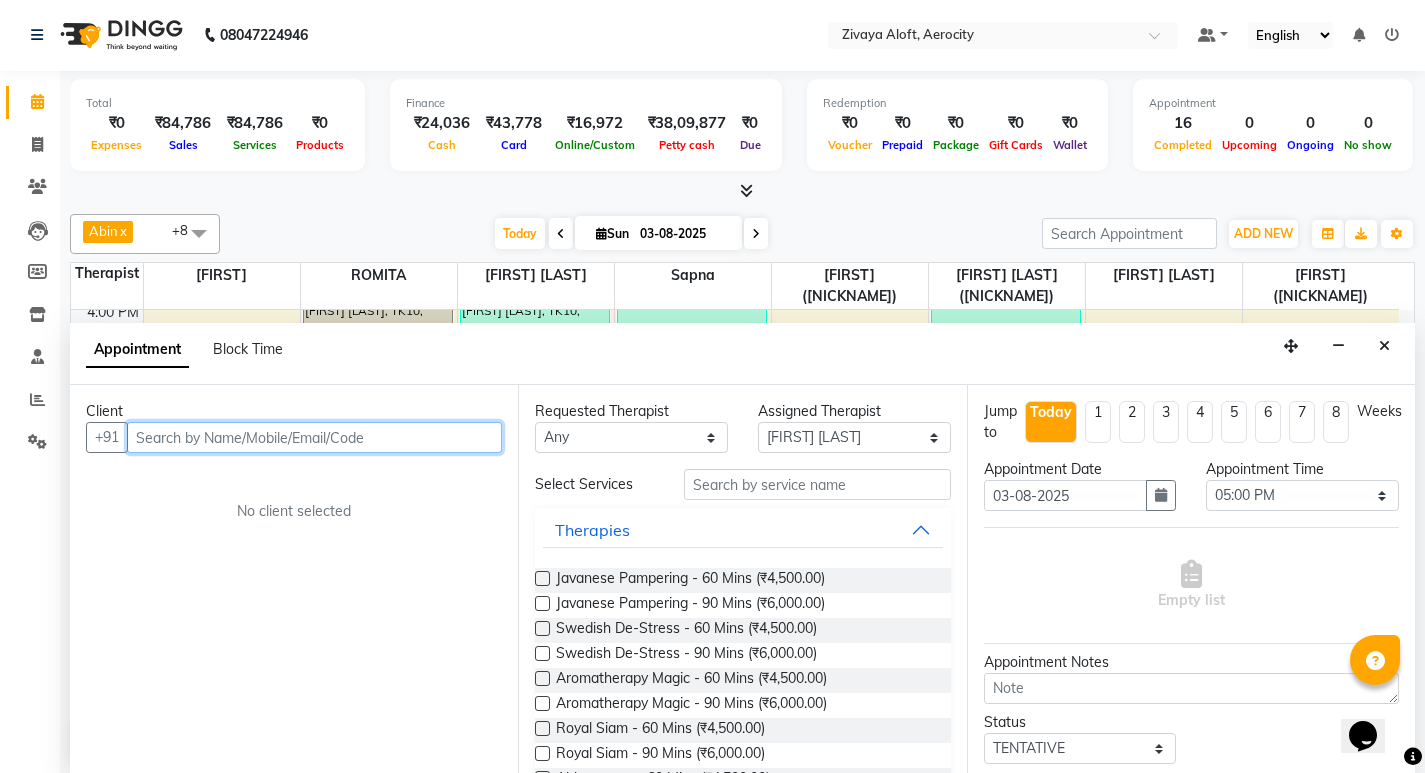 paste on "[FIRST]" 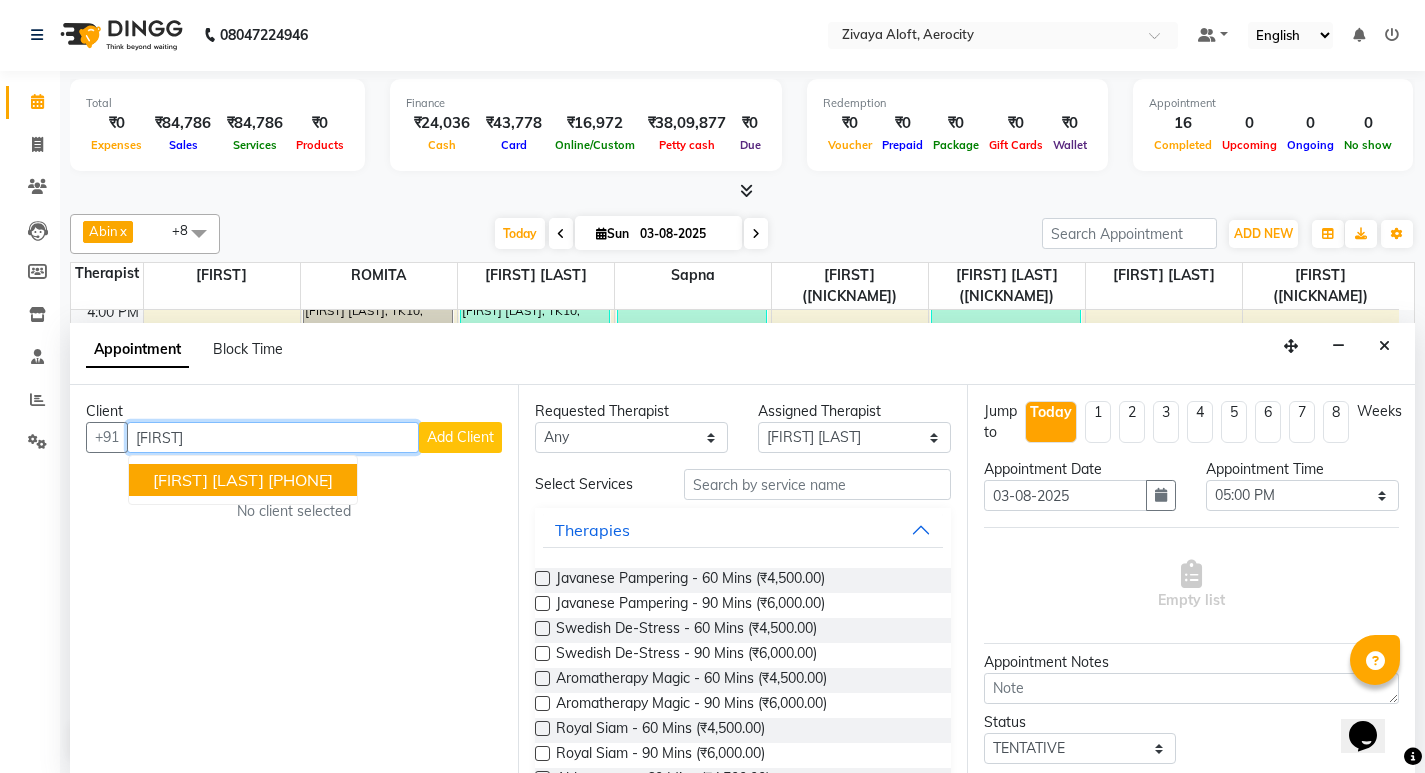 type on "[FIRST]" 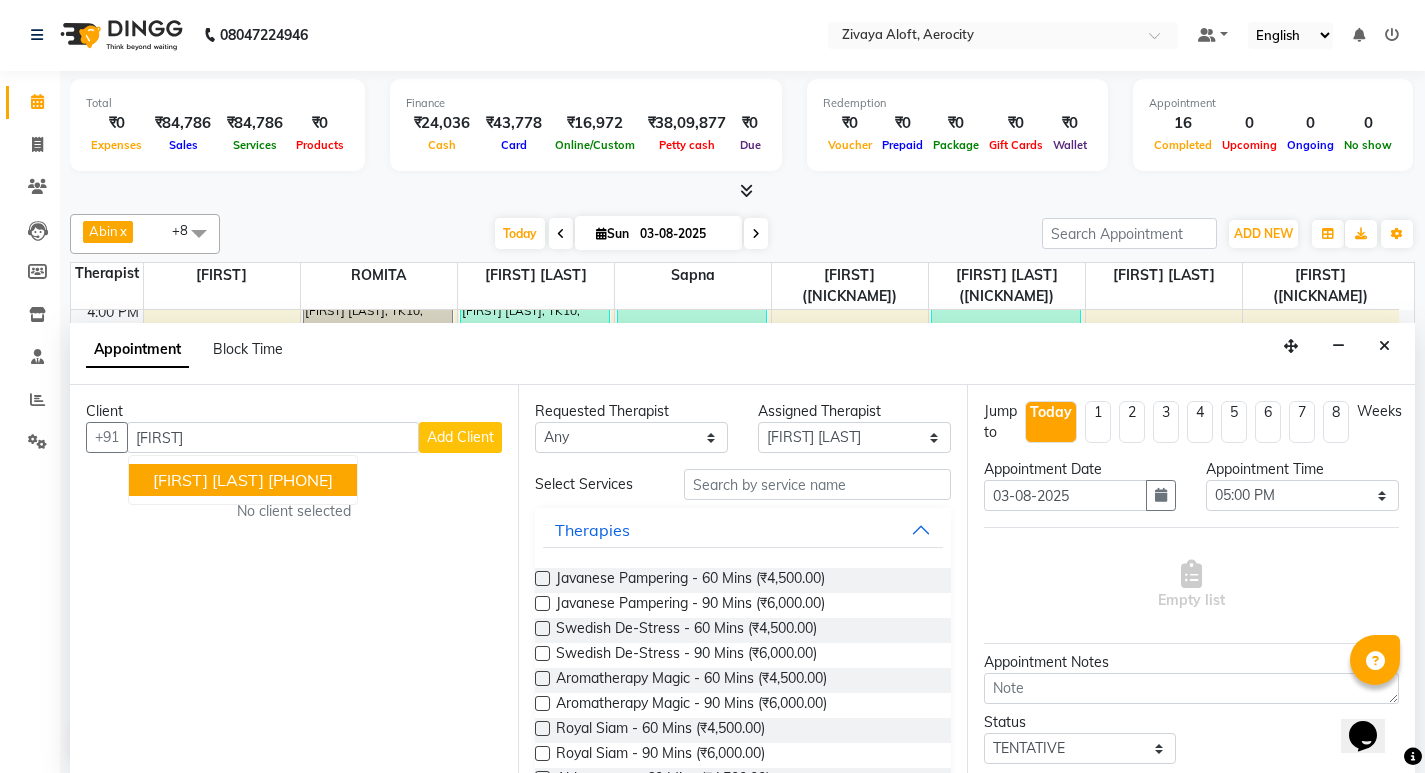 click on "Add Client" at bounding box center (460, 437) 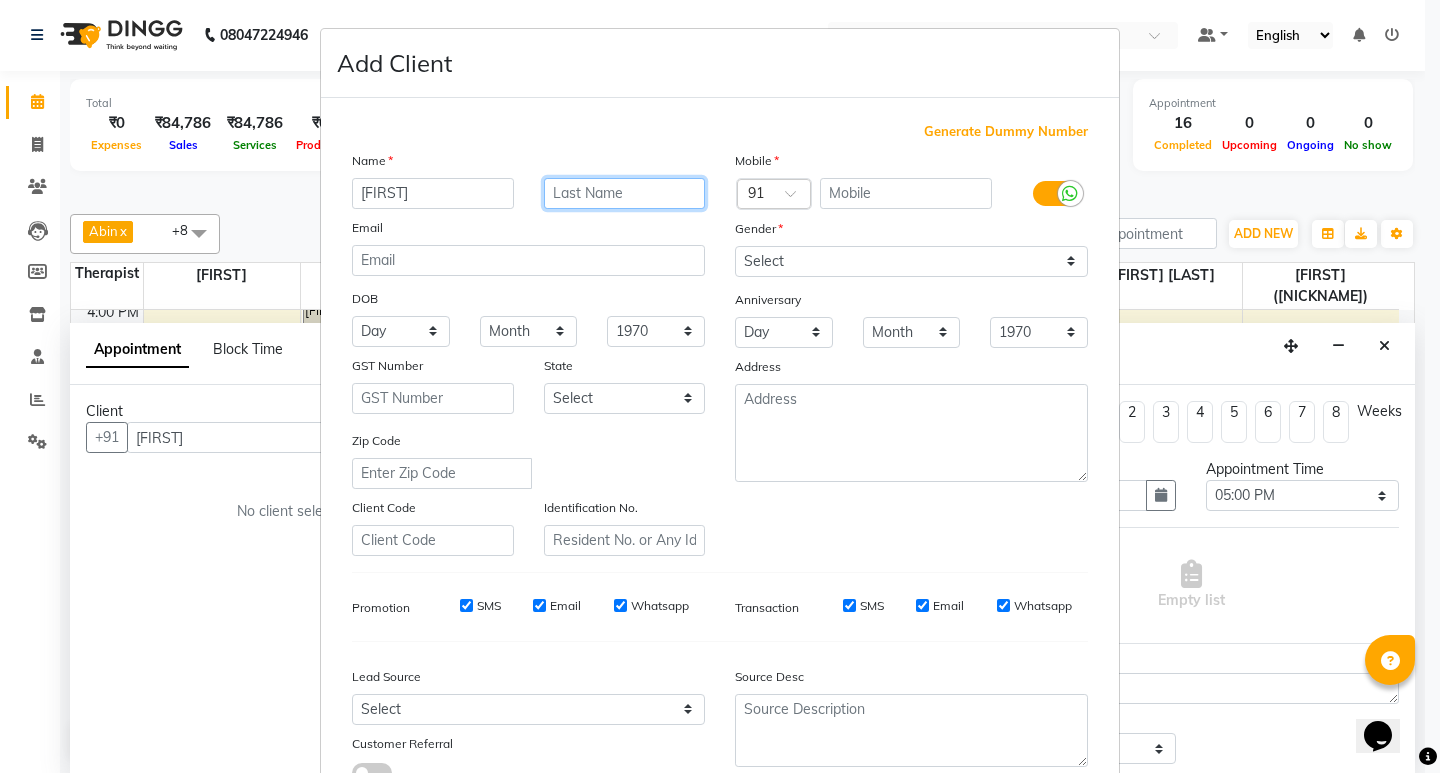 click at bounding box center [625, 193] 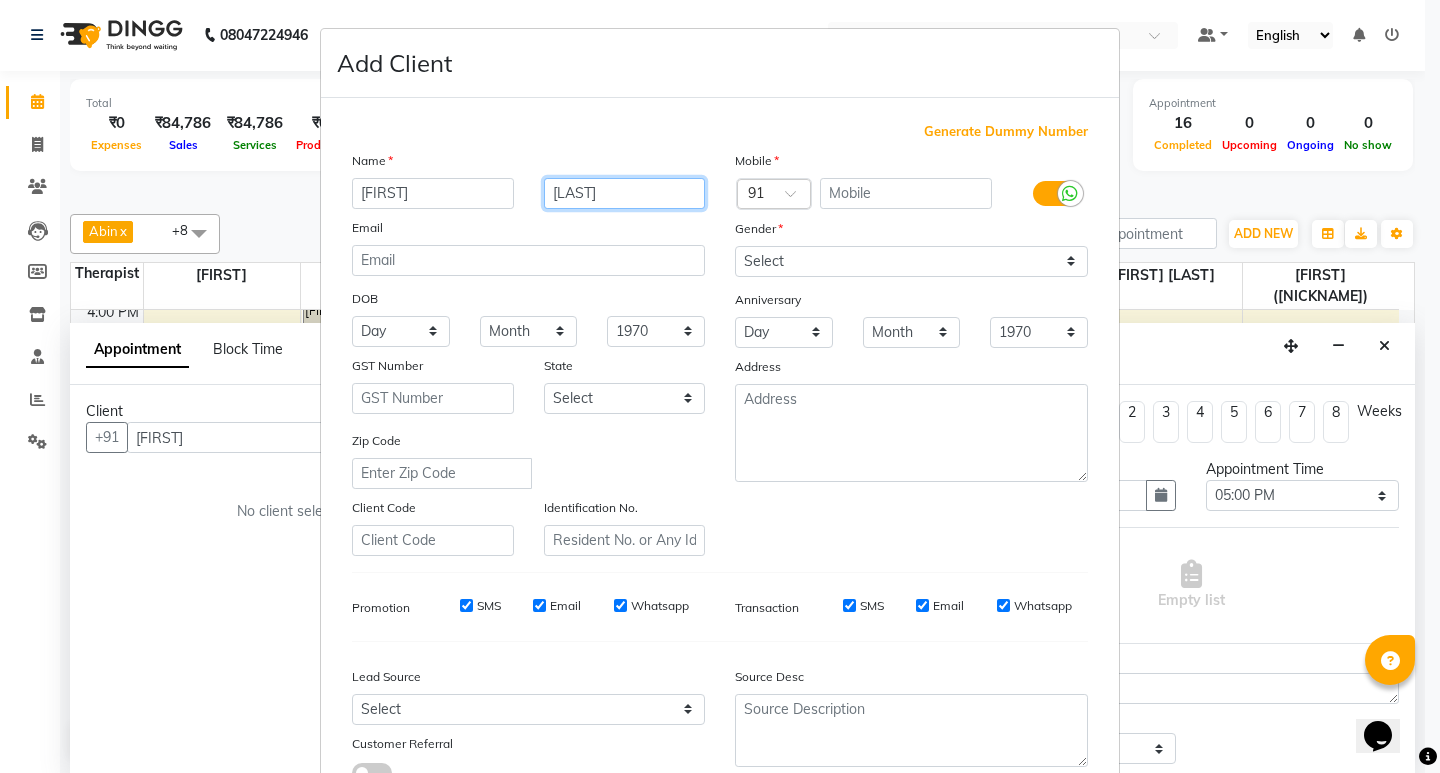 type on "[LAST]" 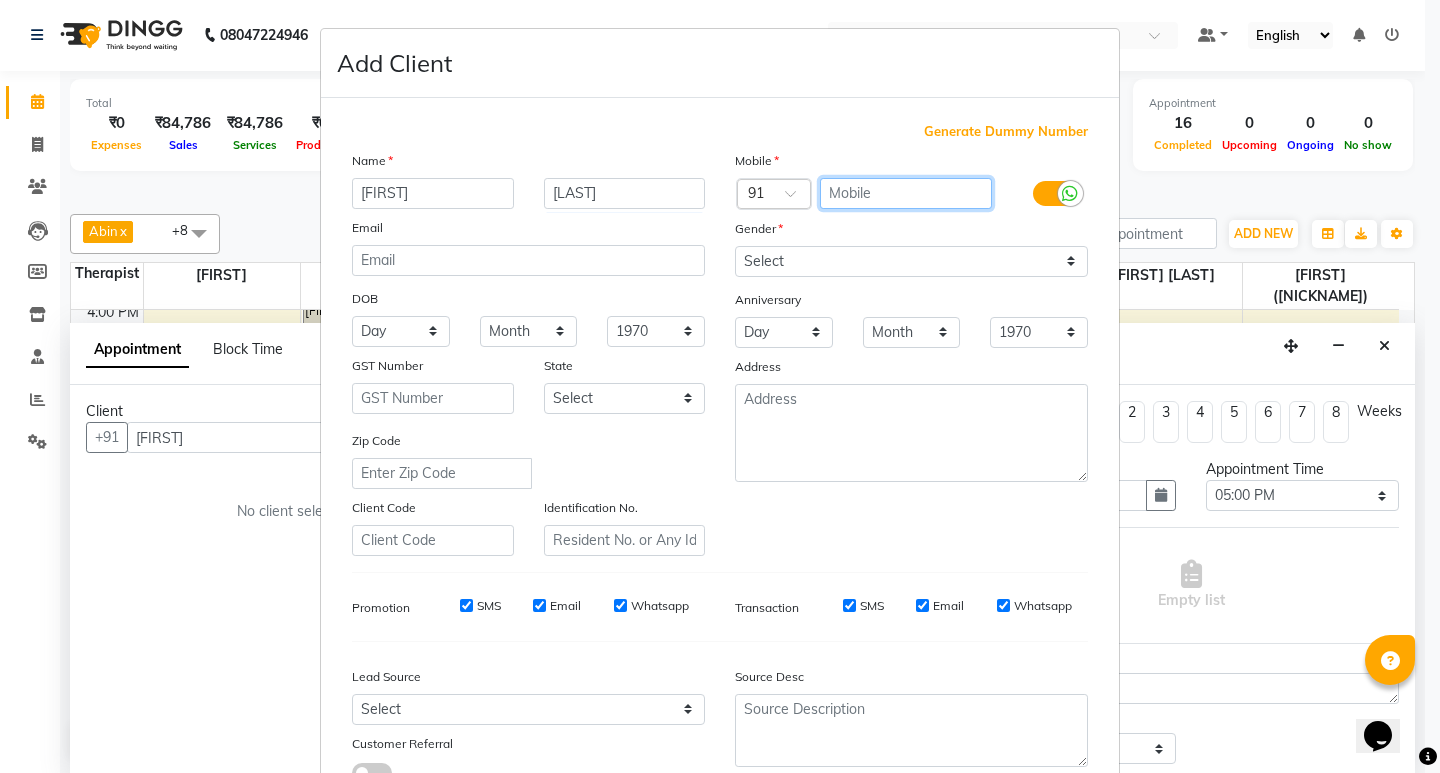 click at bounding box center [906, 193] 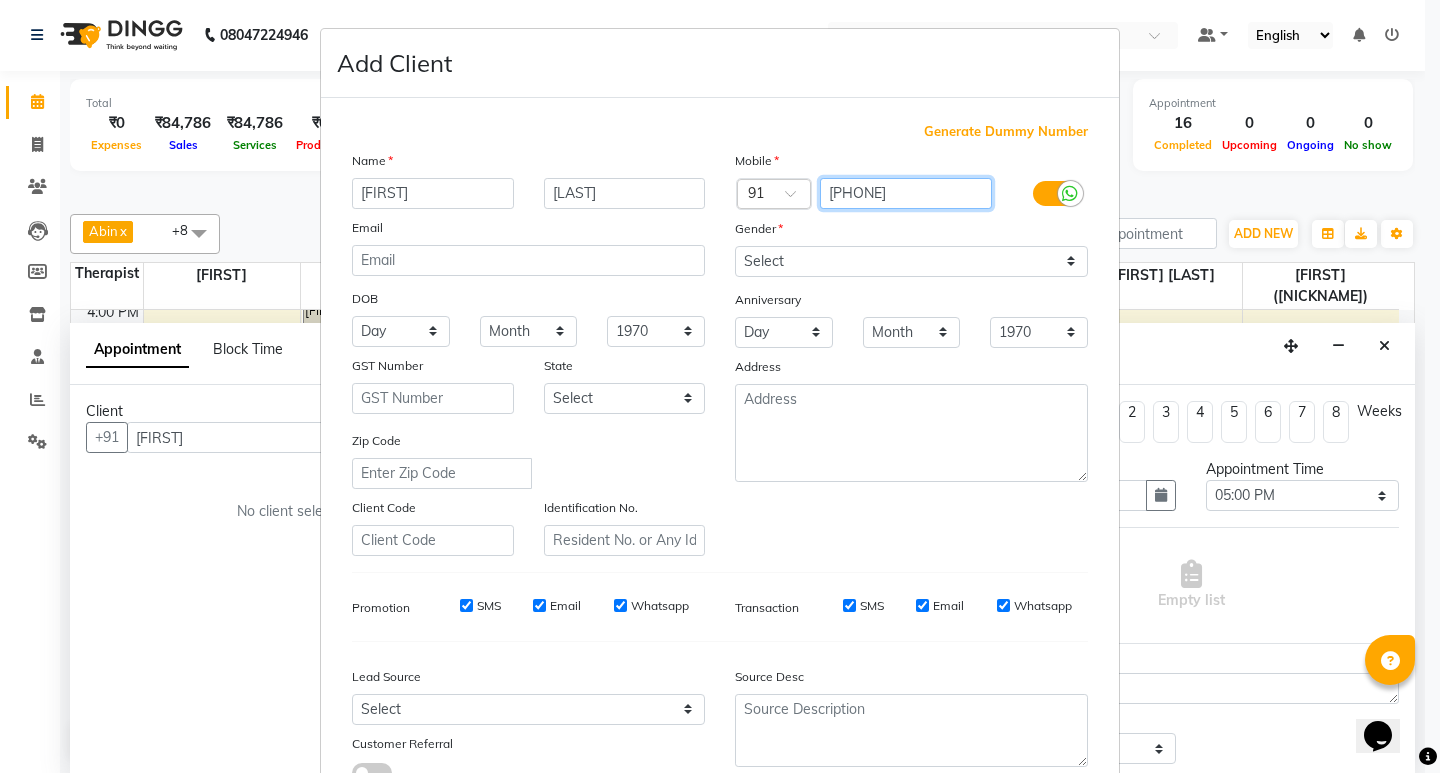 type on "[PHONE]" 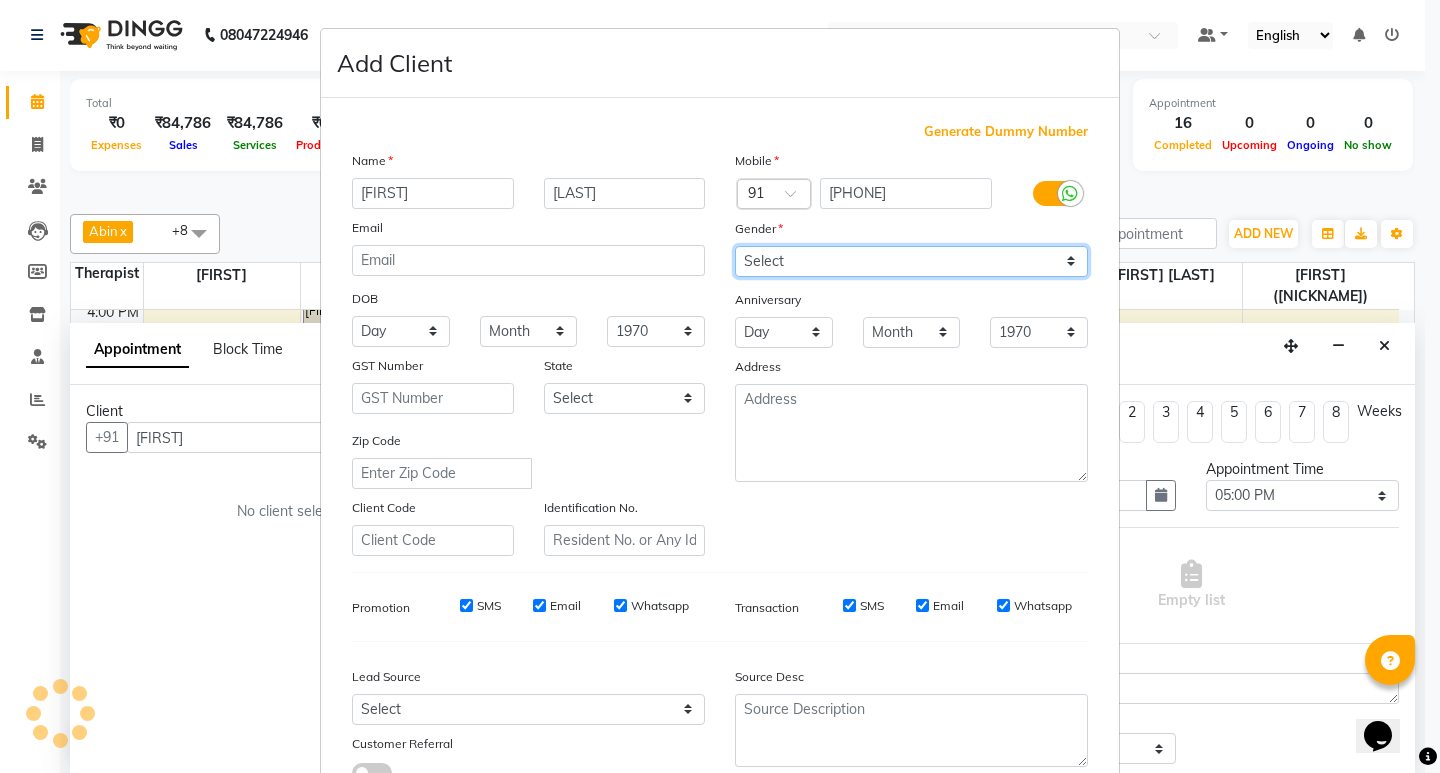 click on "Select Male Female Other Prefer Not To Say" at bounding box center [911, 261] 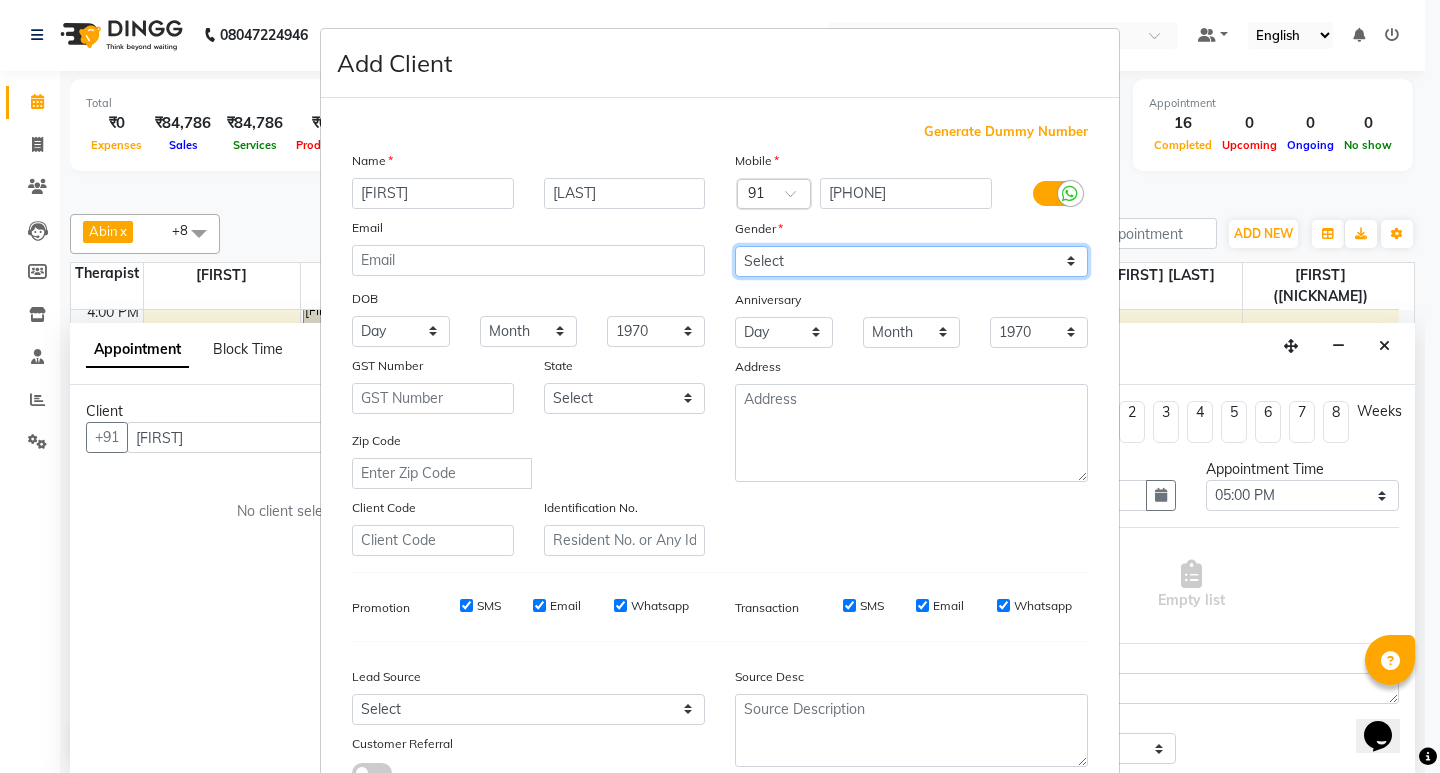select on "female" 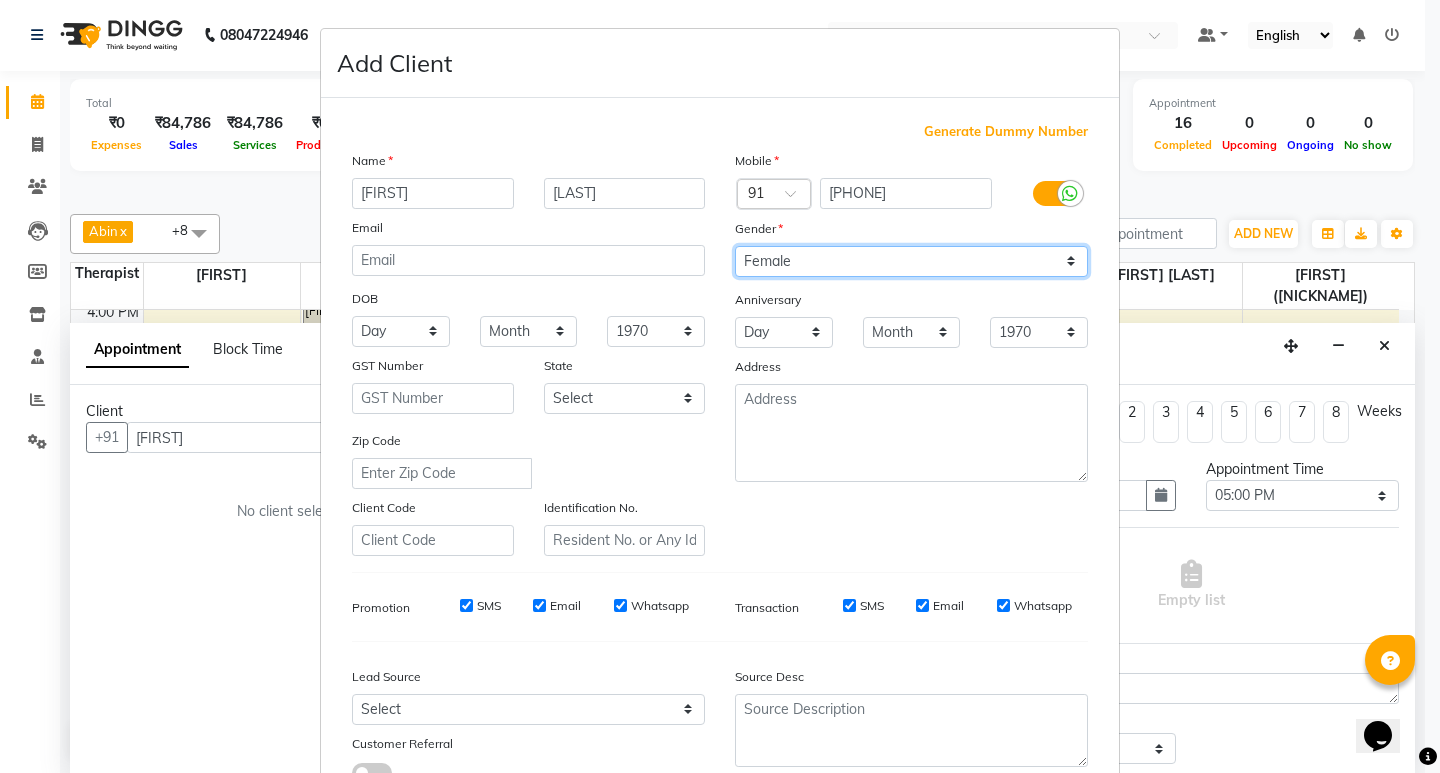 click on "Select Male Female Other Prefer Not To Say" at bounding box center [911, 261] 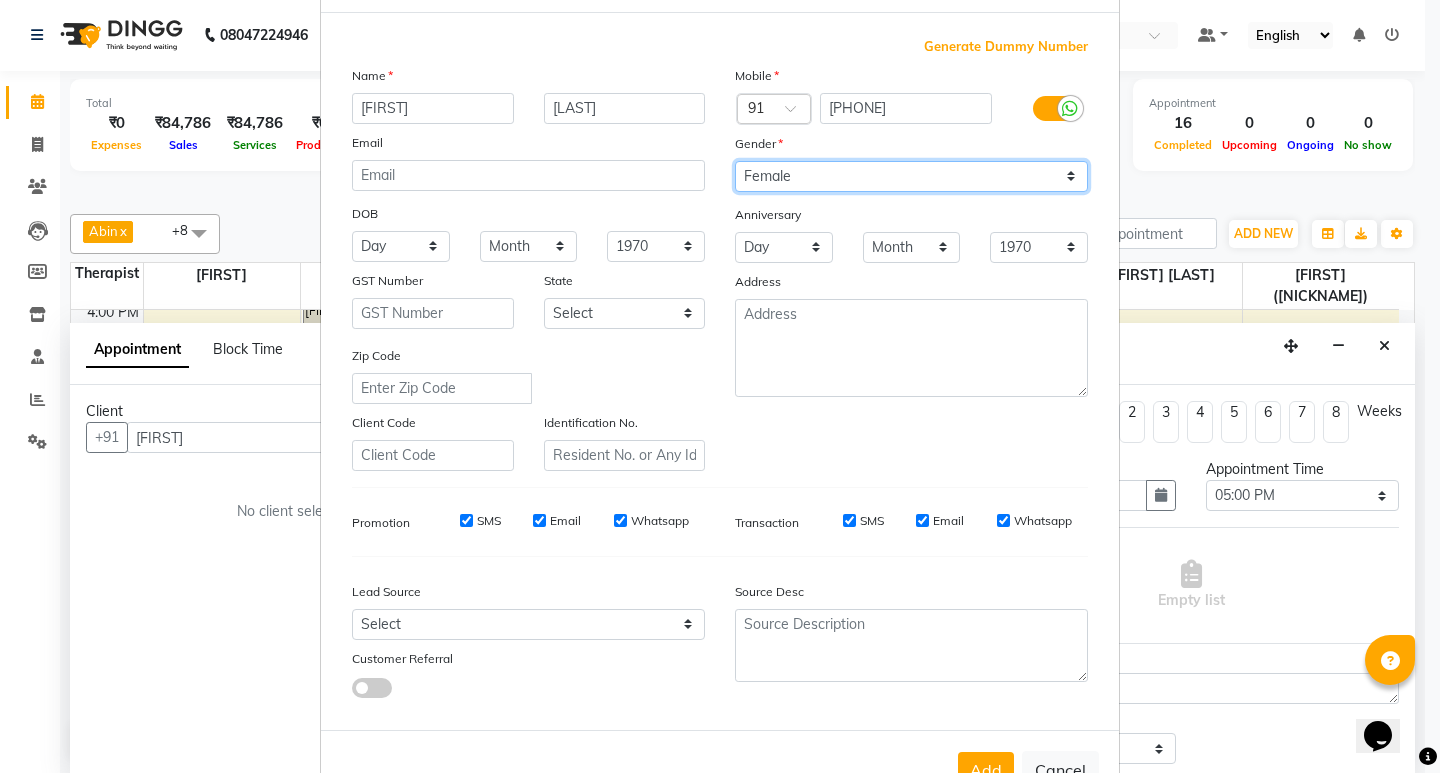 scroll, scrollTop: 150, scrollLeft: 0, axis: vertical 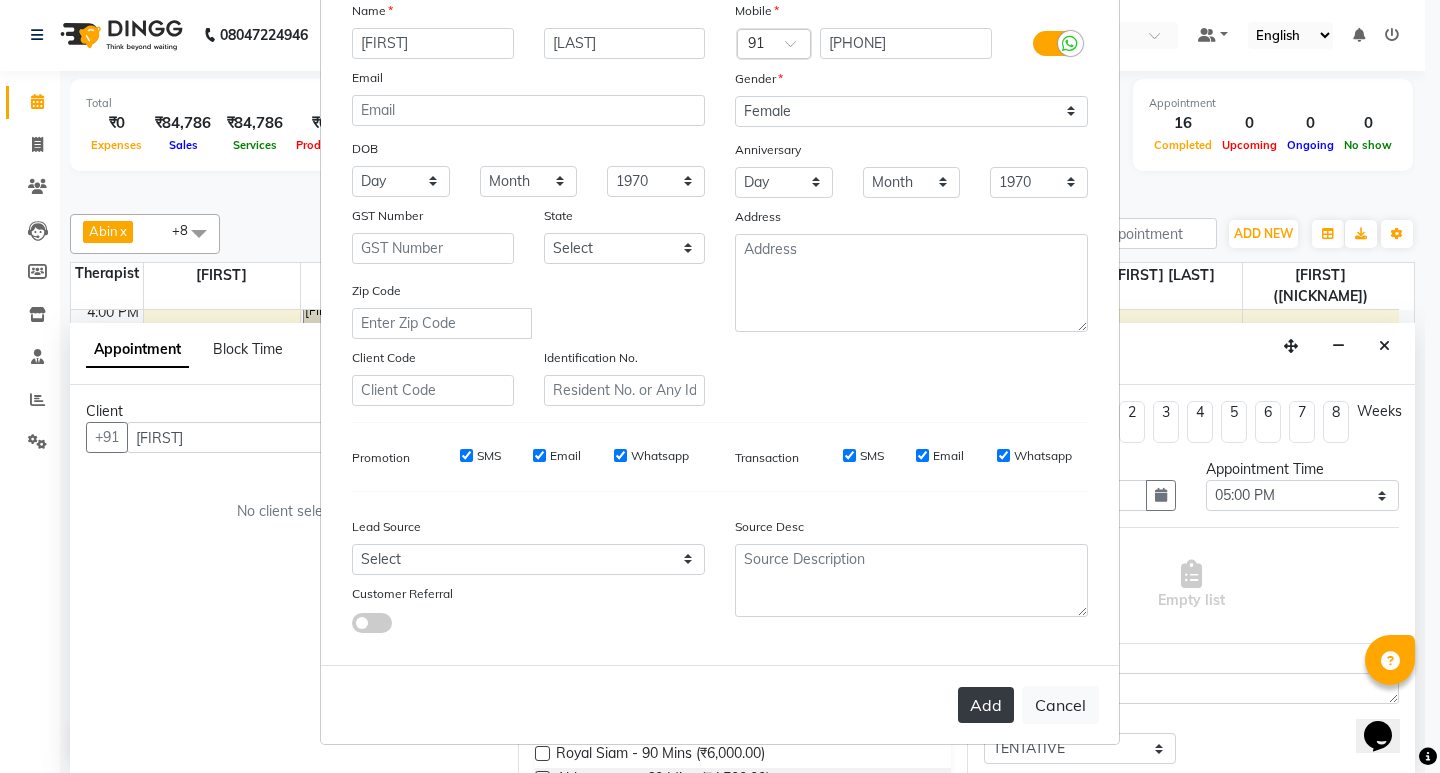 click on "Add" at bounding box center (986, 705) 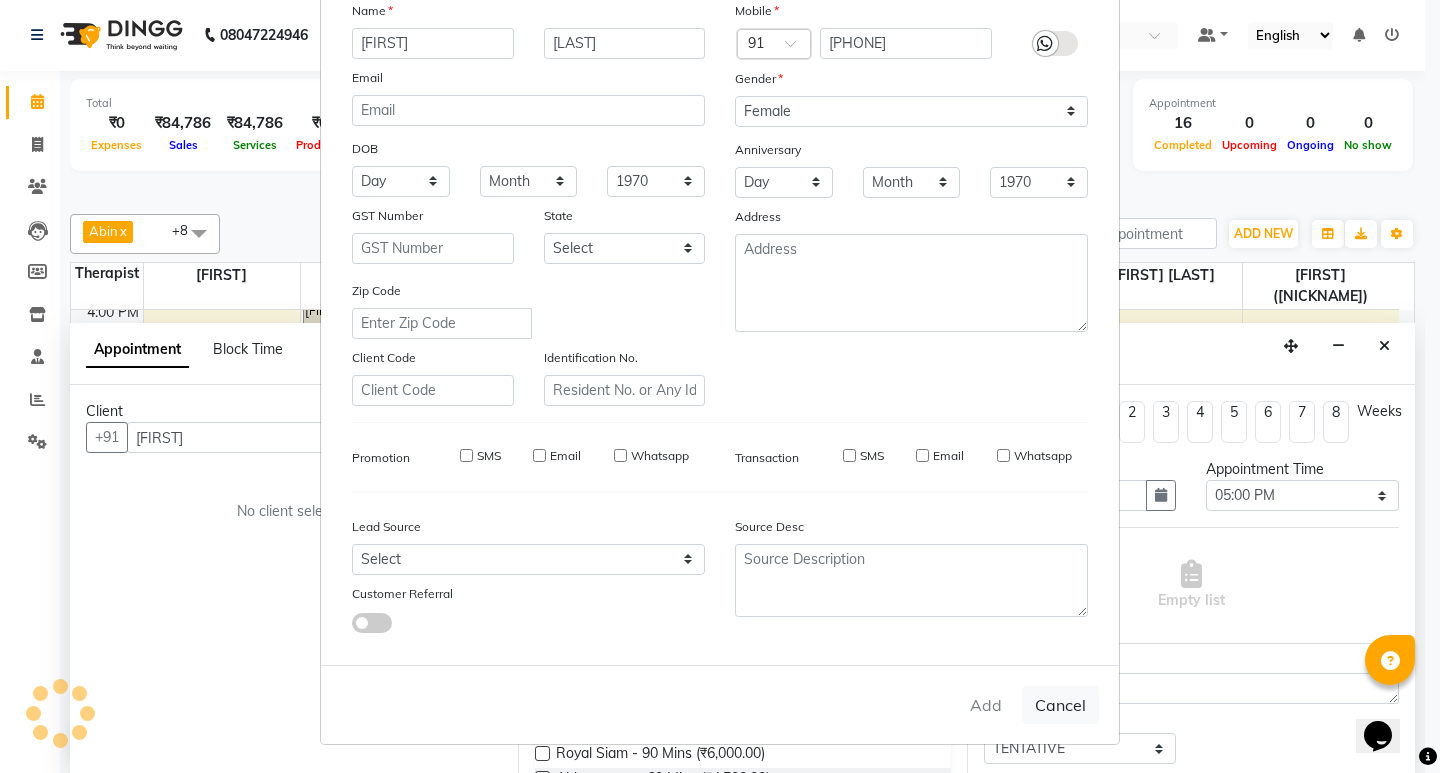type on "[PHONE]" 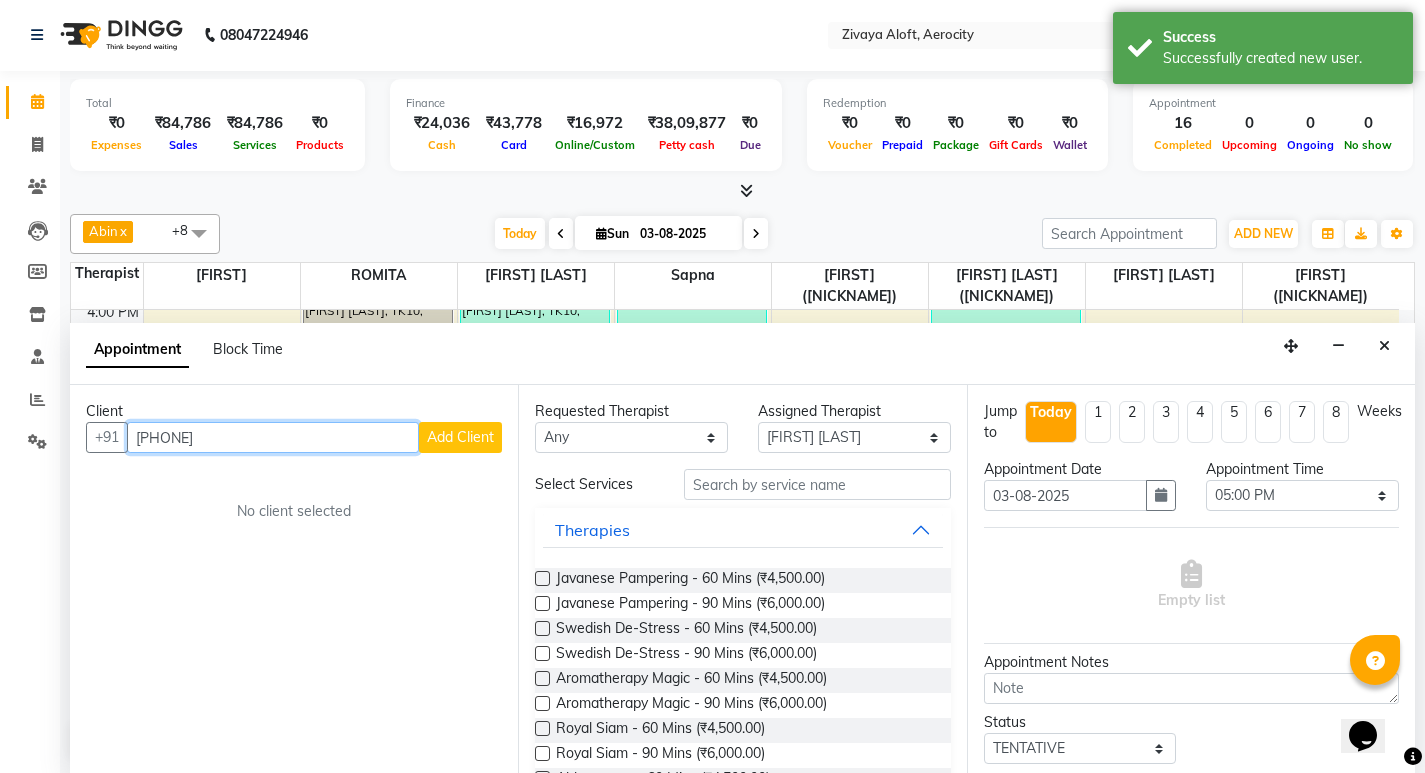 drag, startPoint x: 148, startPoint y: 436, endPoint x: 218, endPoint y: 432, distance: 70.11419 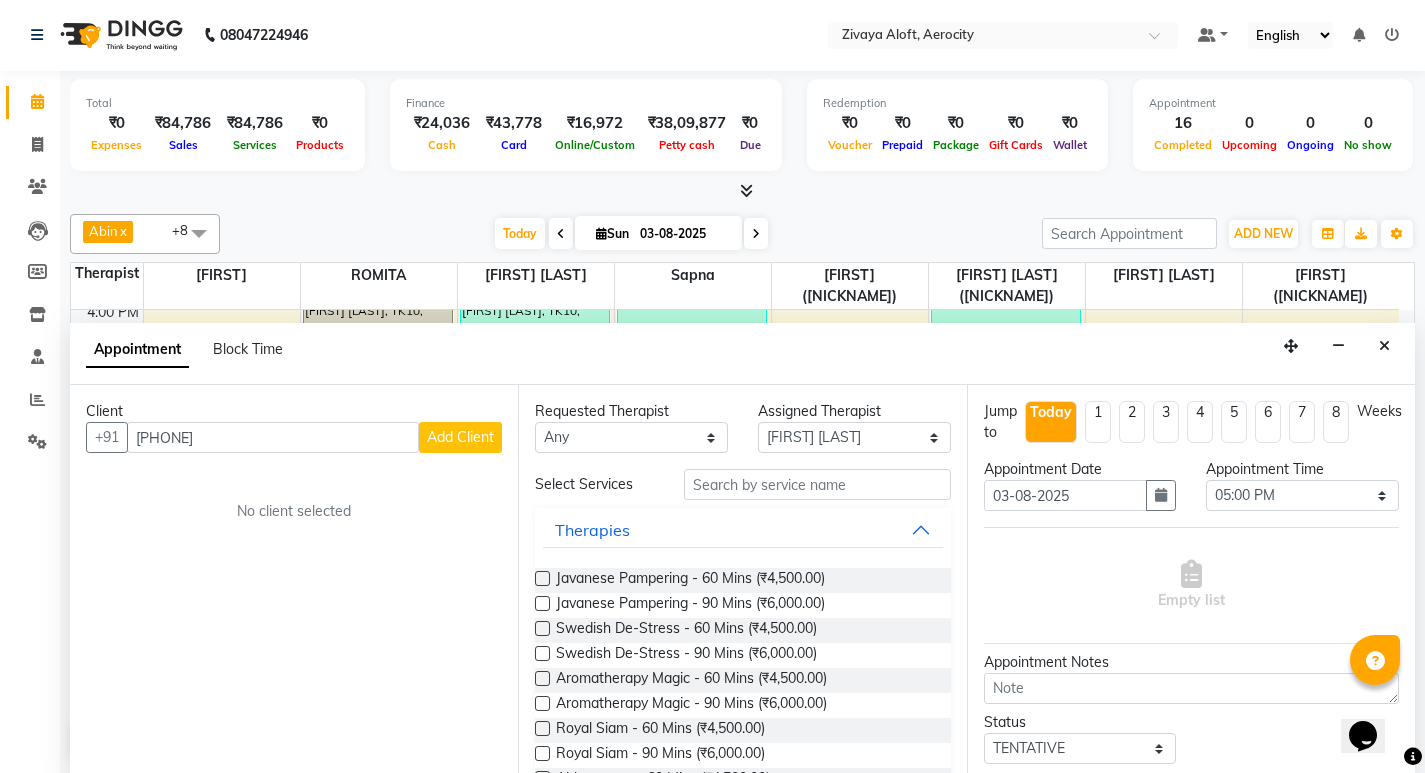 click on "Add Client" at bounding box center [460, 437] 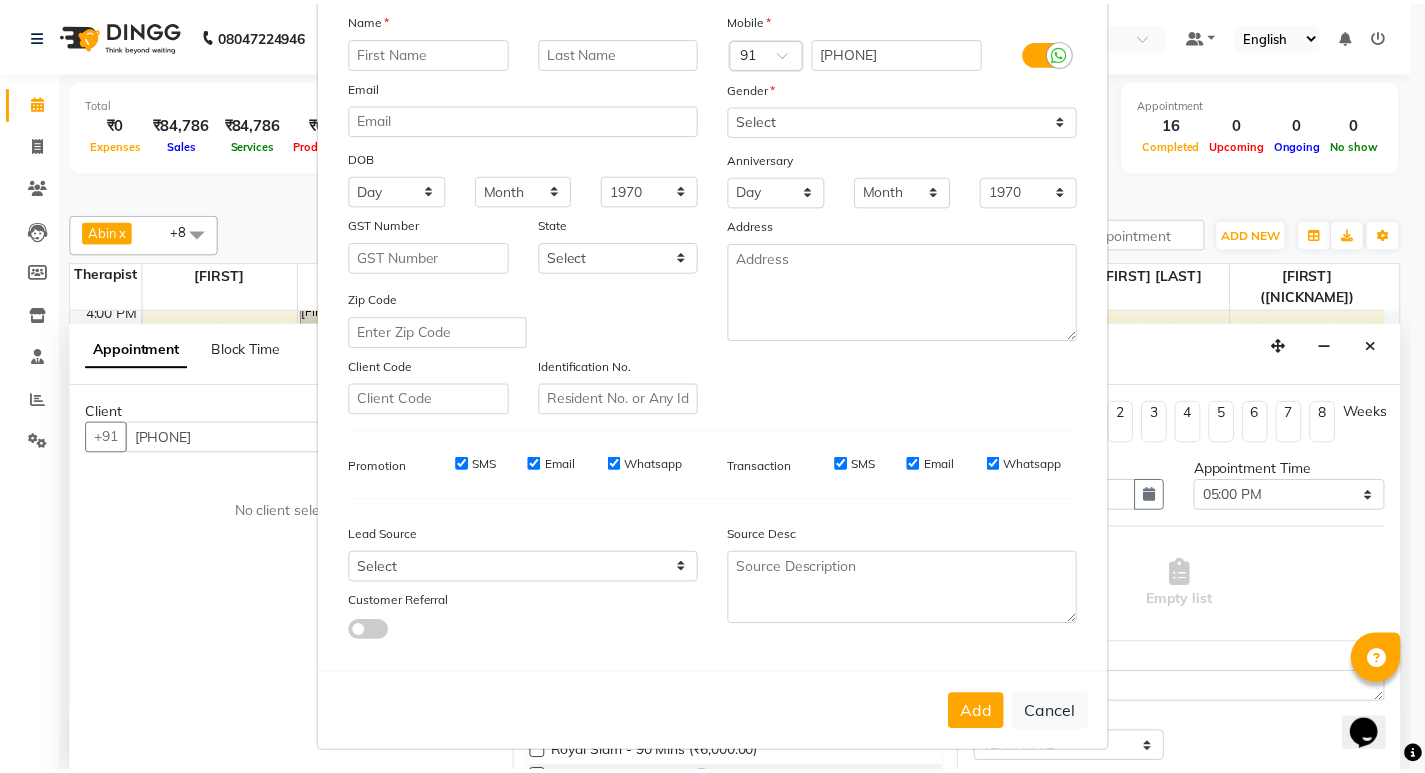 scroll, scrollTop: 150, scrollLeft: 0, axis: vertical 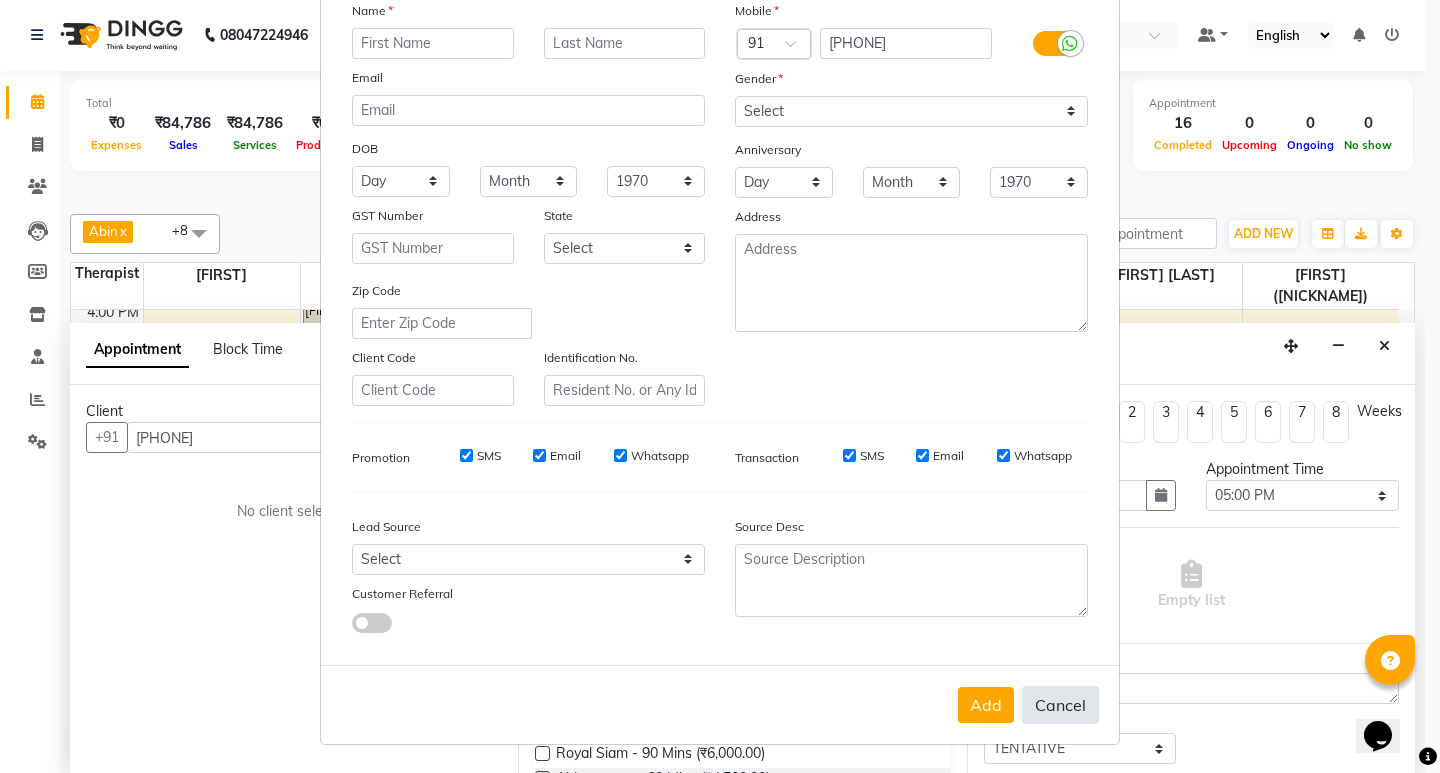 click on "Cancel" at bounding box center (1060, 705) 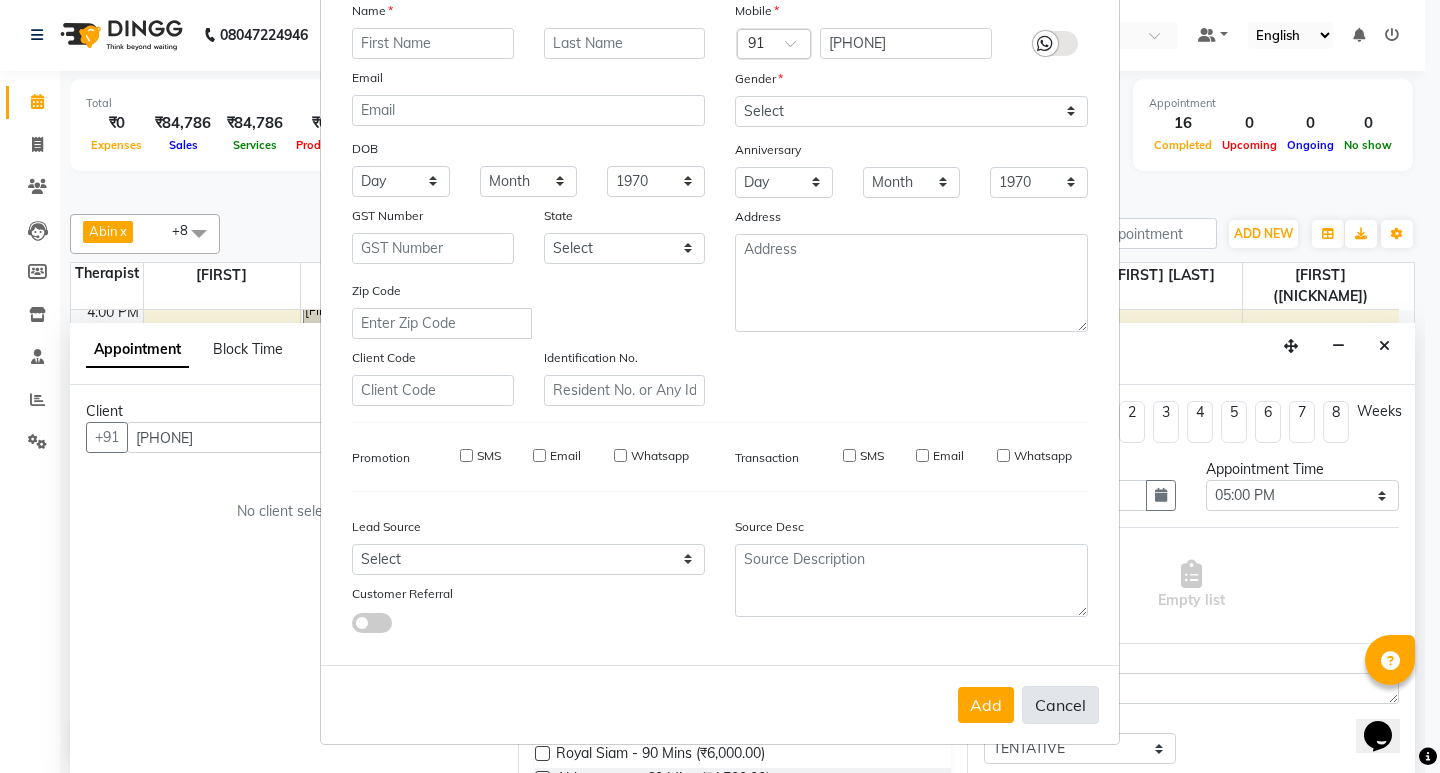 select 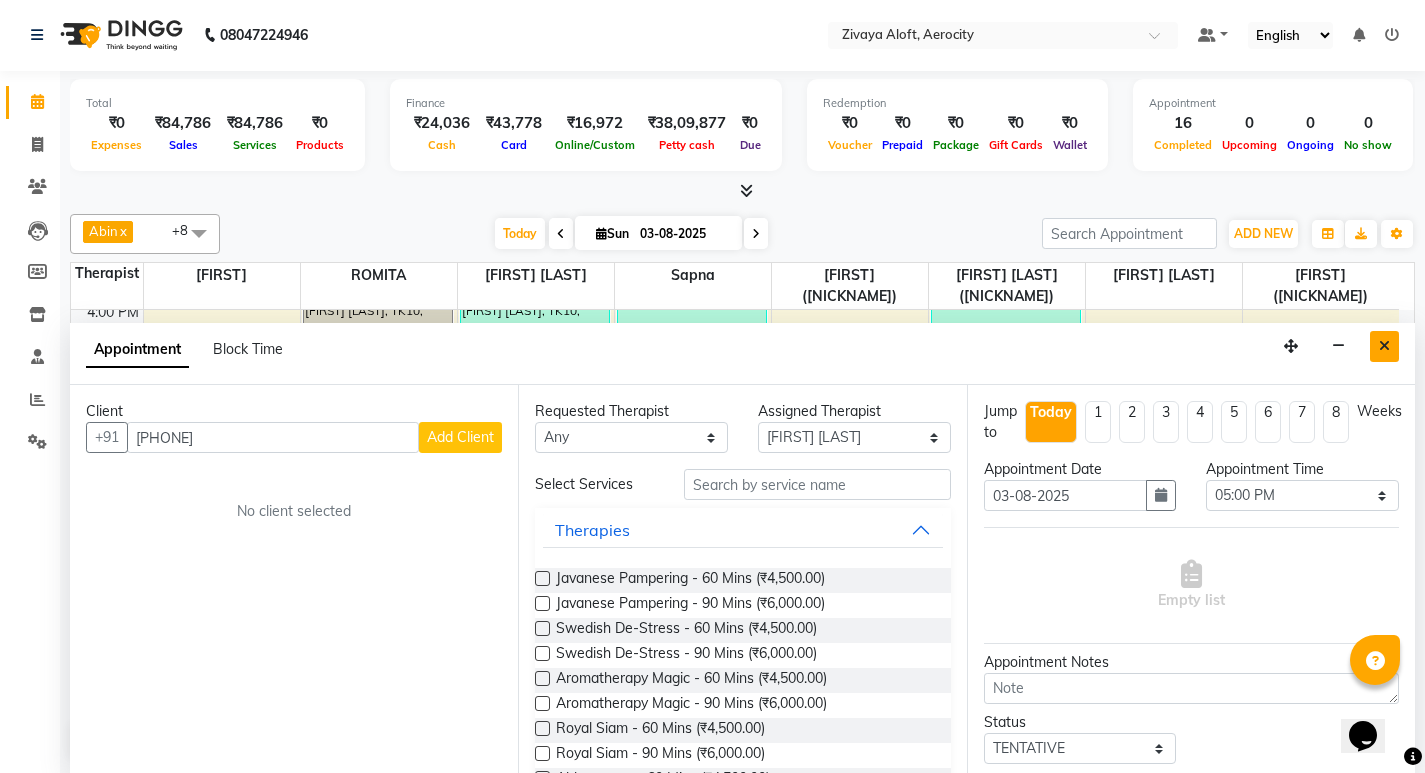click at bounding box center [1384, 346] 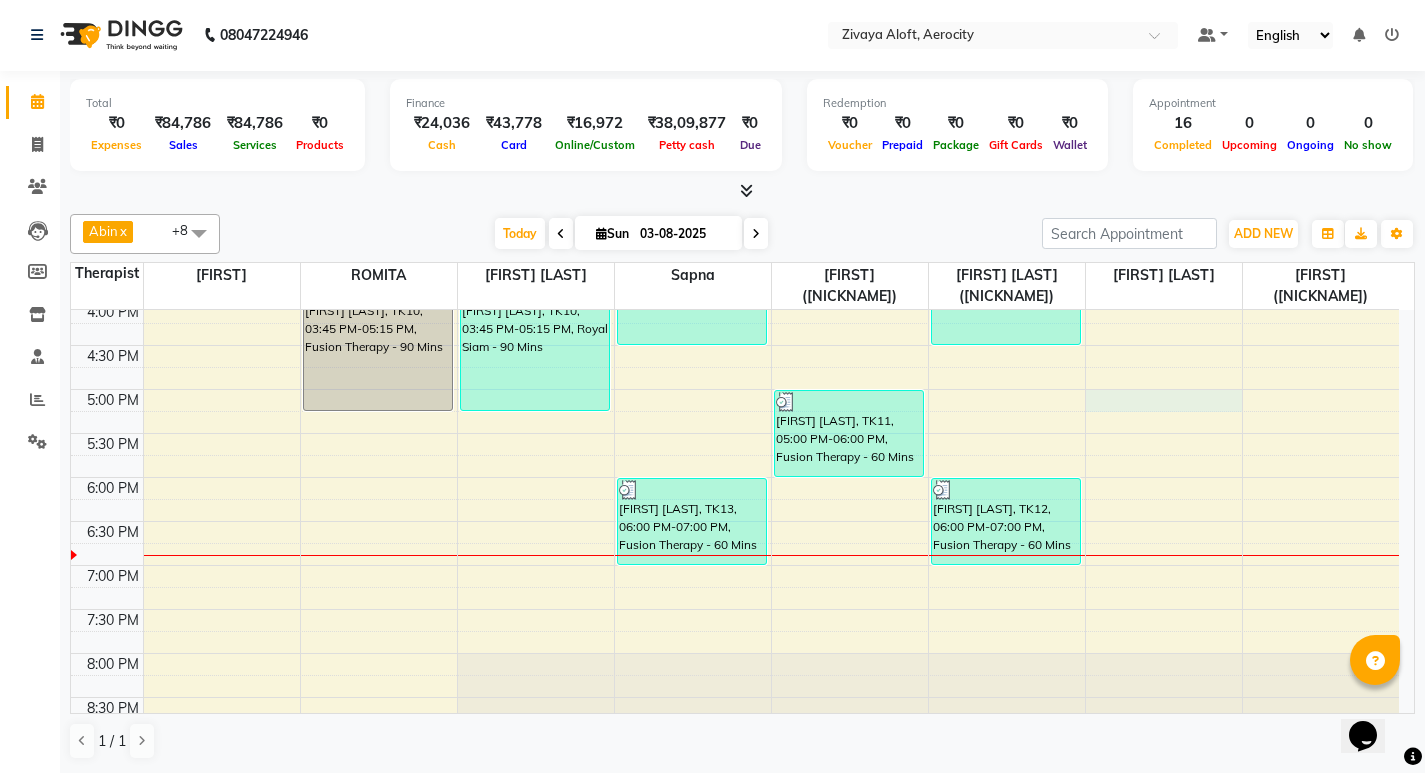click on "7:00 AM 7:30 AM 8:00 AM 8:30 AM 9:00 AM 9:30 AM 10:00 AM 10:30 AM 11:00 AM 11:30 AM 12:00 PM 12:30 PM 1:00 PM 1:30 PM 2:00 PM 2:30 PM 3:00 PM 3:30 PM 4:00 PM 4:30 PM 5:00 PM 5:30 PM 6:00 PM 6:30 PM 7:00 PM 7:30 PM 8:00 PM 8:30 PM 9:00 PM 9:30 PM 10:00 PM 10:30 PM 11:00 PM 11:30 PM     [FIRST] [LAST], TK10, 03:45 PM-05:15 PM, Fusion Therapy - 90 Mins     [FIRST] [LAST], TK04, 12:30 PM-02:00 PM, Fusion Therapy - 90 Mins     [FIRST] [LAST], TK10, 03:45 PM-05:15 PM, Royal Siam - 90 Mins     [FIRST] [LAST], TK04, 12:15 PM-01:45 PM, Fusion Therapy - 90 Mins     [FIRST] [LAST], TK09, 03:00 PM-04:30 PM, Fusion Therapy - 90 Mins     [FIRST] [LAST], TK13, 06:00 PM-07:00 PM, Fusion Therapy - 60 Mins     [FIRST] [LAST], TK08, 02:00 PM-03:30 PM, Royal Siam - 90 Mins     [FIRST] [LAST], TK11, 05:00 PM-06:00 PM, Fusion Therapy - 60 Mins     [FIRST] [LAST], TK07, 01:00 PM-02:00 PM, Swedish De-Stress - 60 Mins     [FIRST] [LAST], TK09, 03:00 PM-04:30 PM, Fusion Therapy - 90 Mins     [FIRST] [LAST], TK12, 06:00 PM-07:00 PM, Fusion Therapy - 60 Mins" at bounding box center (735, 257) 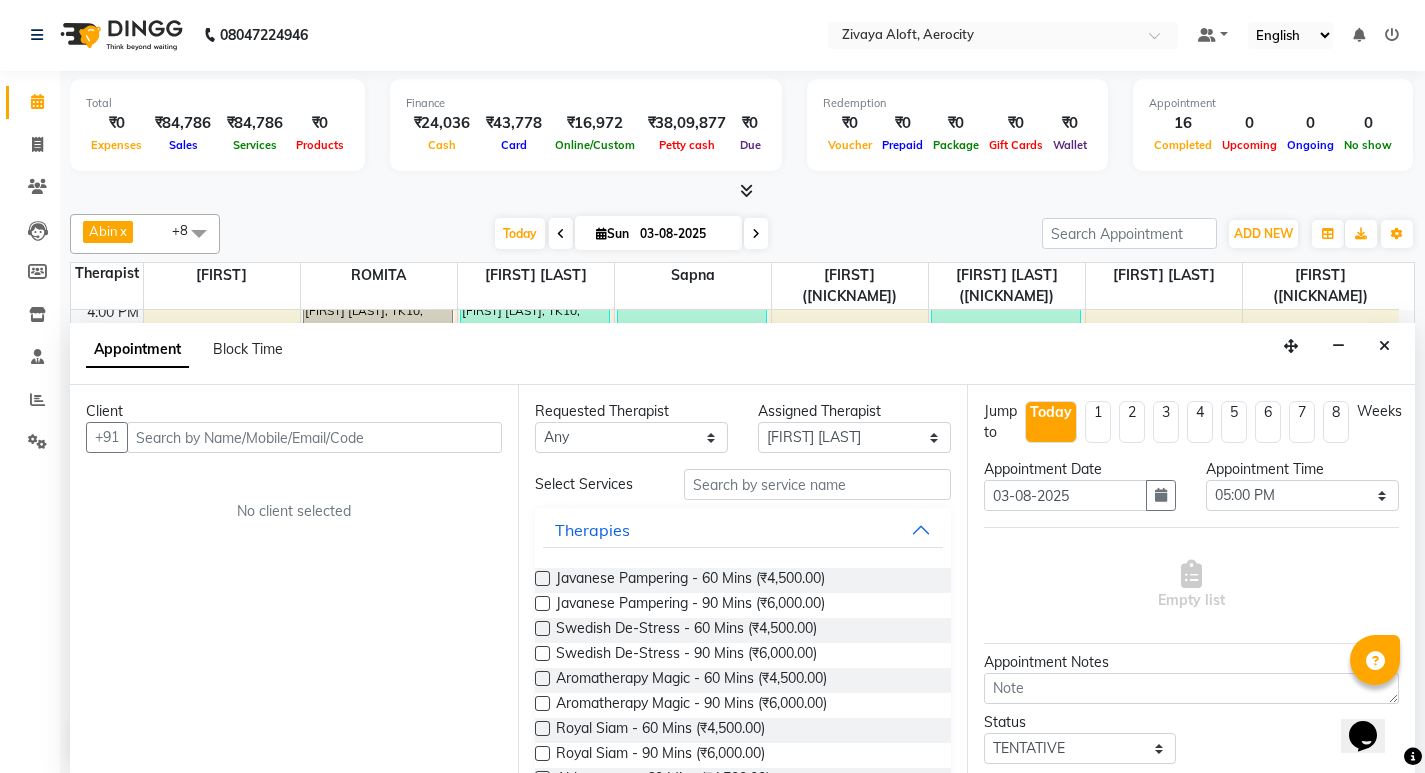 click at bounding box center [314, 437] 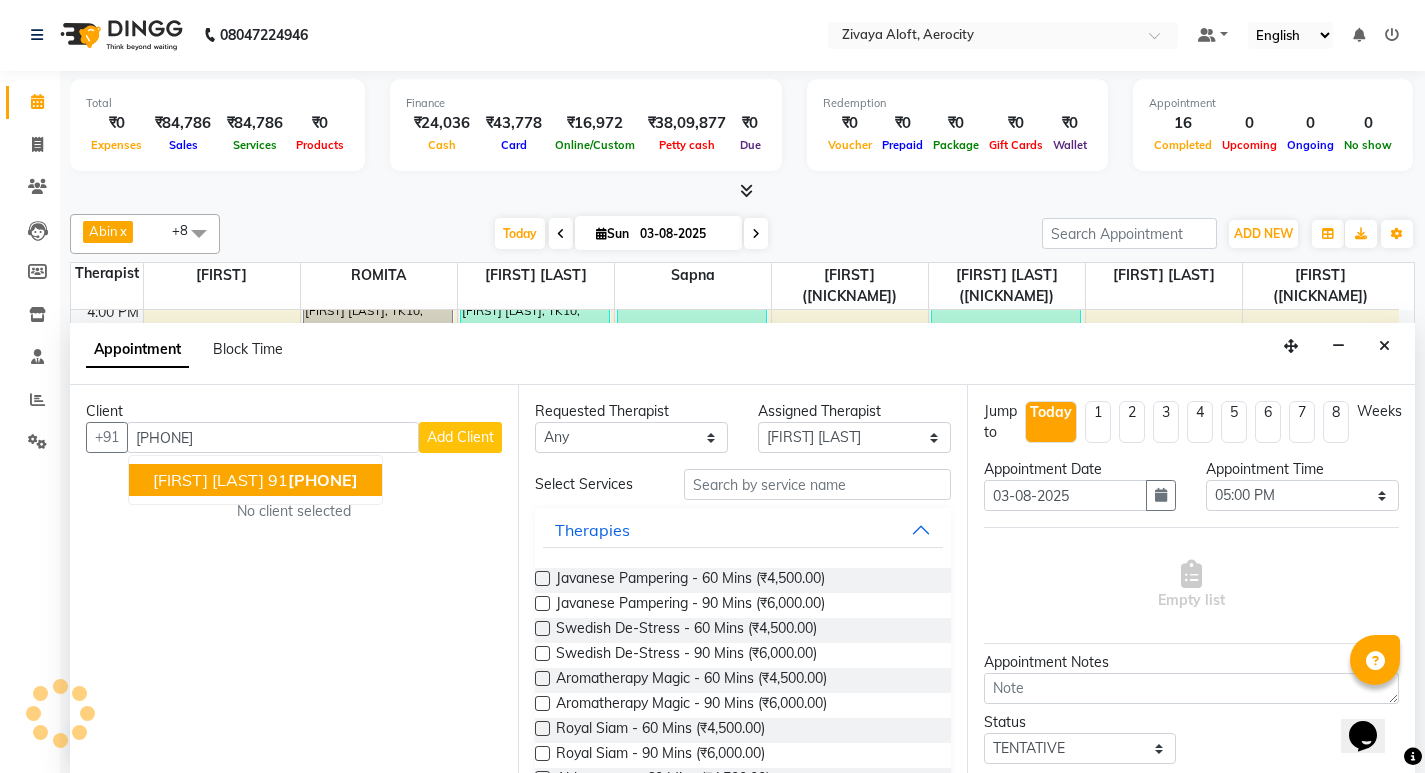 click on "[PHONE]" at bounding box center (323, 480) 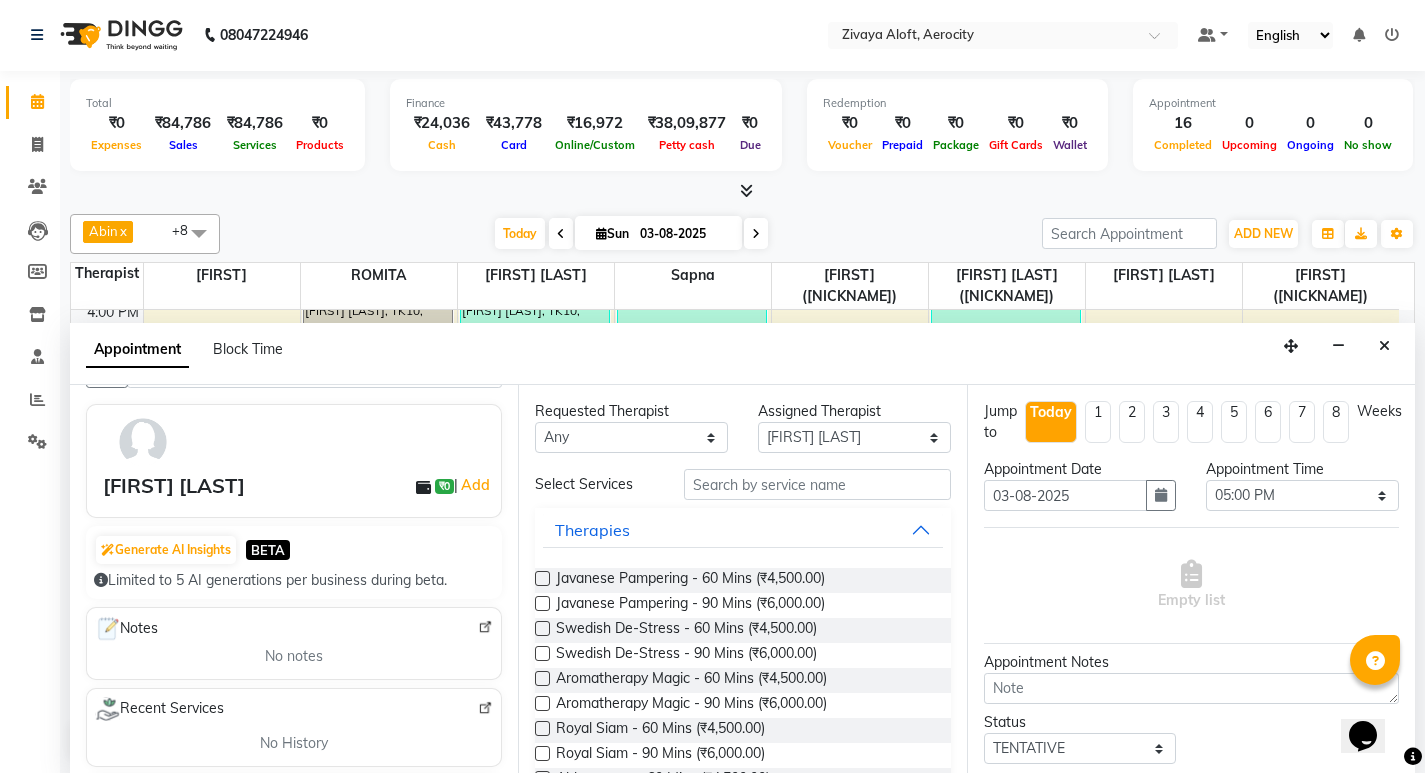 scroll, scrollTop: 200, scrollLeft: 0, axis: vertical 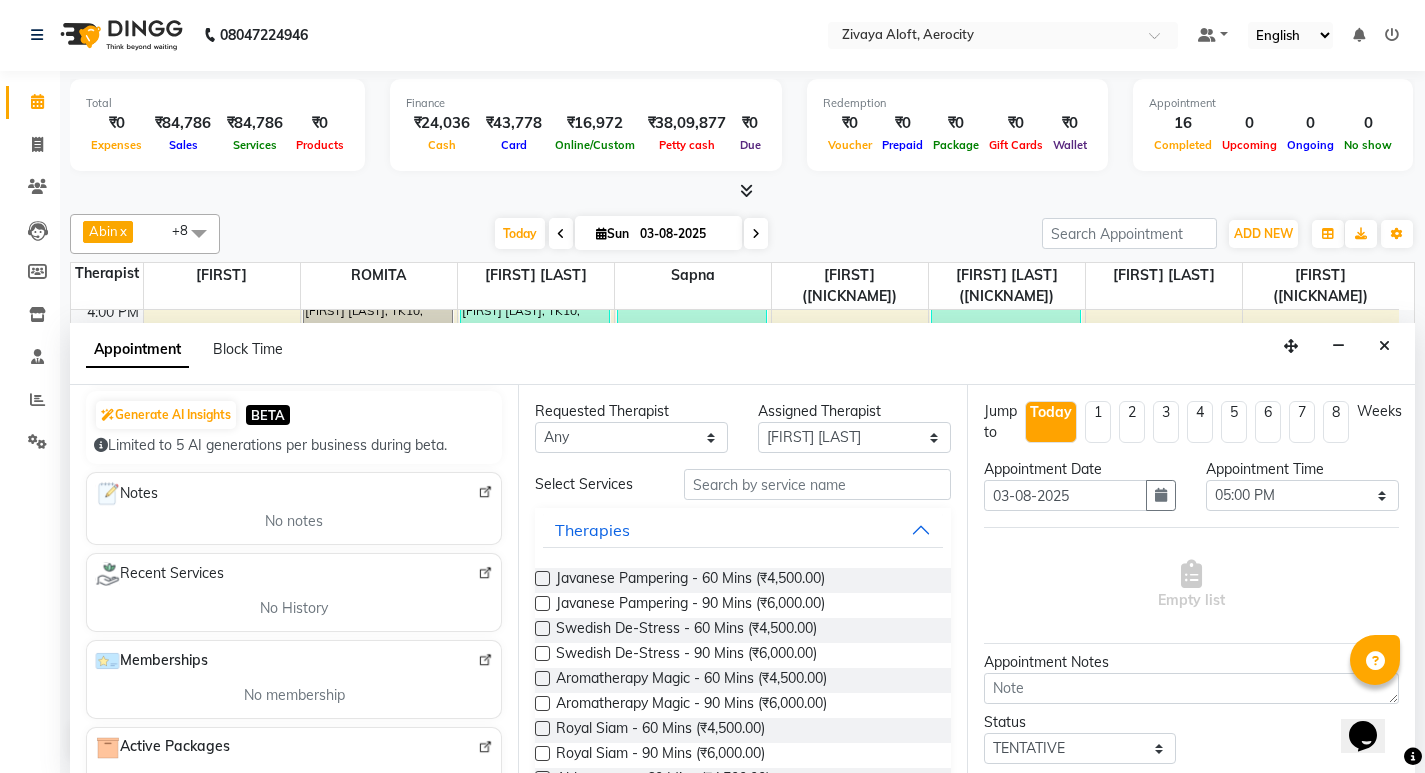 type on "[PHONE]" 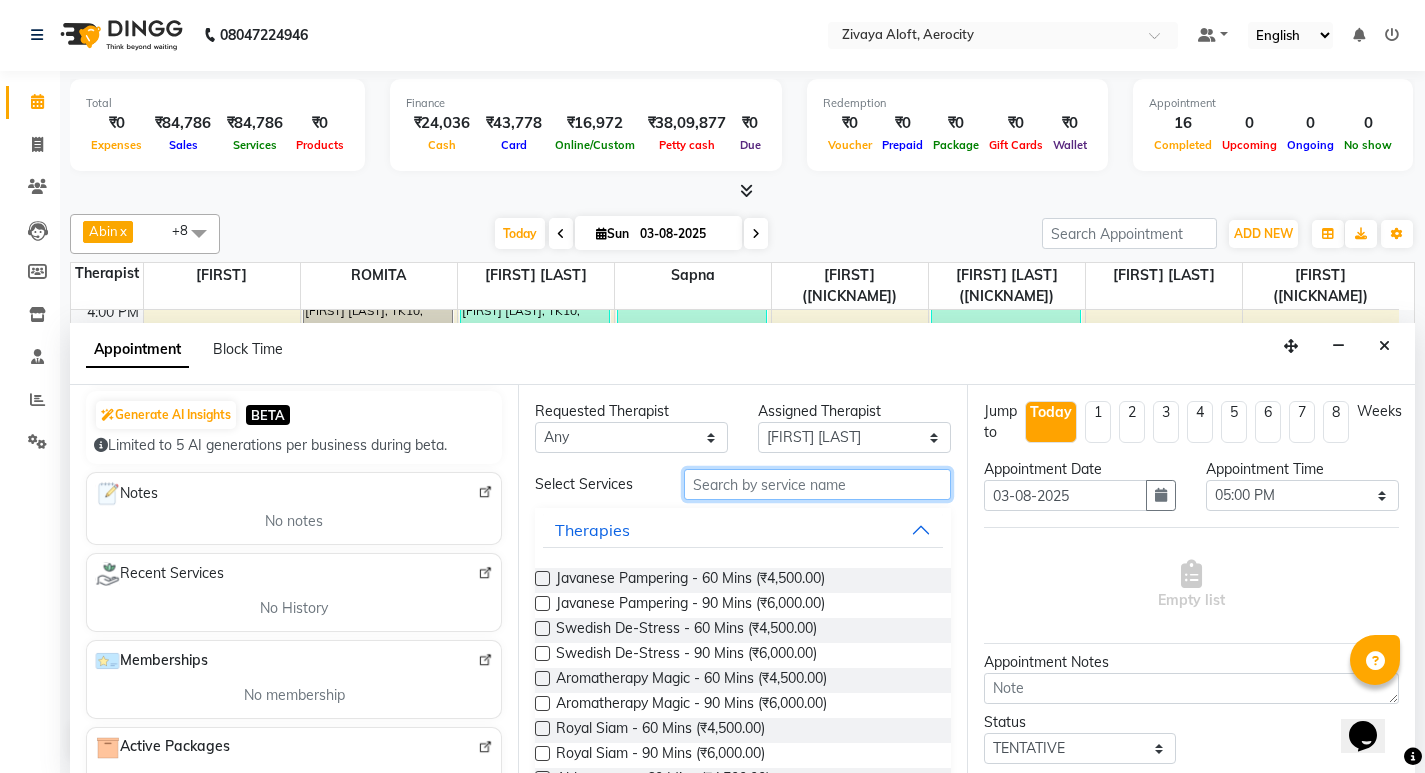 click at bounding box center (817, 484) 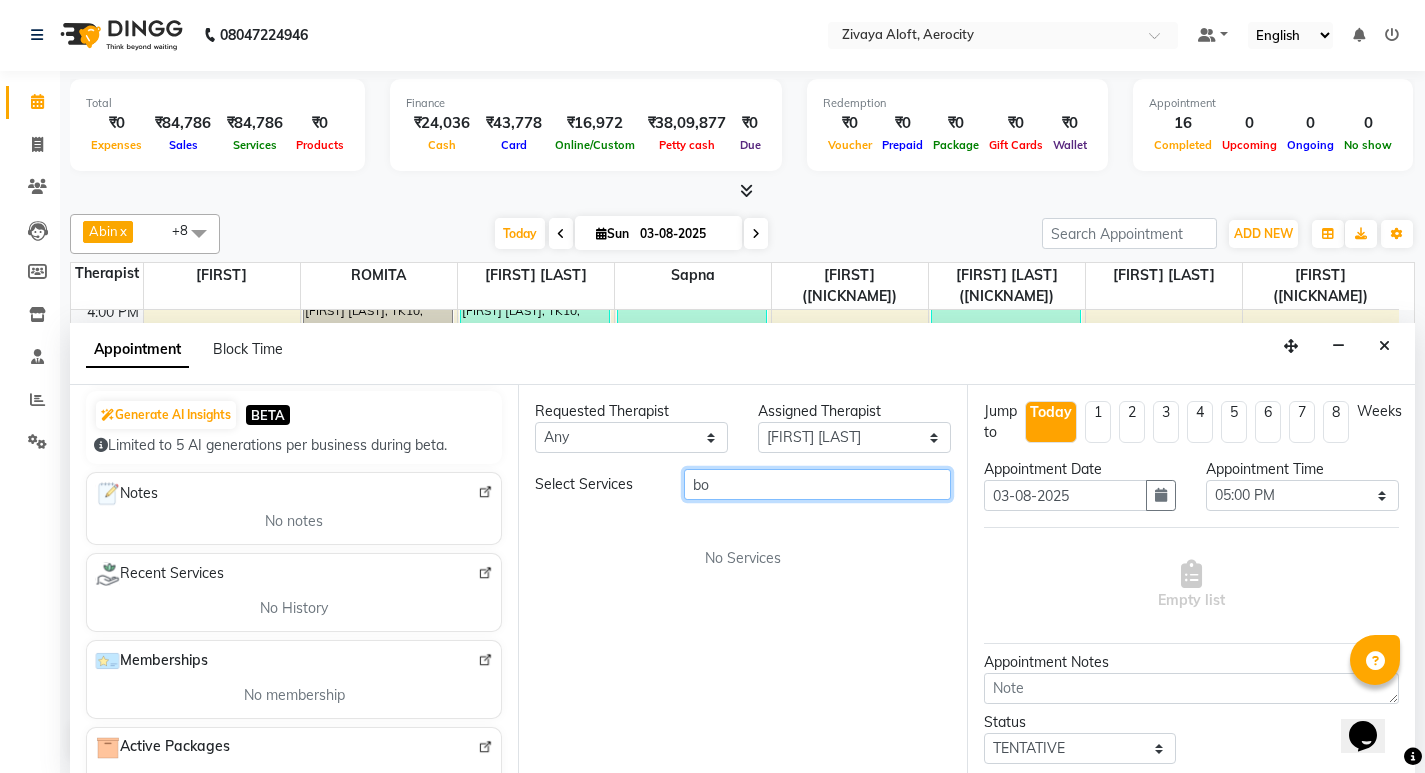 type on "b" 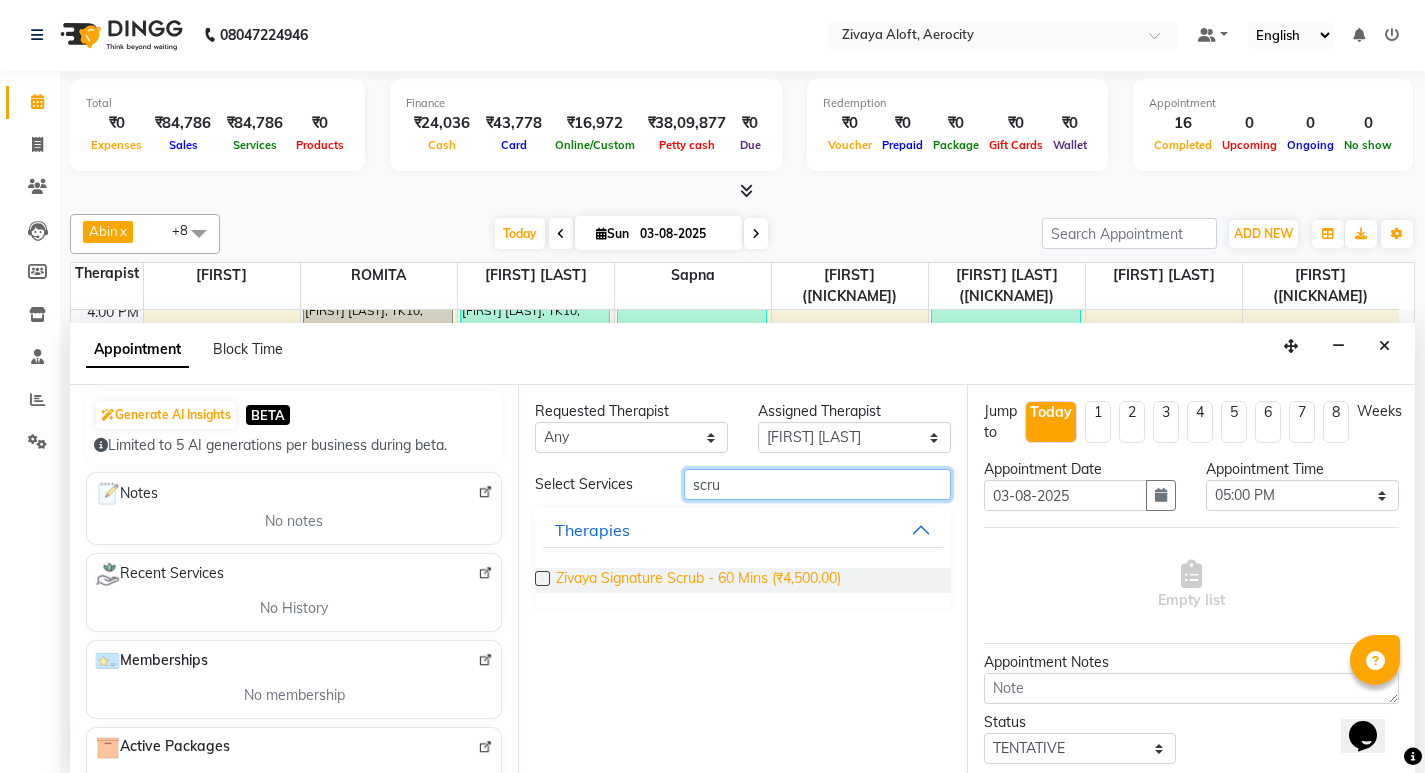 type on "scru" 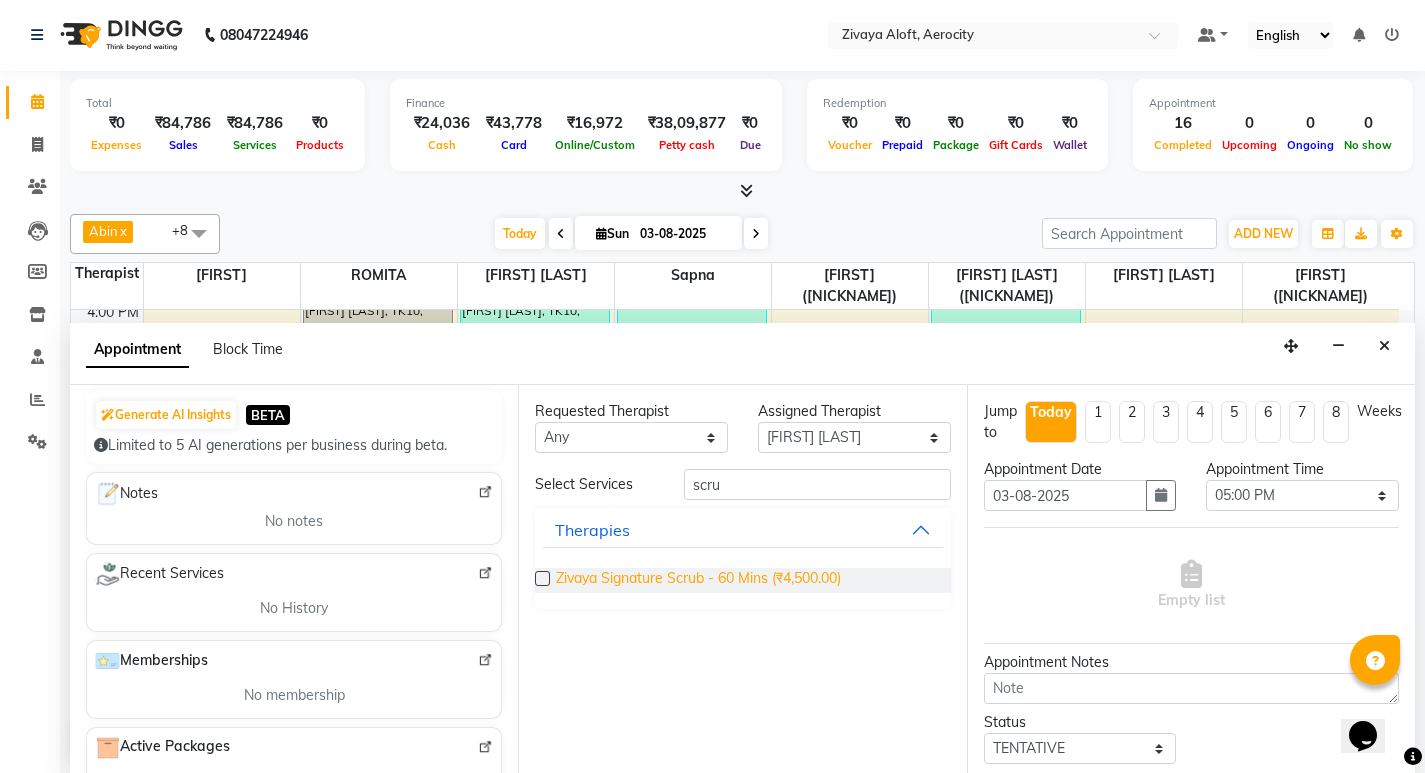 click on "Zivaya Signature Scrub - 60 Mins (₹4,500.00)" at bounding box center [698, 580] 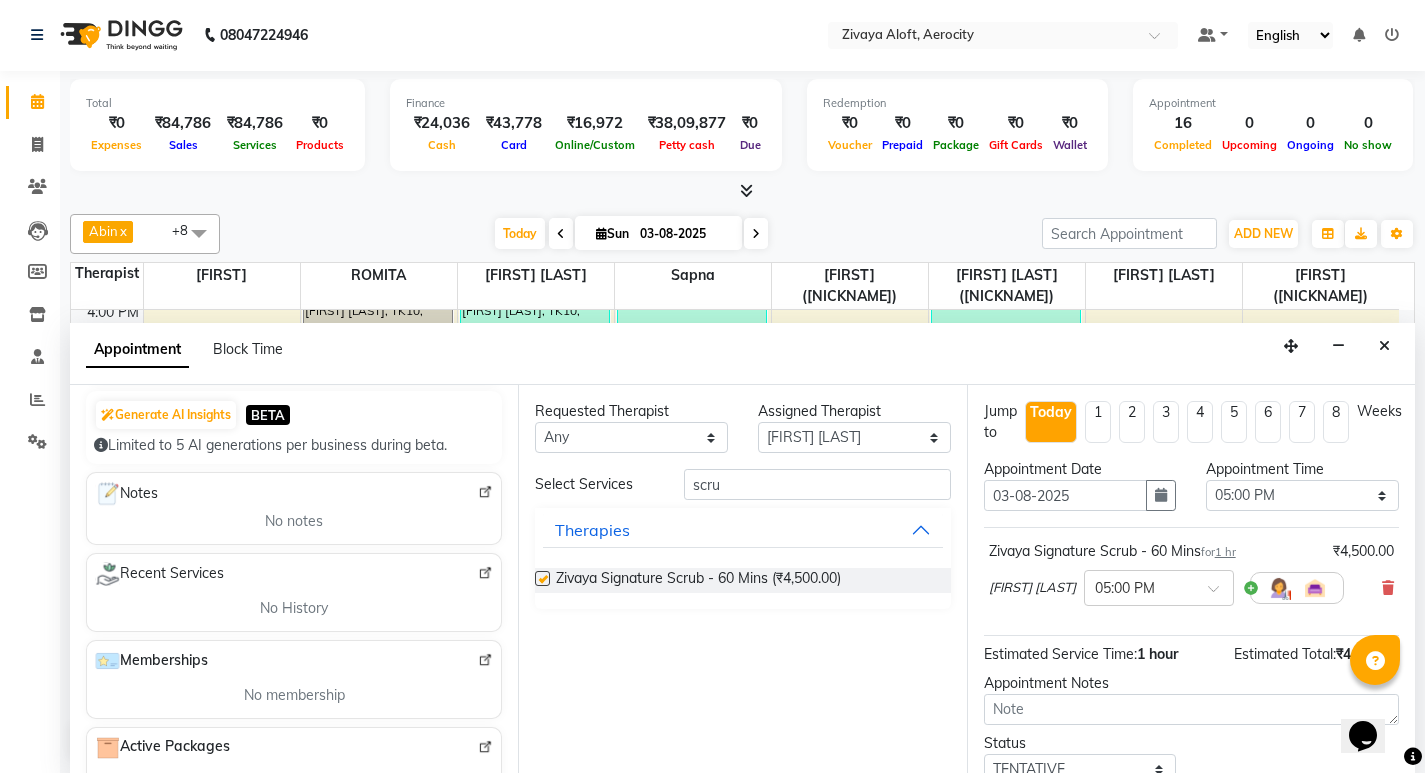 checkbox on "false" 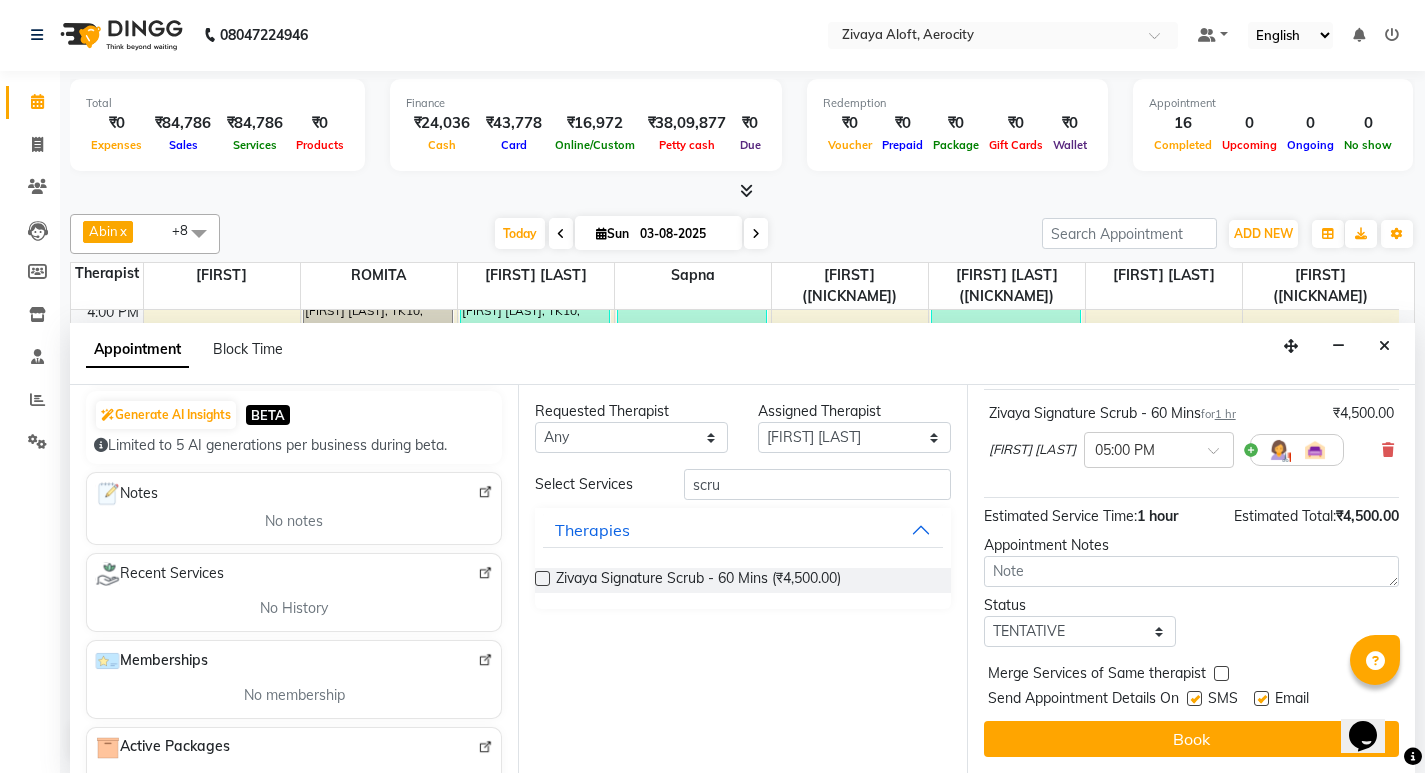 scroll, scrollTop: 141, scrollLeft: 0, axis: vertical 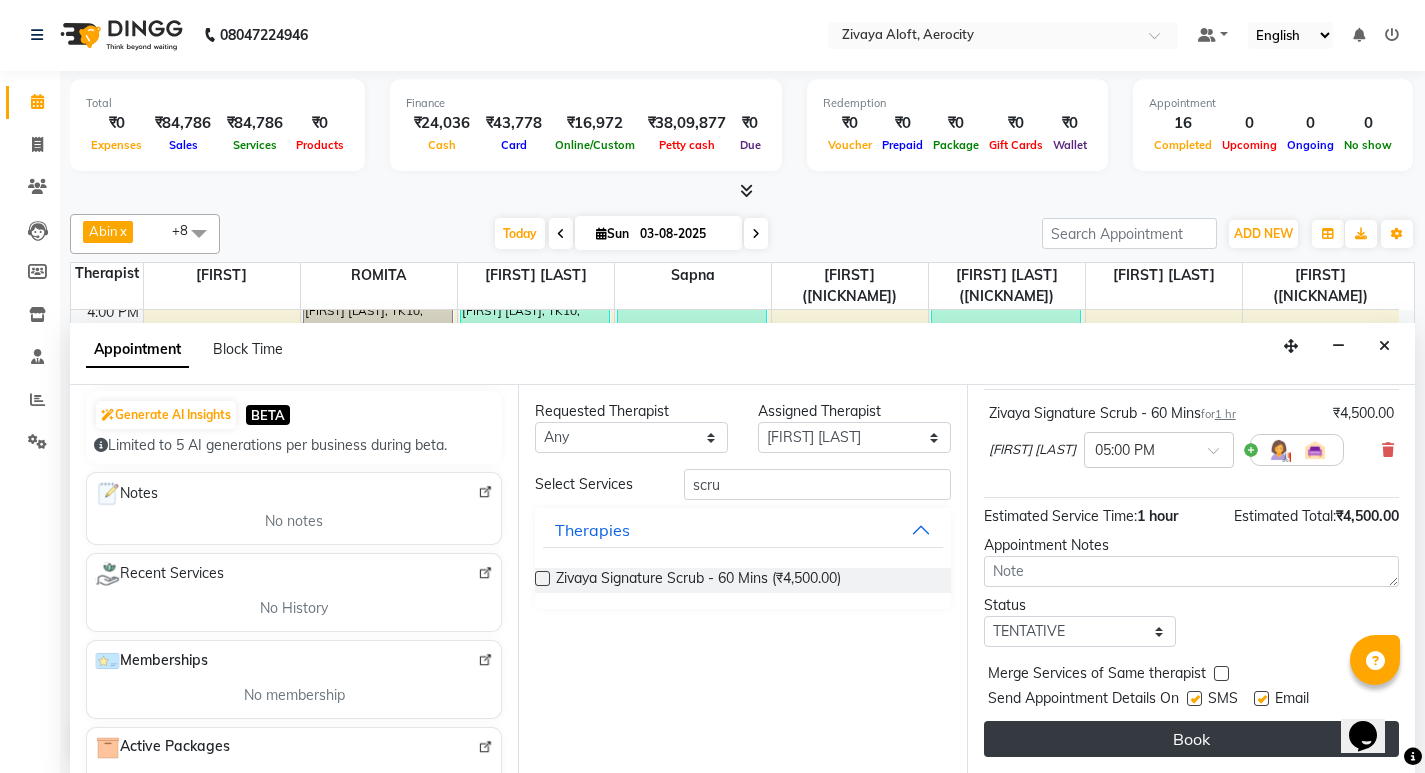 click on "Book" at bounding box center (1191, 739) 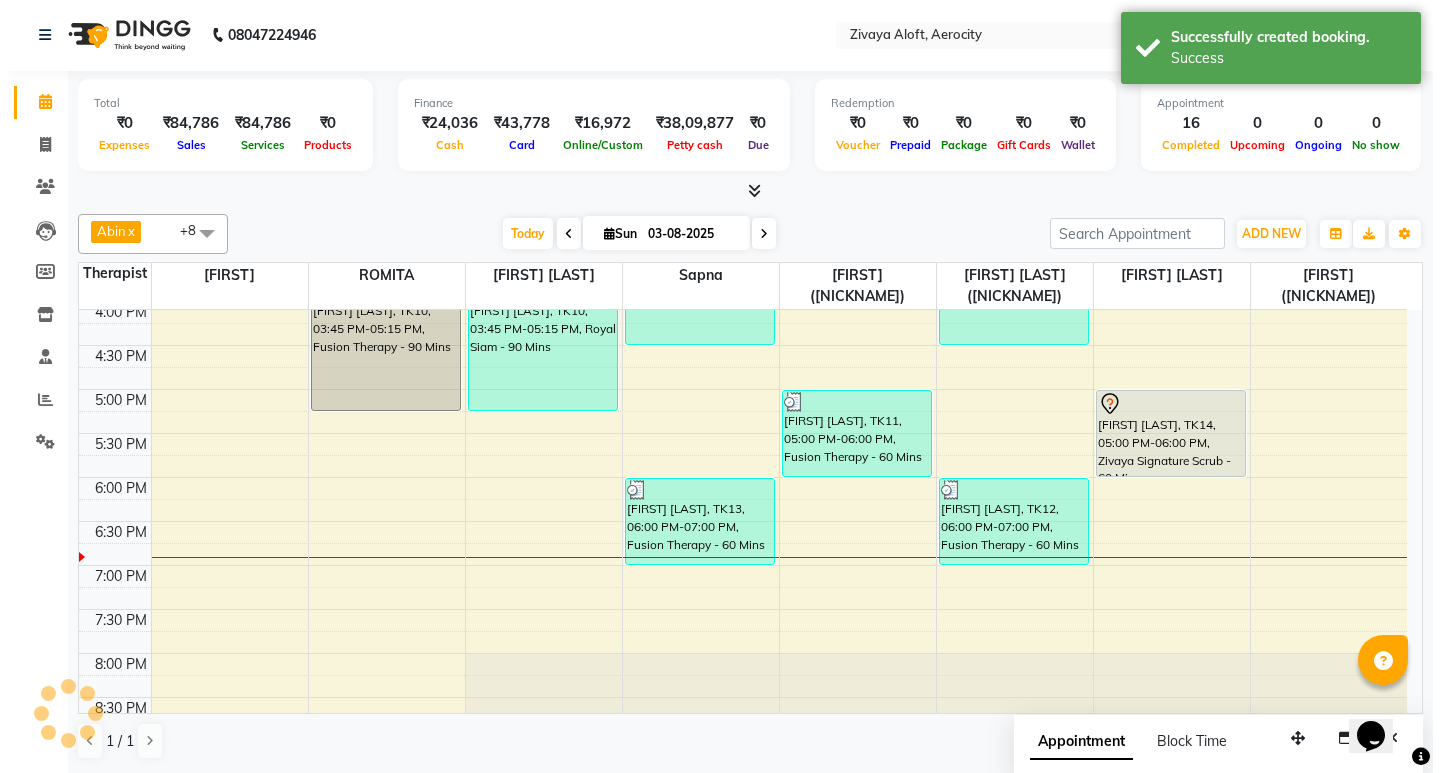 scroll, scrollTop: 0, scrollLeft: 0, axis: both 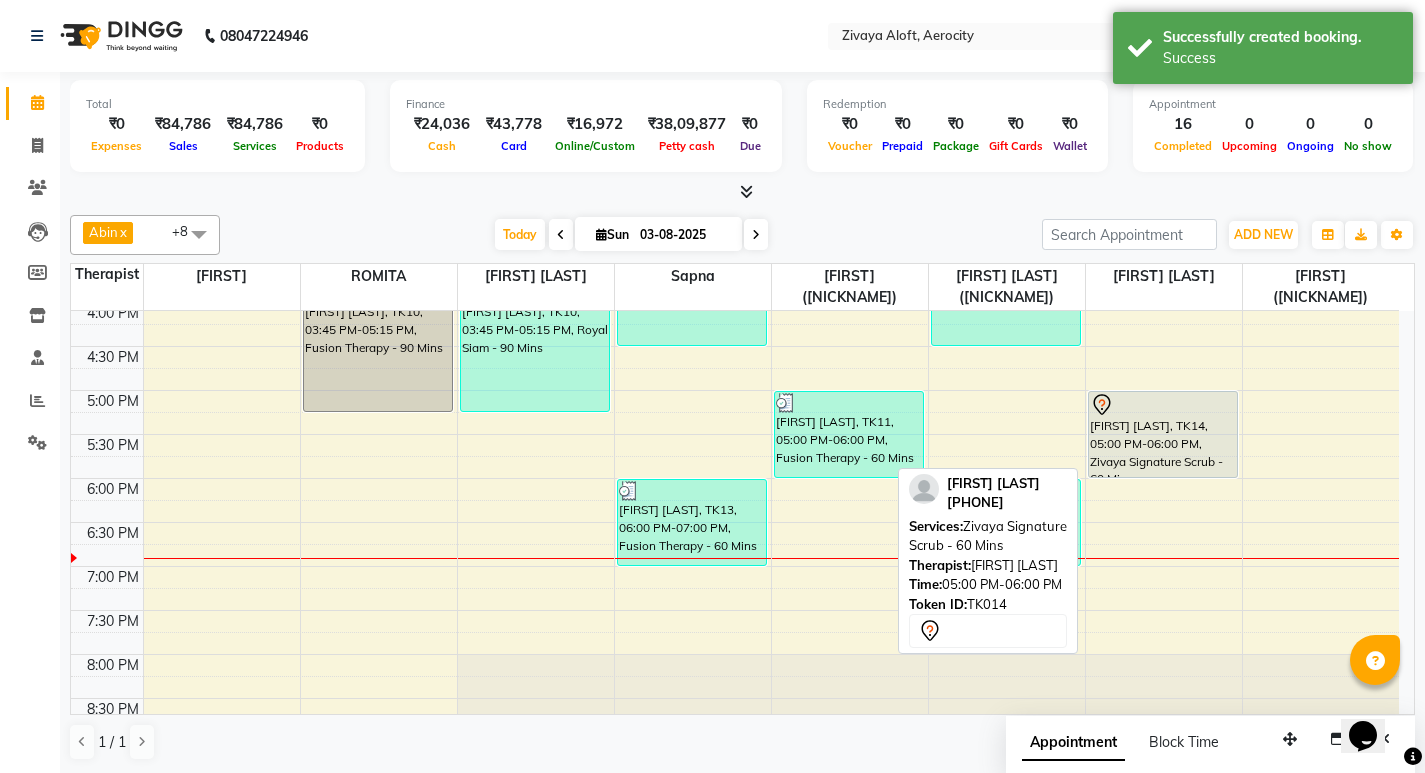 click on "[FIRST] [LAST], TK14, 05:00 PM-06:00 PM, Zivaya Signature Scrub - 60 Mins" at bounding box center (1163, 434) 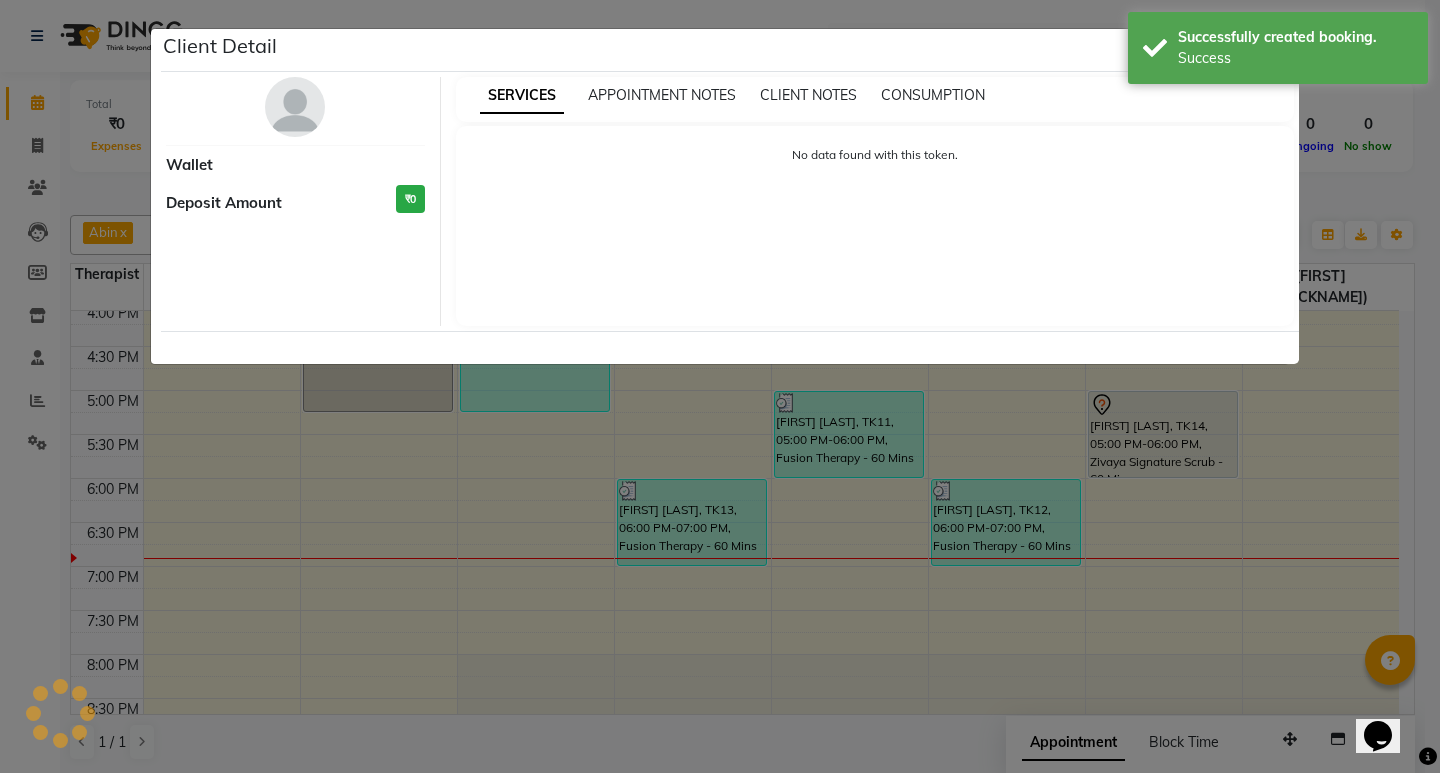 select on "7" 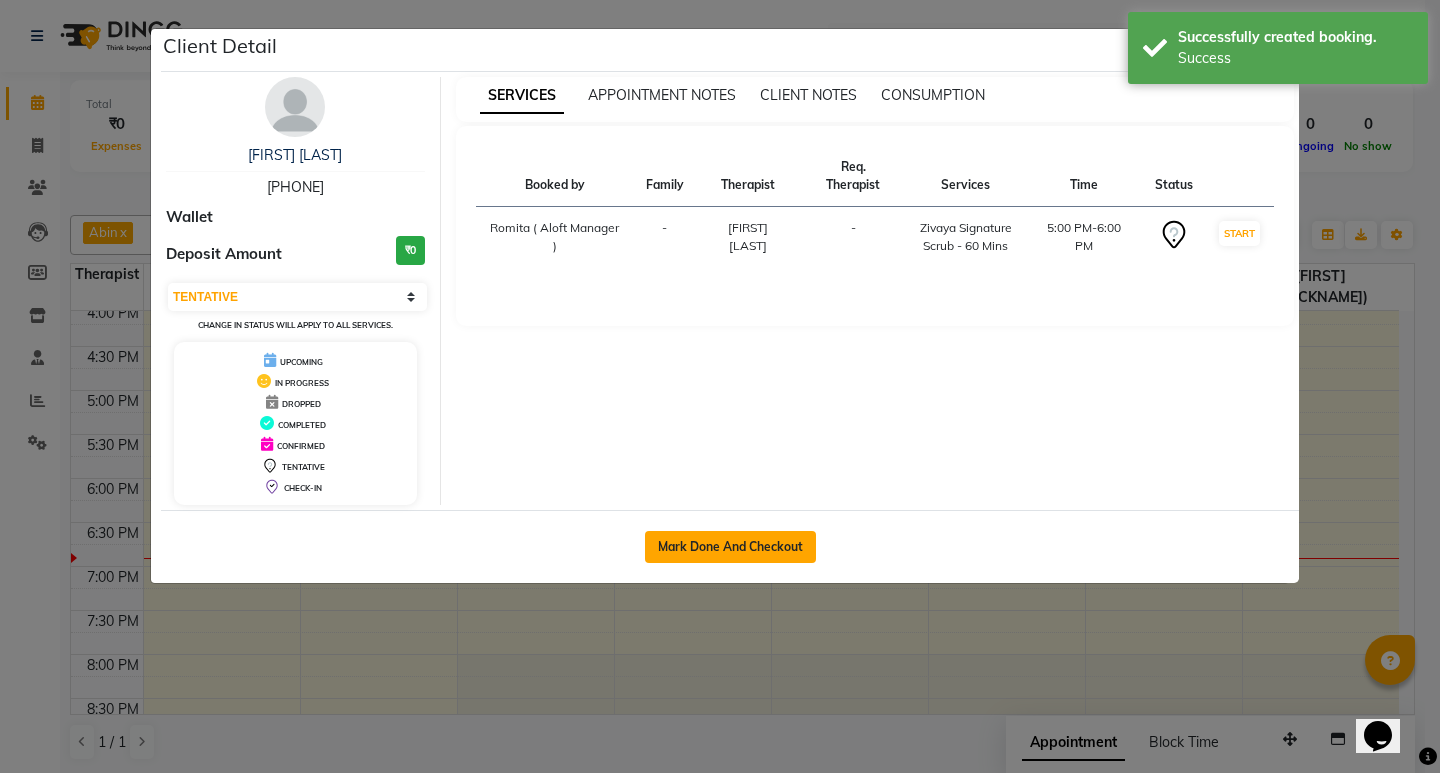 click on "Mark Done And Checkout" 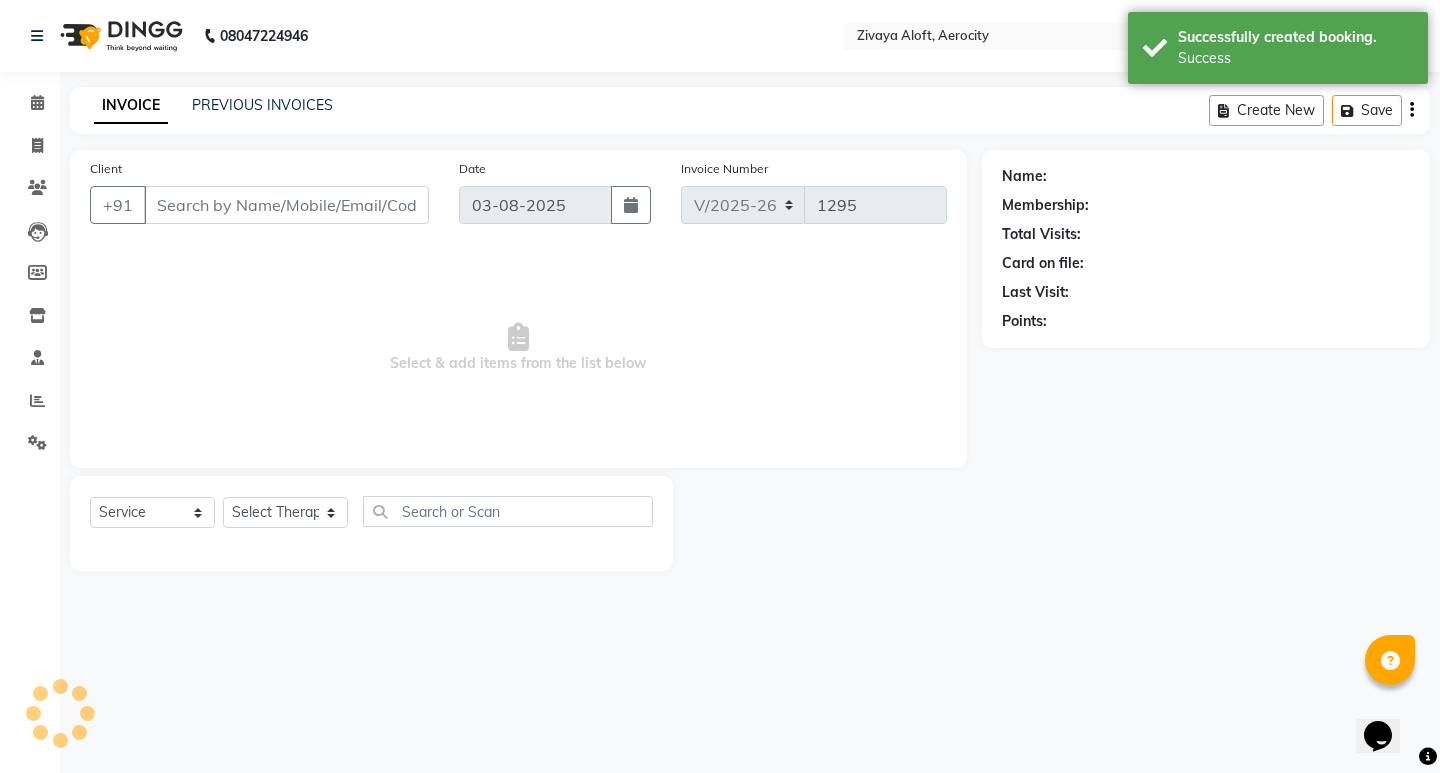 type on "[PHONE]" 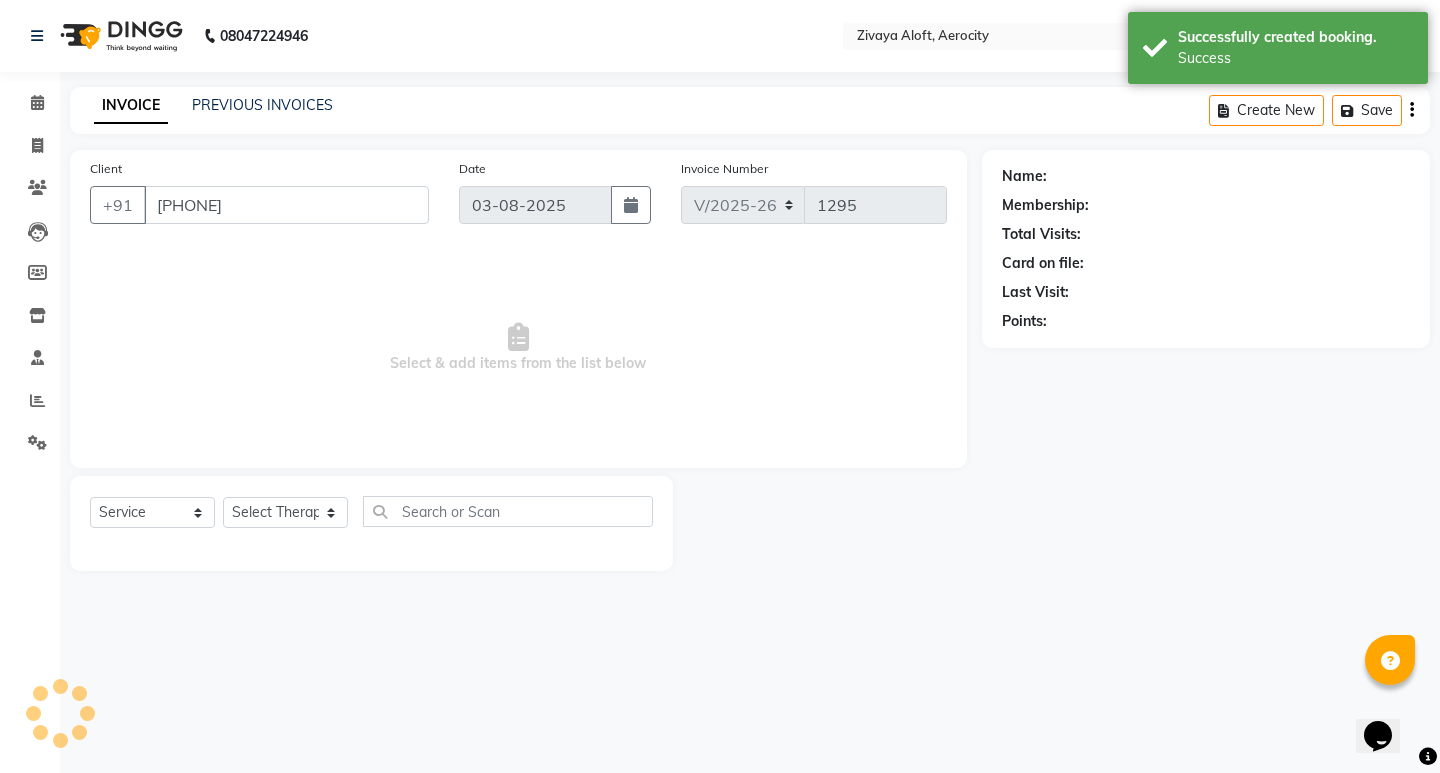 select on "48461" 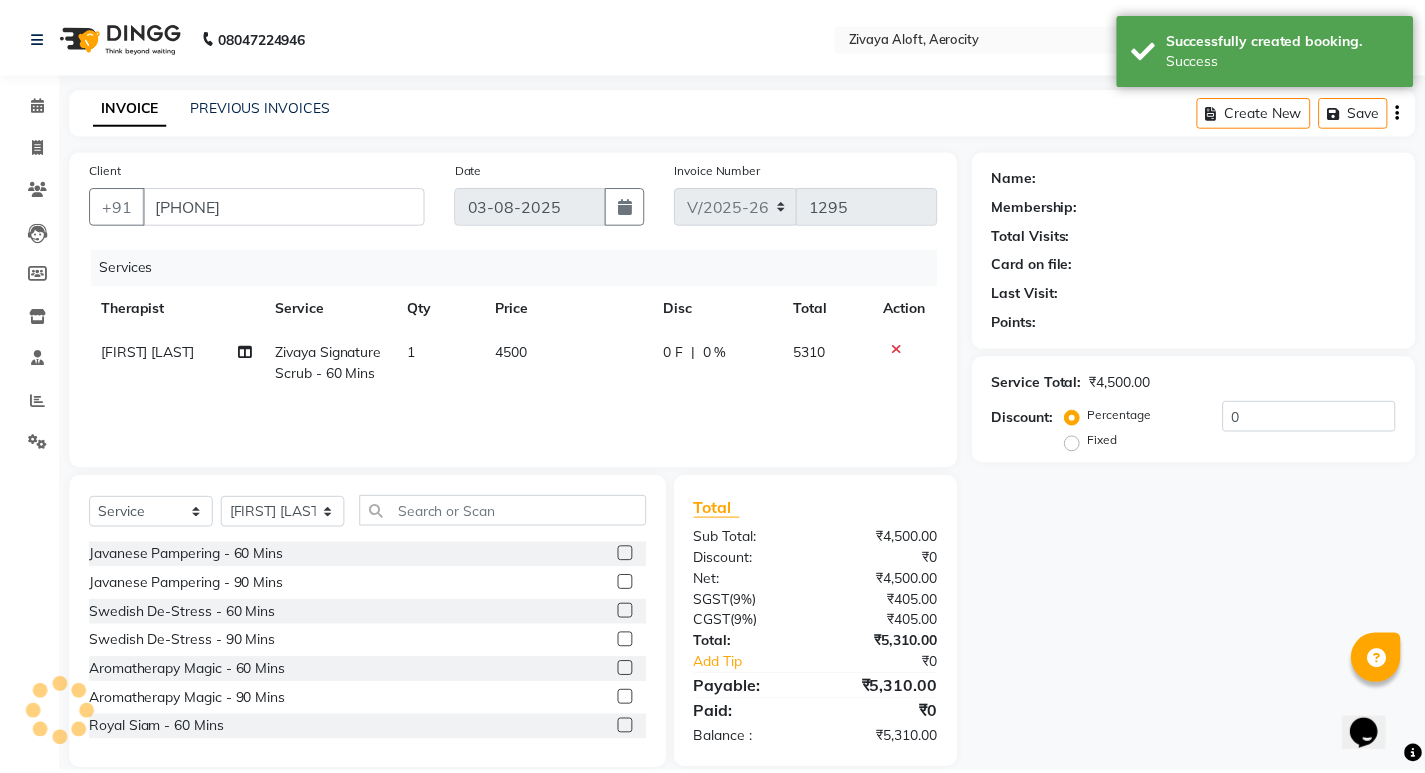 scroll, scrollTop: 28, scrollLeft: 0, axis: vertical 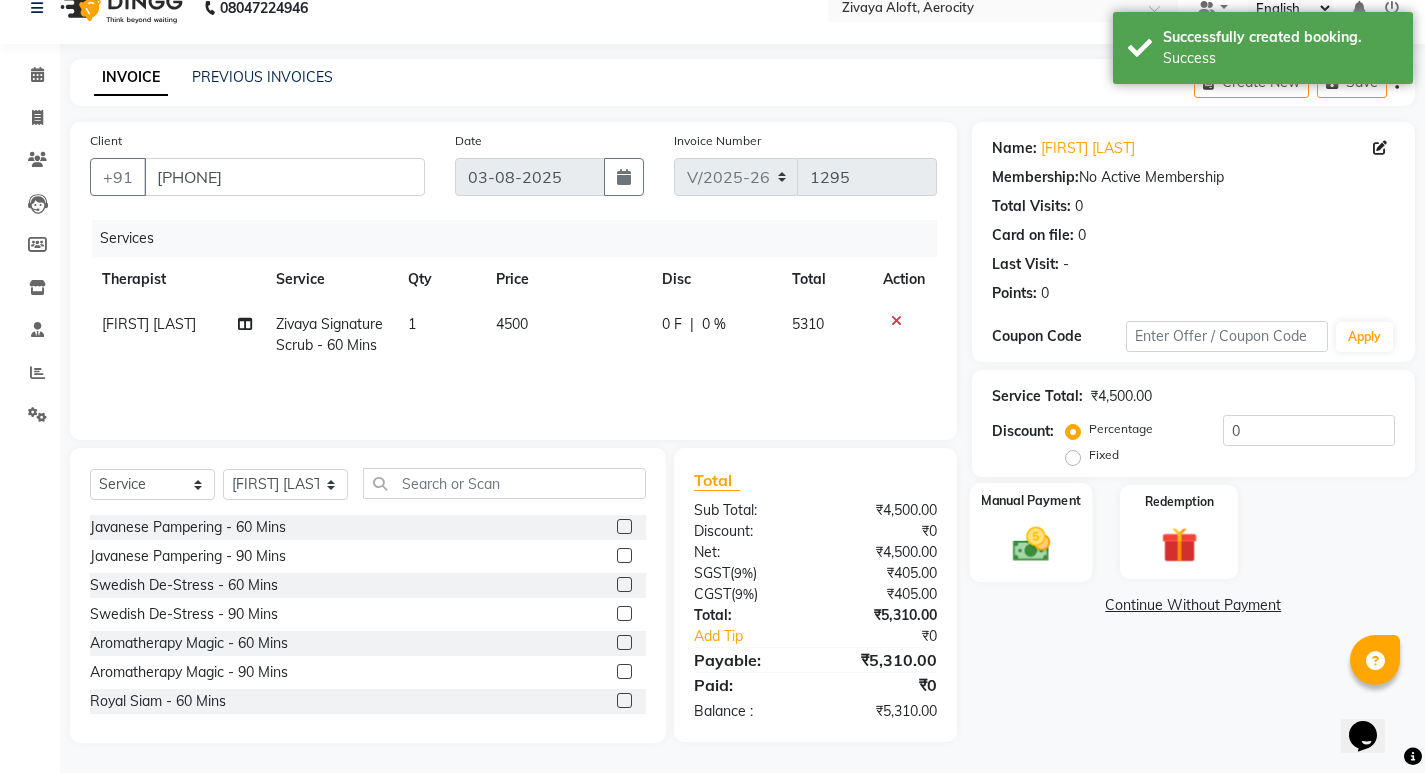 click on "Manual Payment" 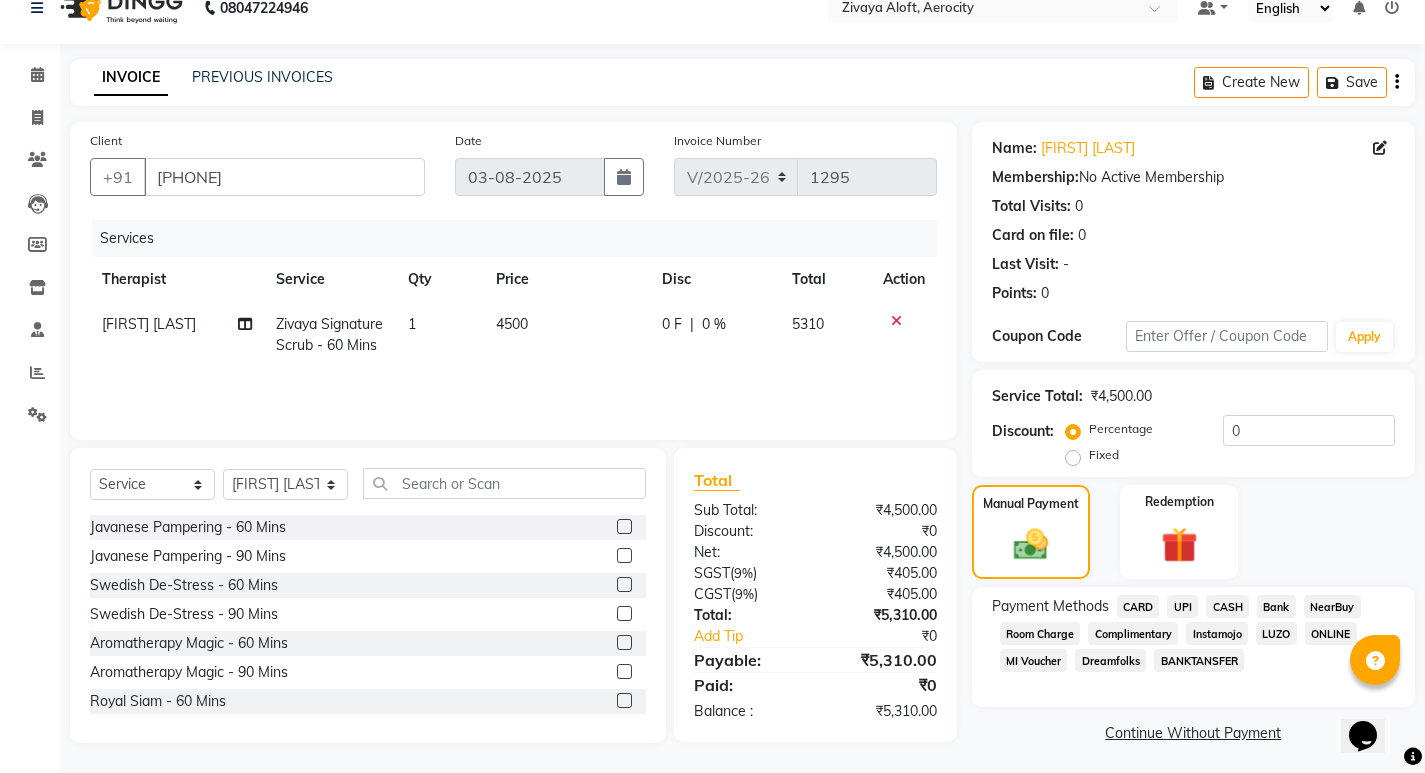 click on "CARD" 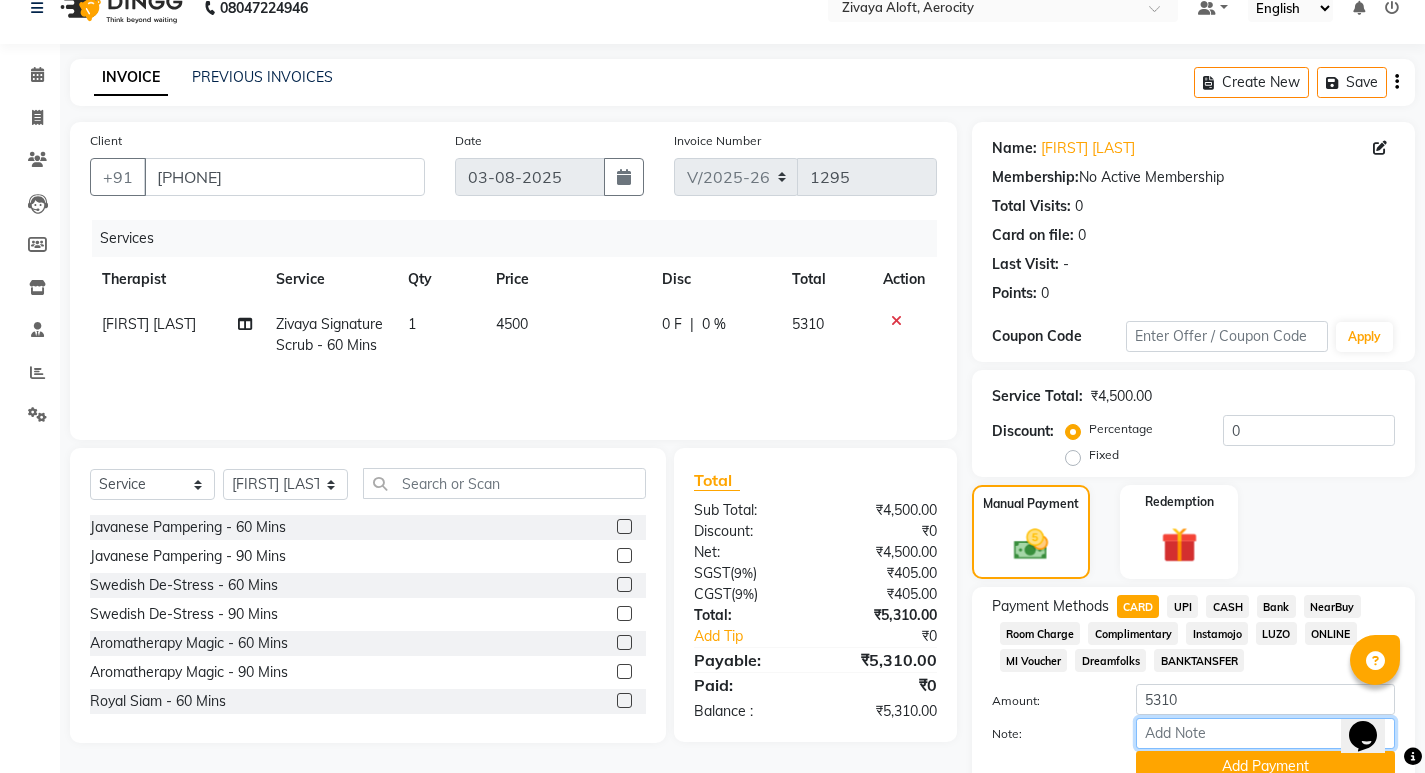 click on "Note:" at bounding box center (1265, 733) 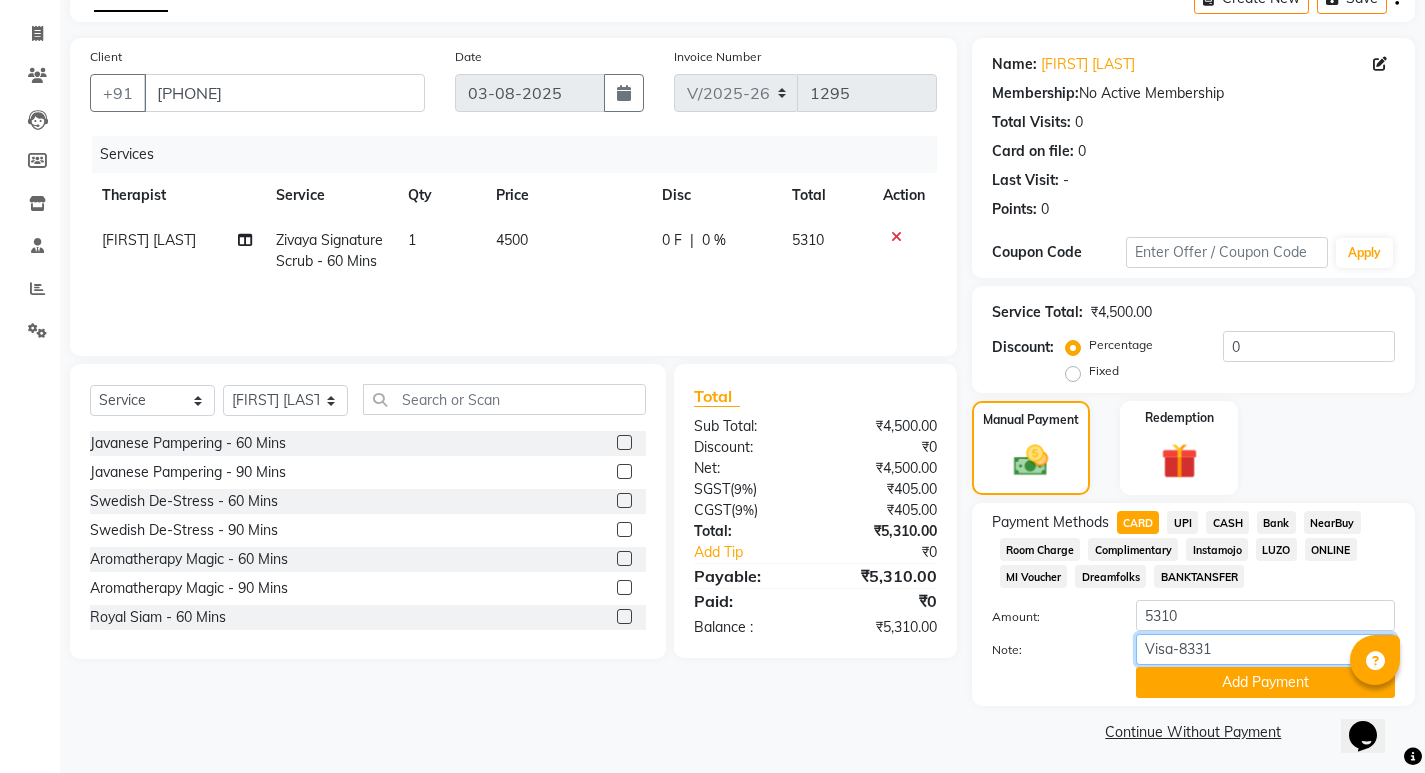 scroll, scrollTop: 116, scrollLeft: 0, axis: vertical 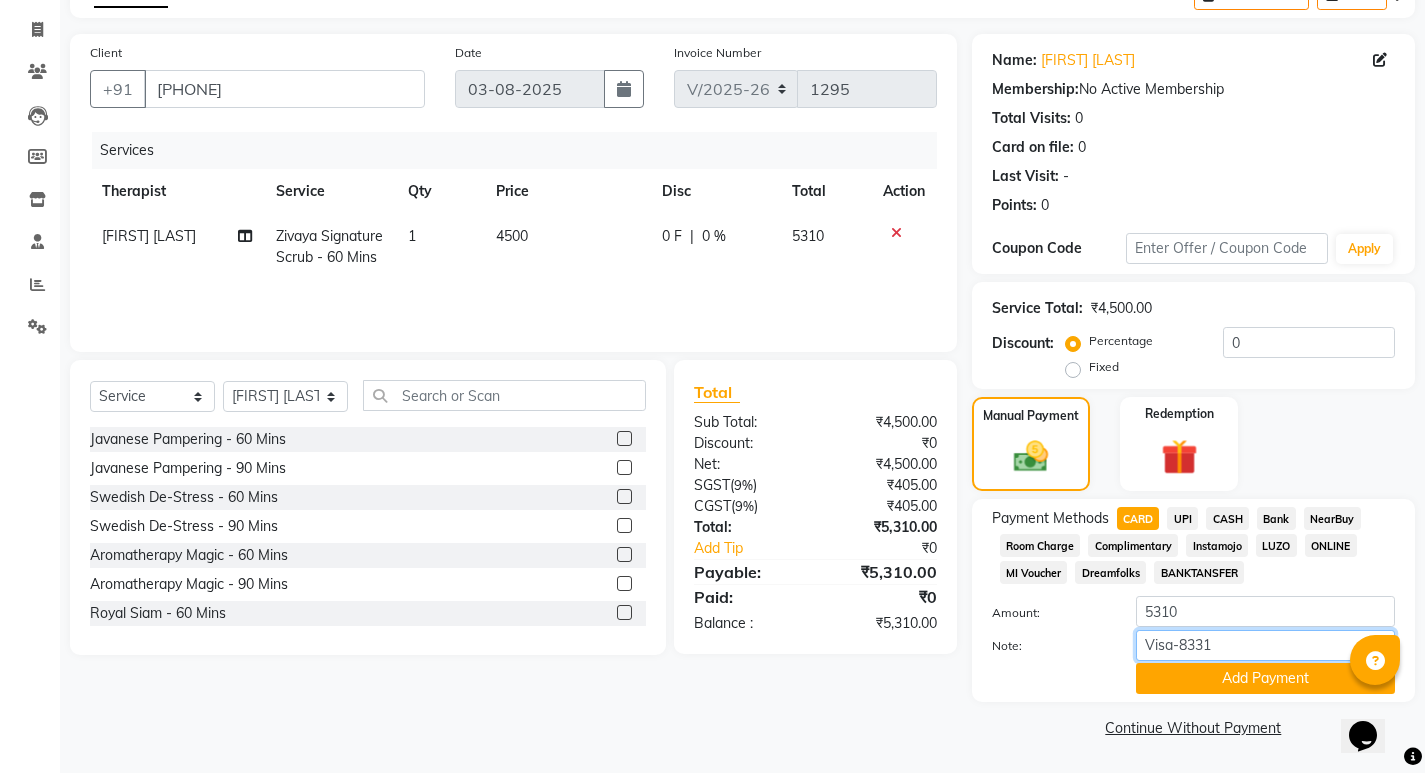 type on "Visa-8331" 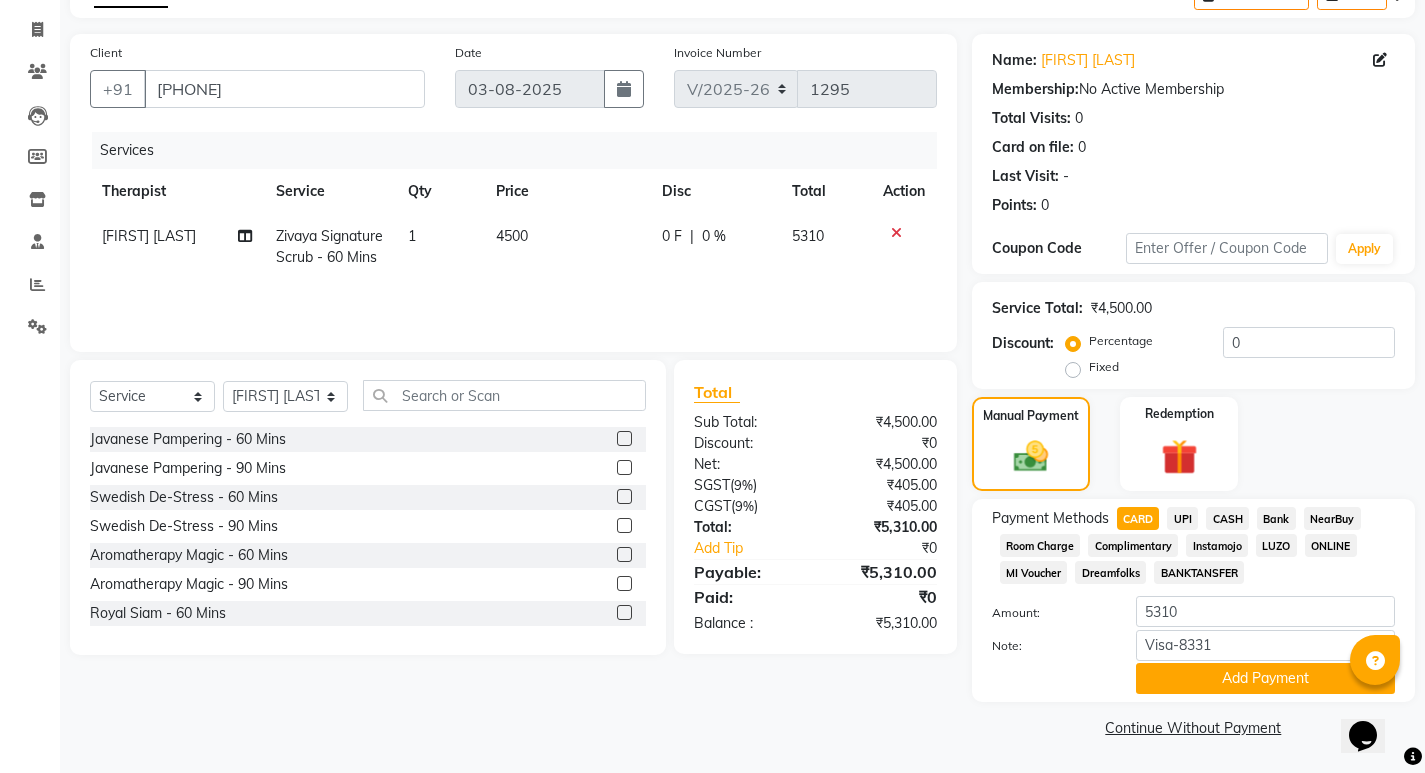 click on "Payment Methods  CARD   UPI   CASH   Bank   NearBuy   Room Charge   Complimentary   Instamojo   LUZO   ONLINE   MI Voucher   Dreamfolks   BANKTANSFER  Amount: 5310 Note: [CREDIT_CARD] Add Payment" 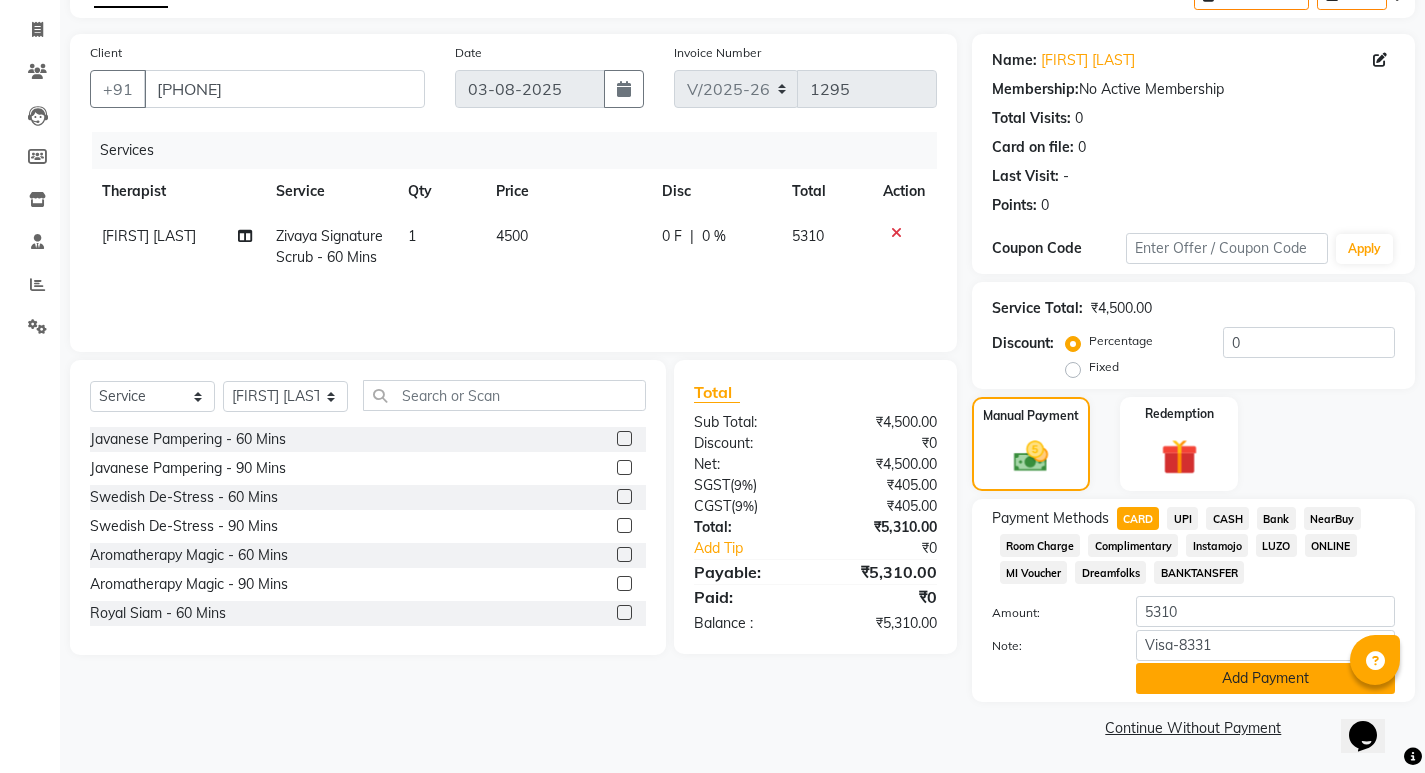 click on "Add Payment" 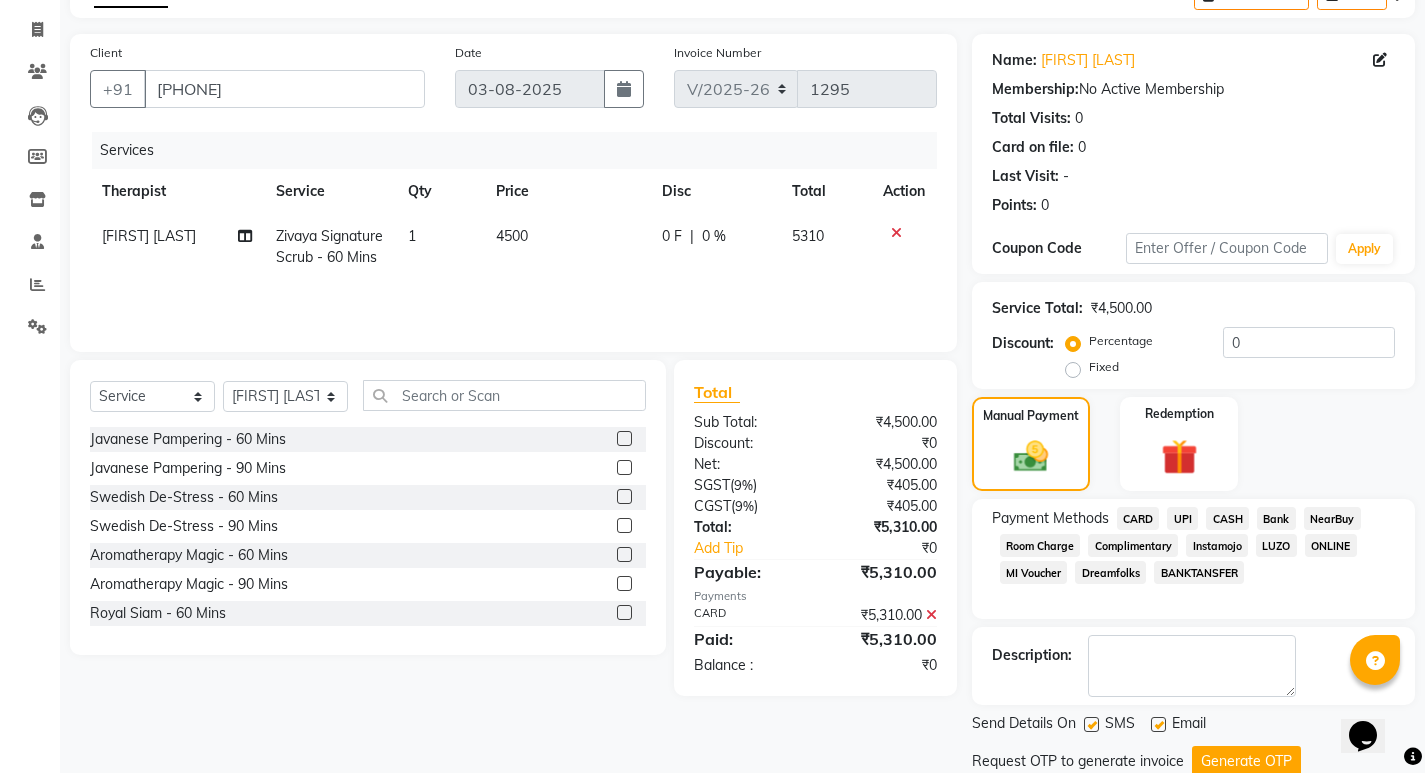 scroll, scrollTop: 185, scrollLeft: 0, axis: vertical 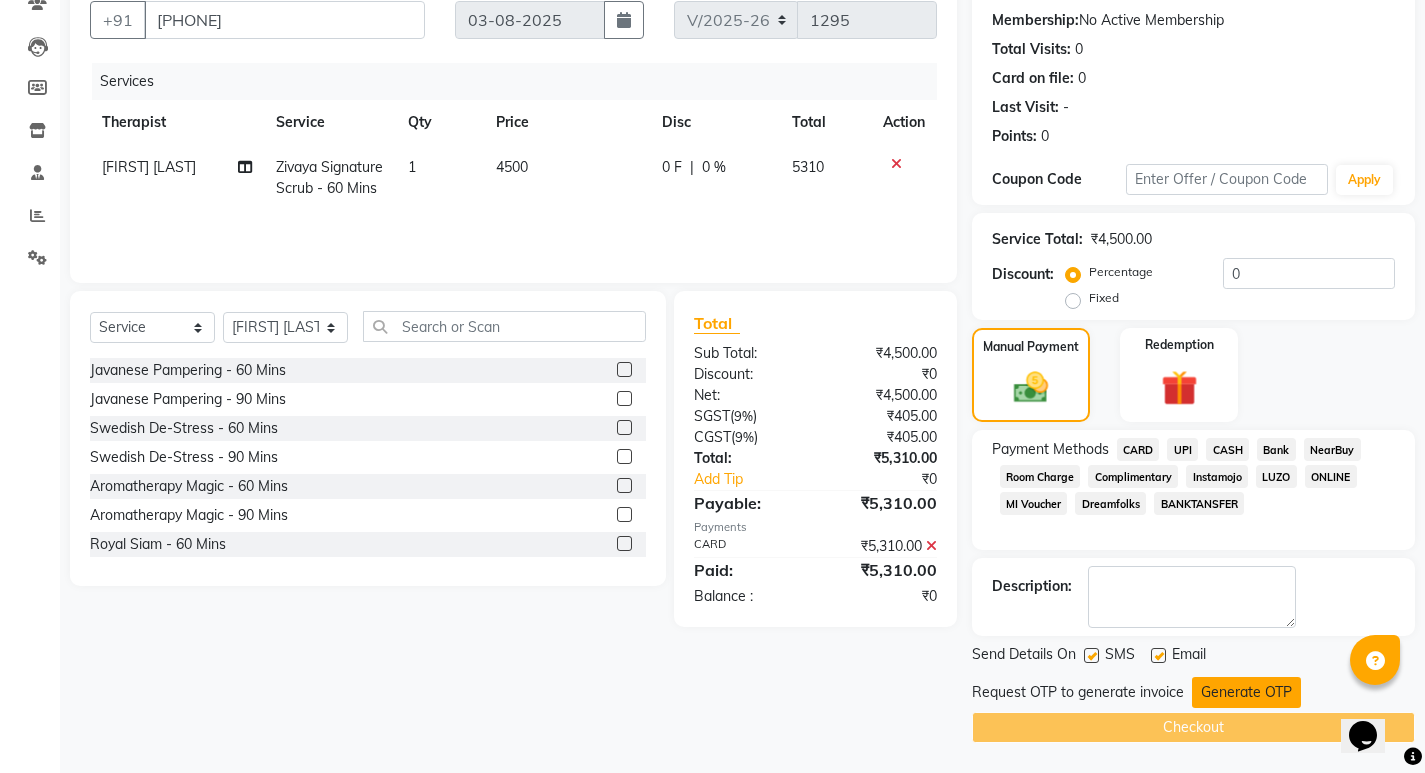 click on "Generate OTP" 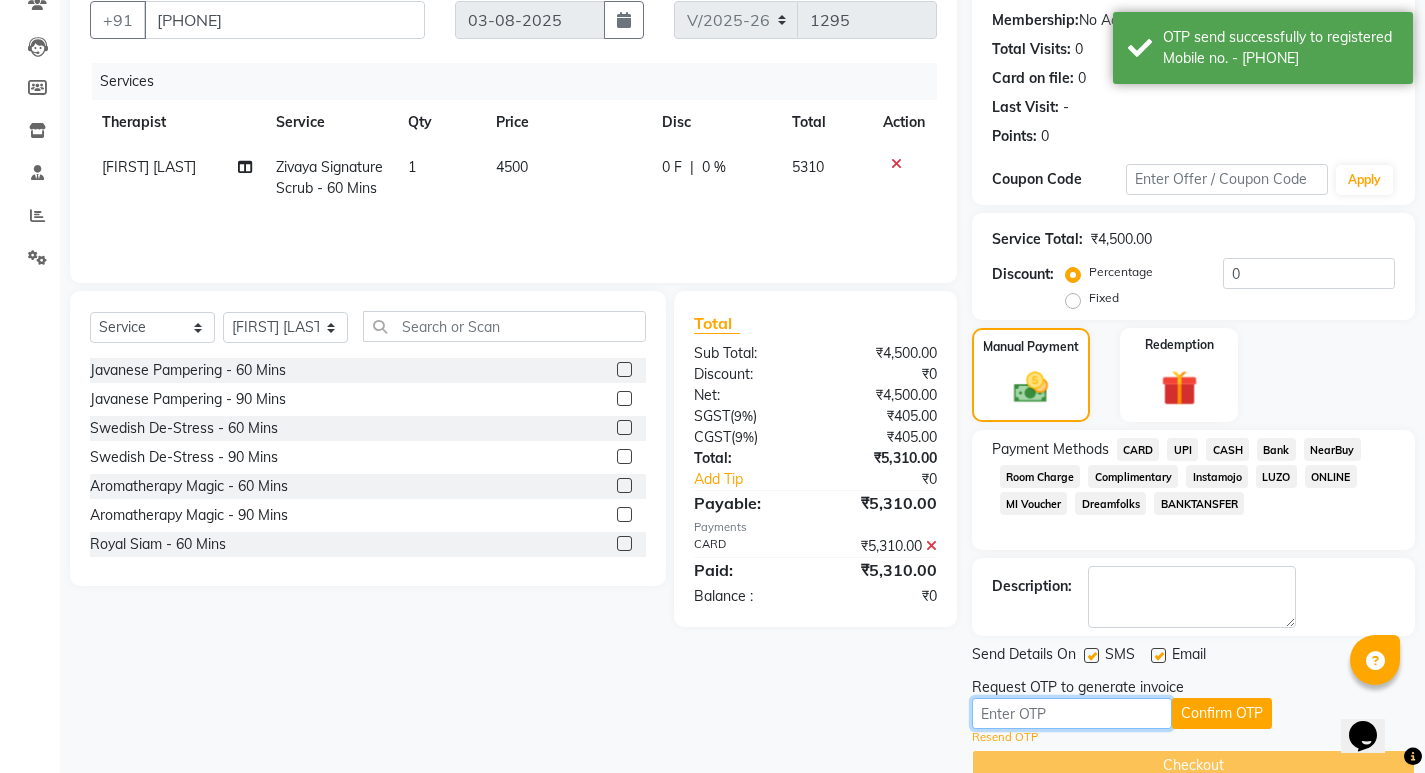 drag, startPoint x: 1053, startPoint y: 711, endPoint x: 1057, endPoint y: 701, distance: 10.770329 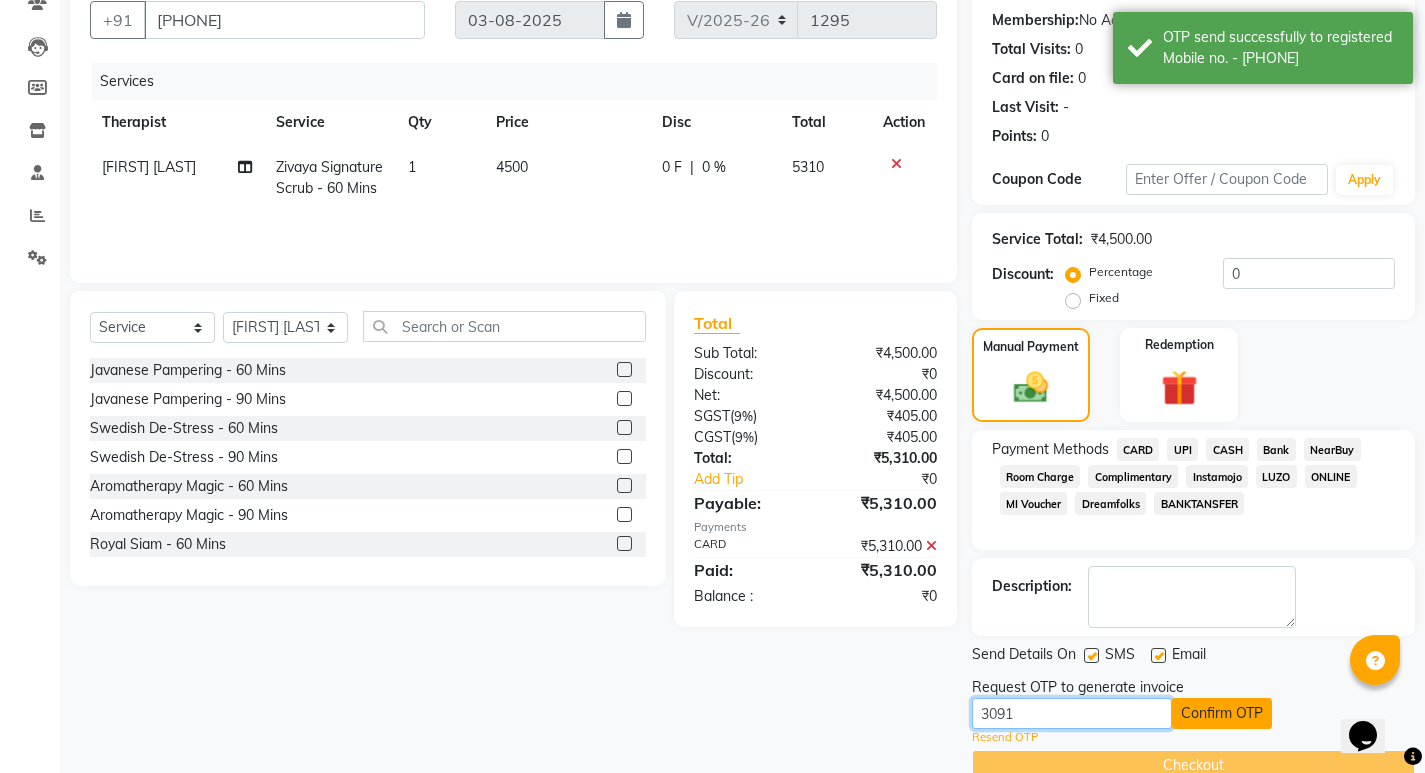 type on "3091" 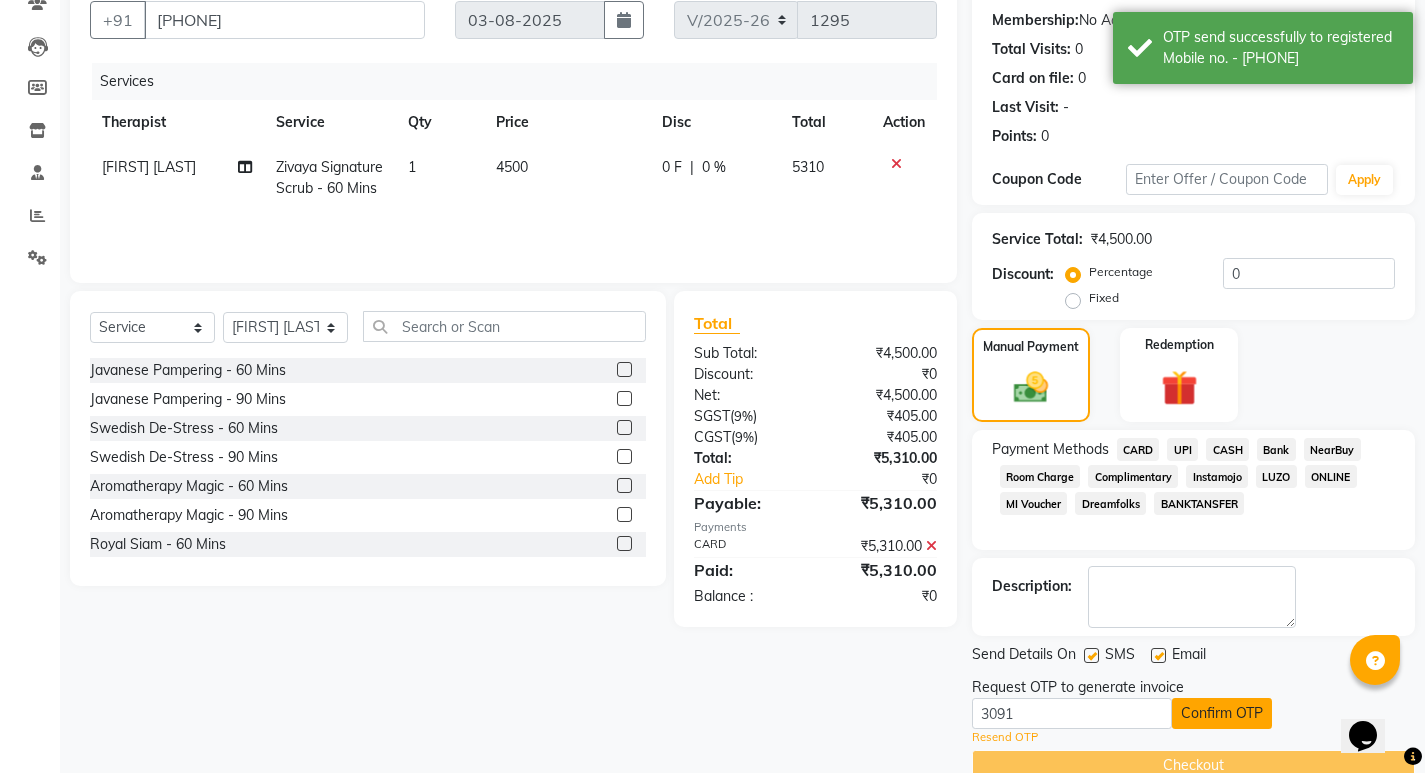 click on "Confirm OTP" 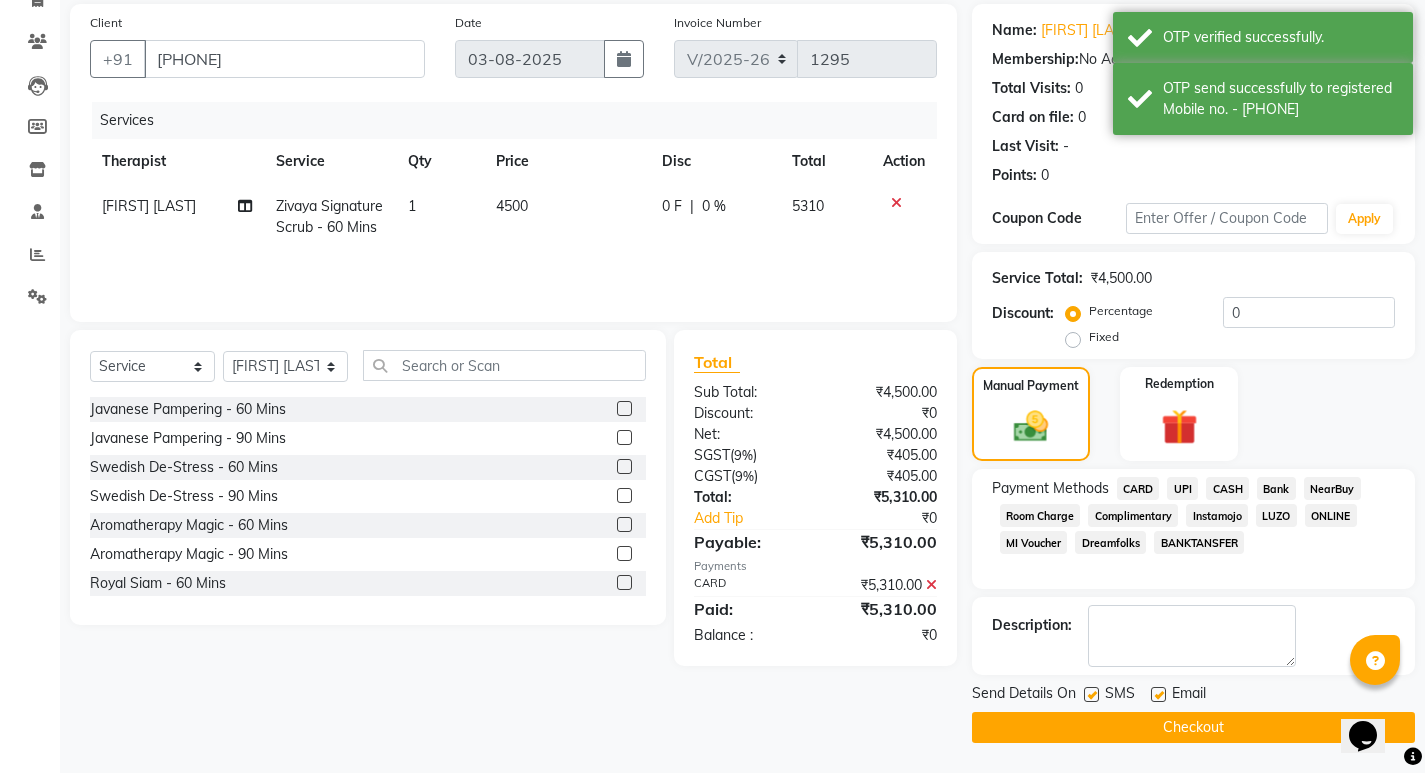 click on "Checkout" 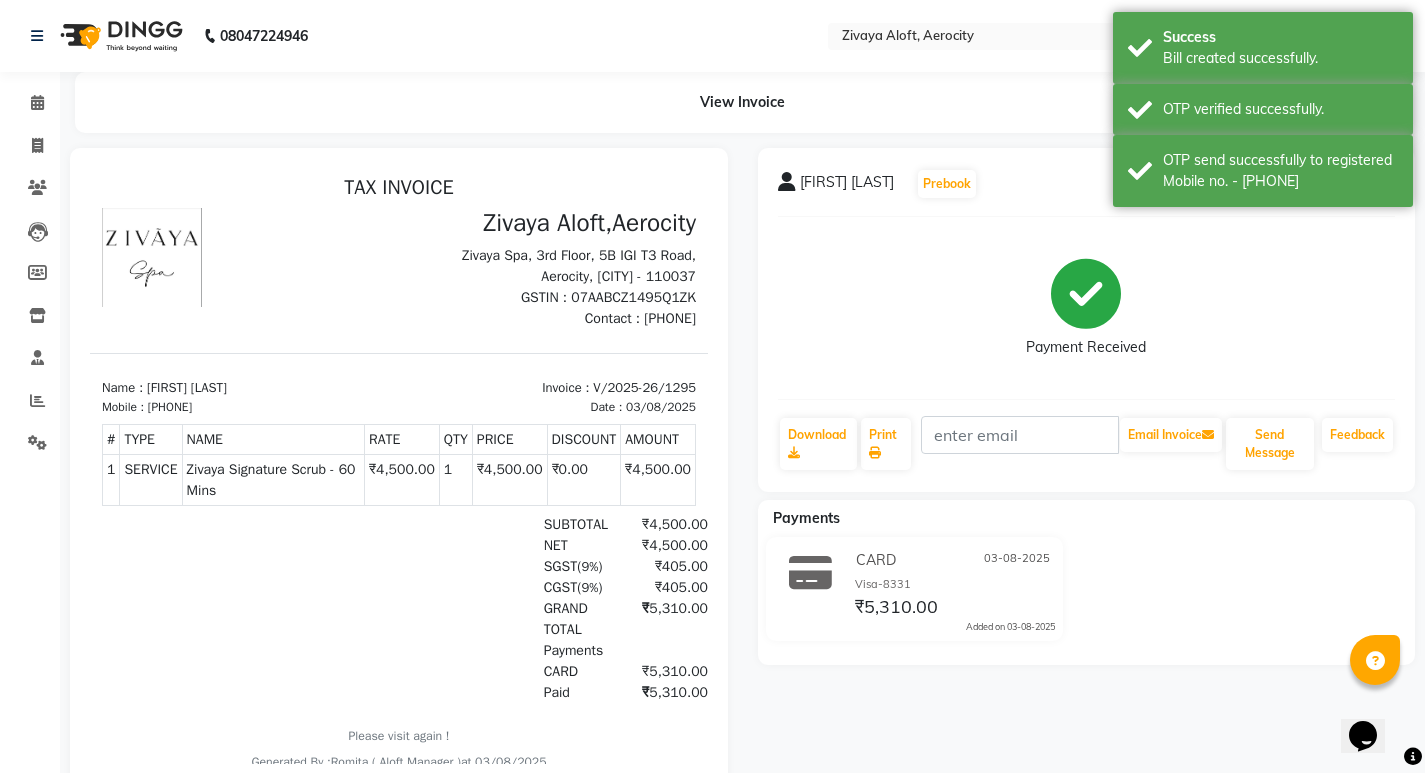 scroll, scrollTop: 0, scrollLeft: 0, axis: both 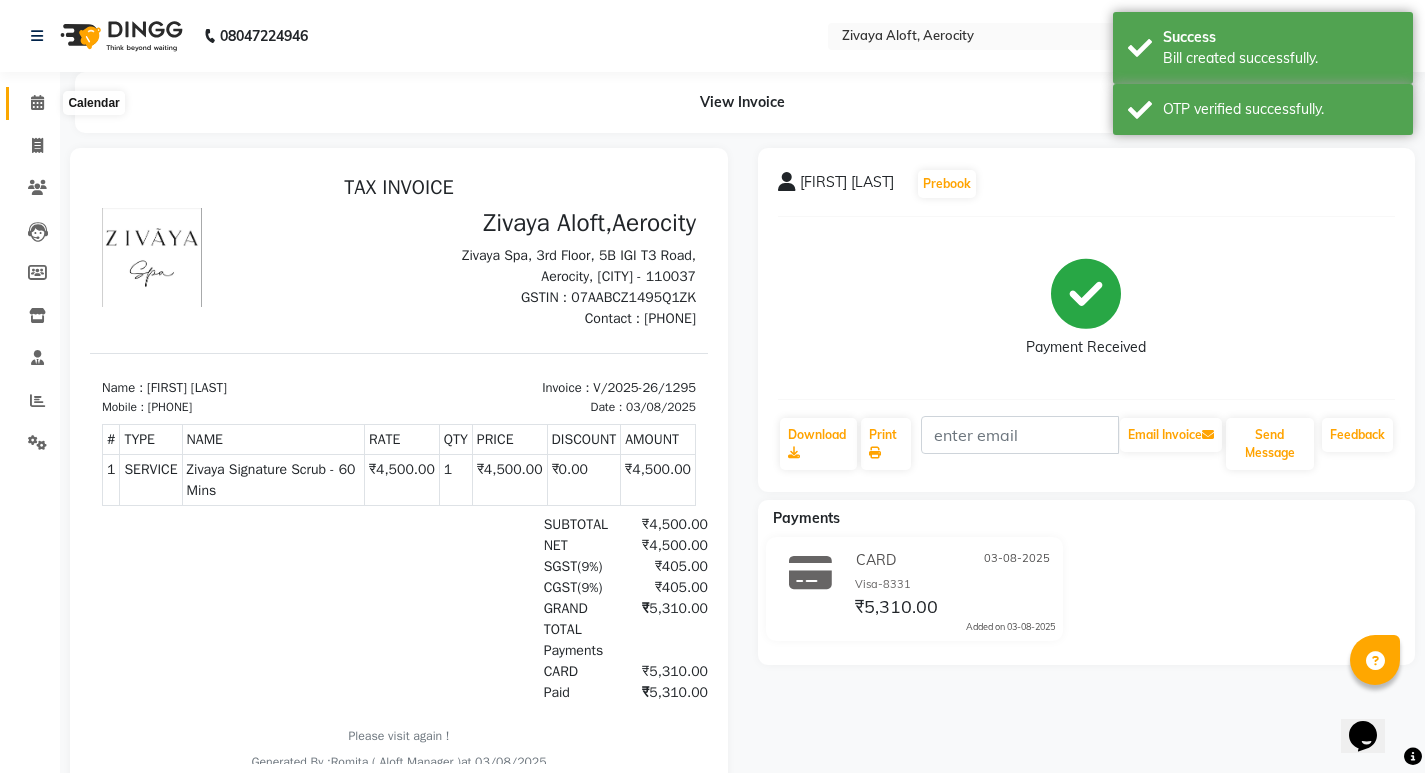 click 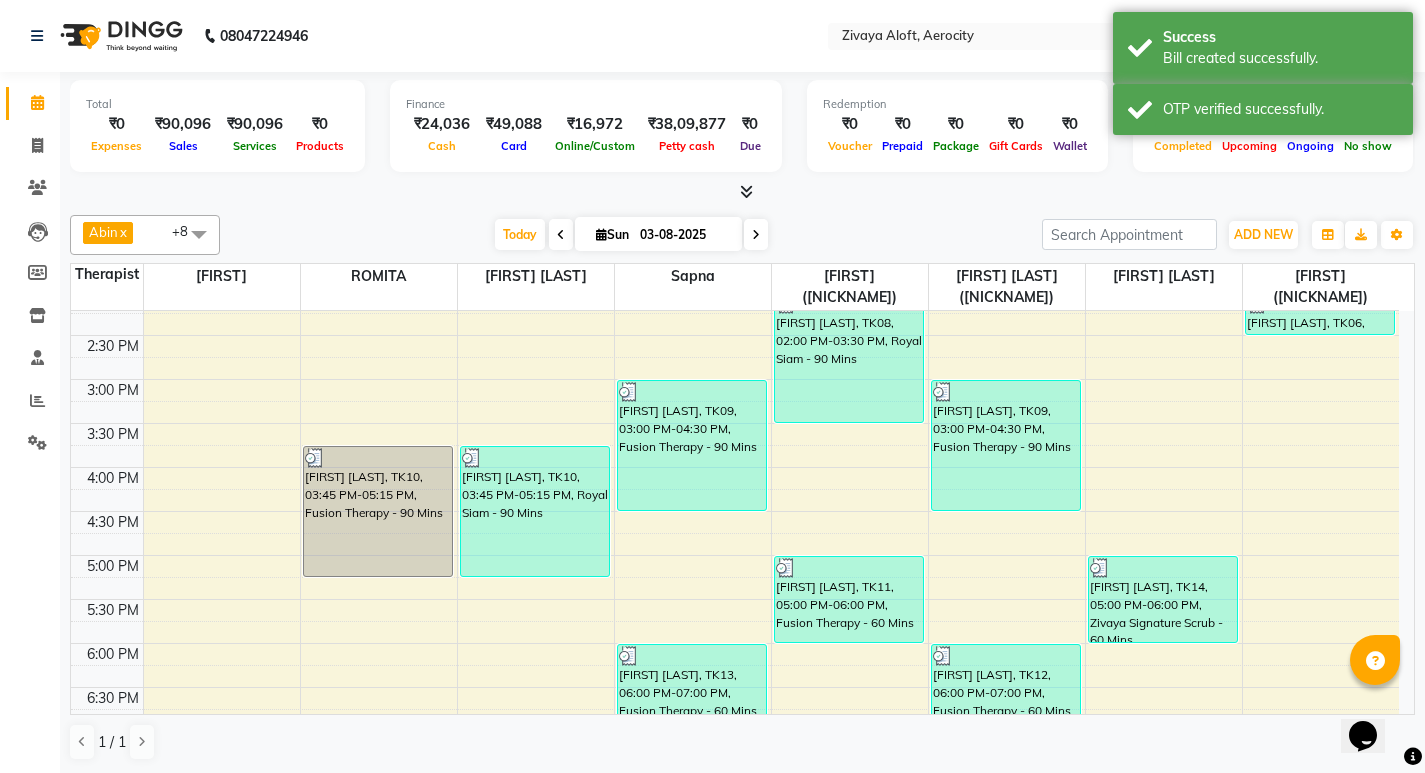 scroll, scrollTop: 800, scrollLeft: 0, axis: vertical 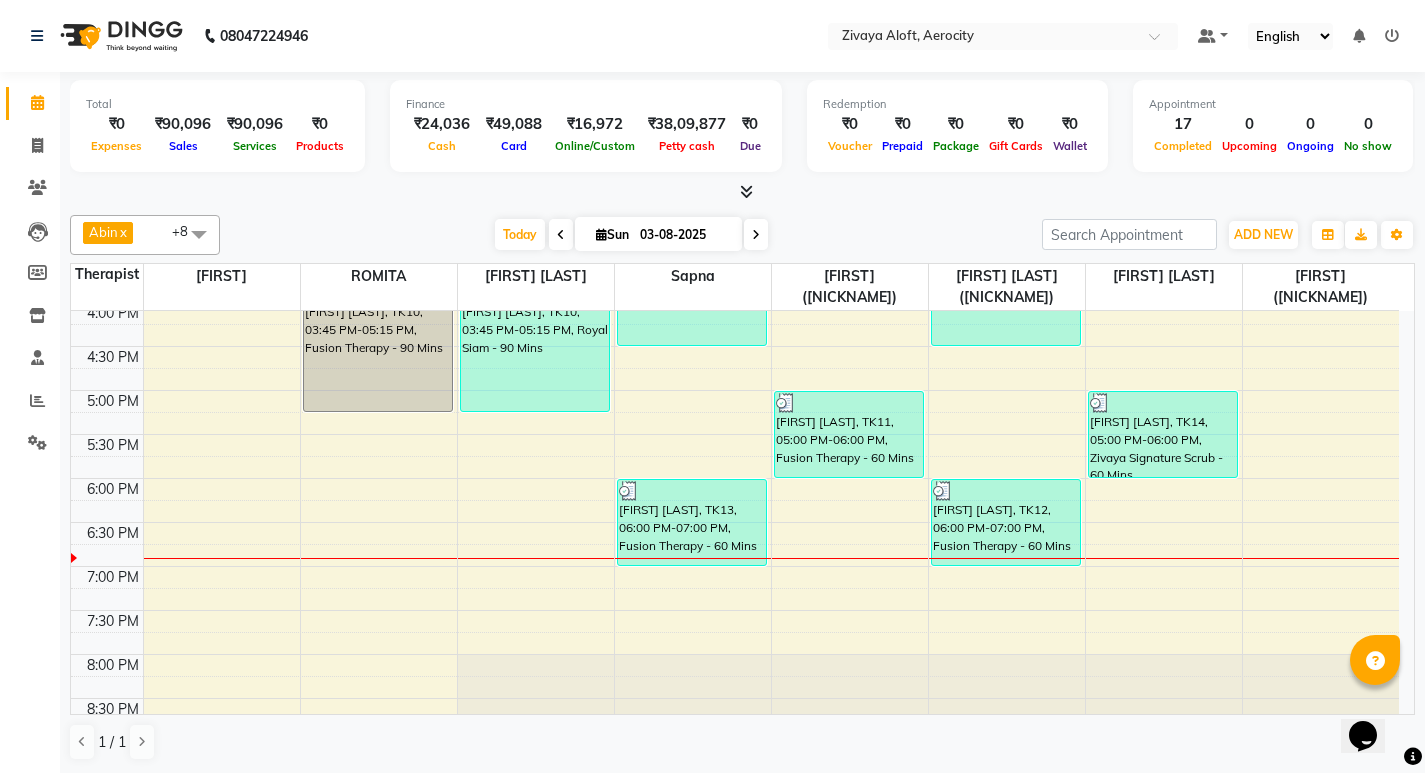 click at bounding box center [746, 191] 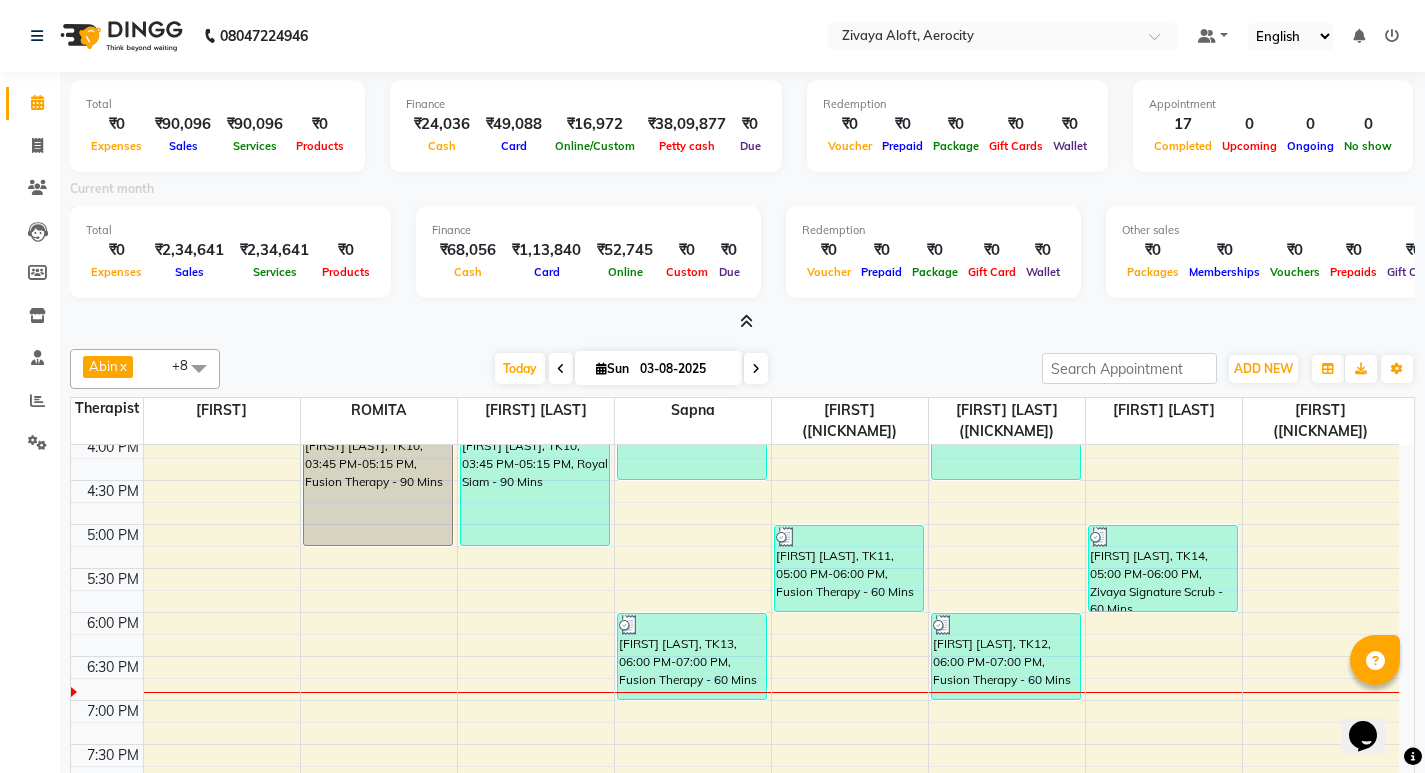 click at bounding box center [746, 321] 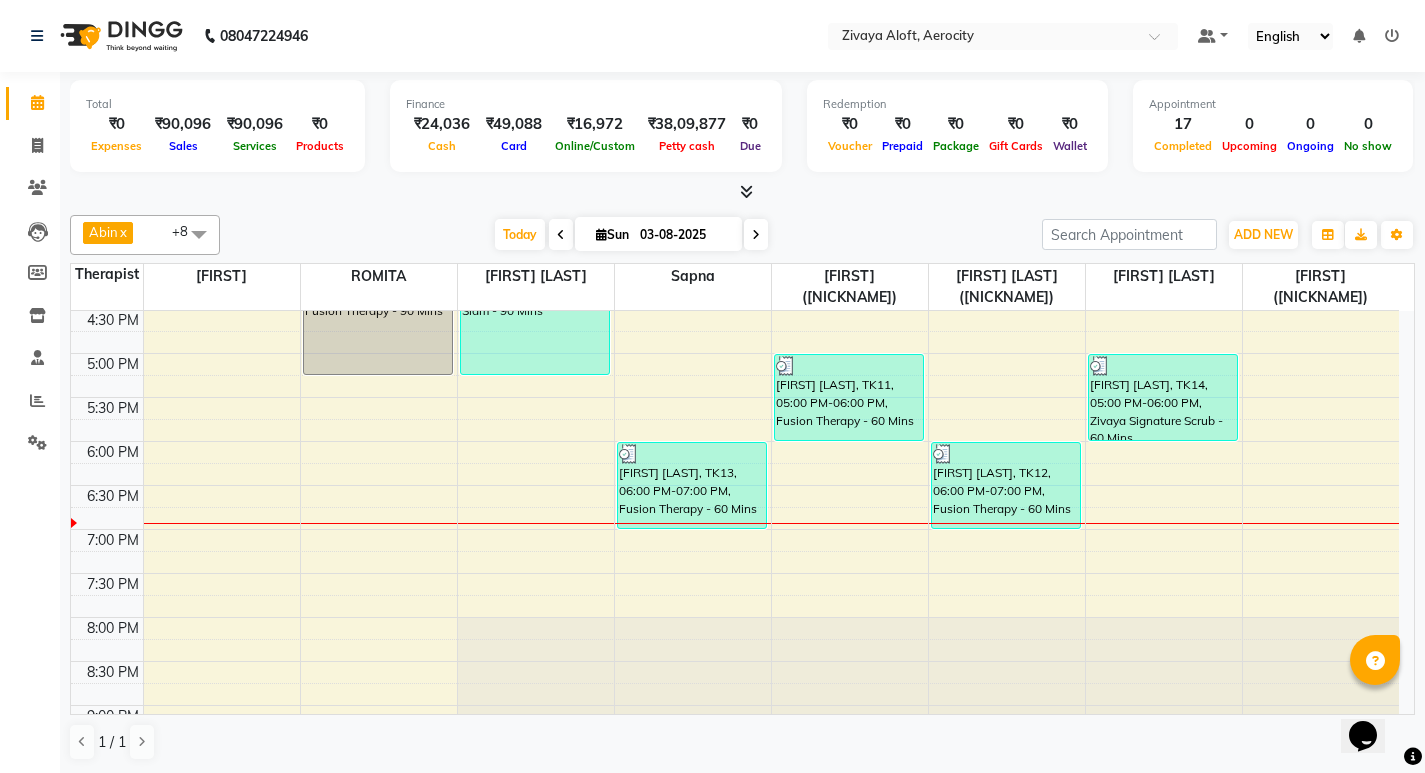 scroll, scrollTop: 900, scrollLeft: 0, axis: vertical 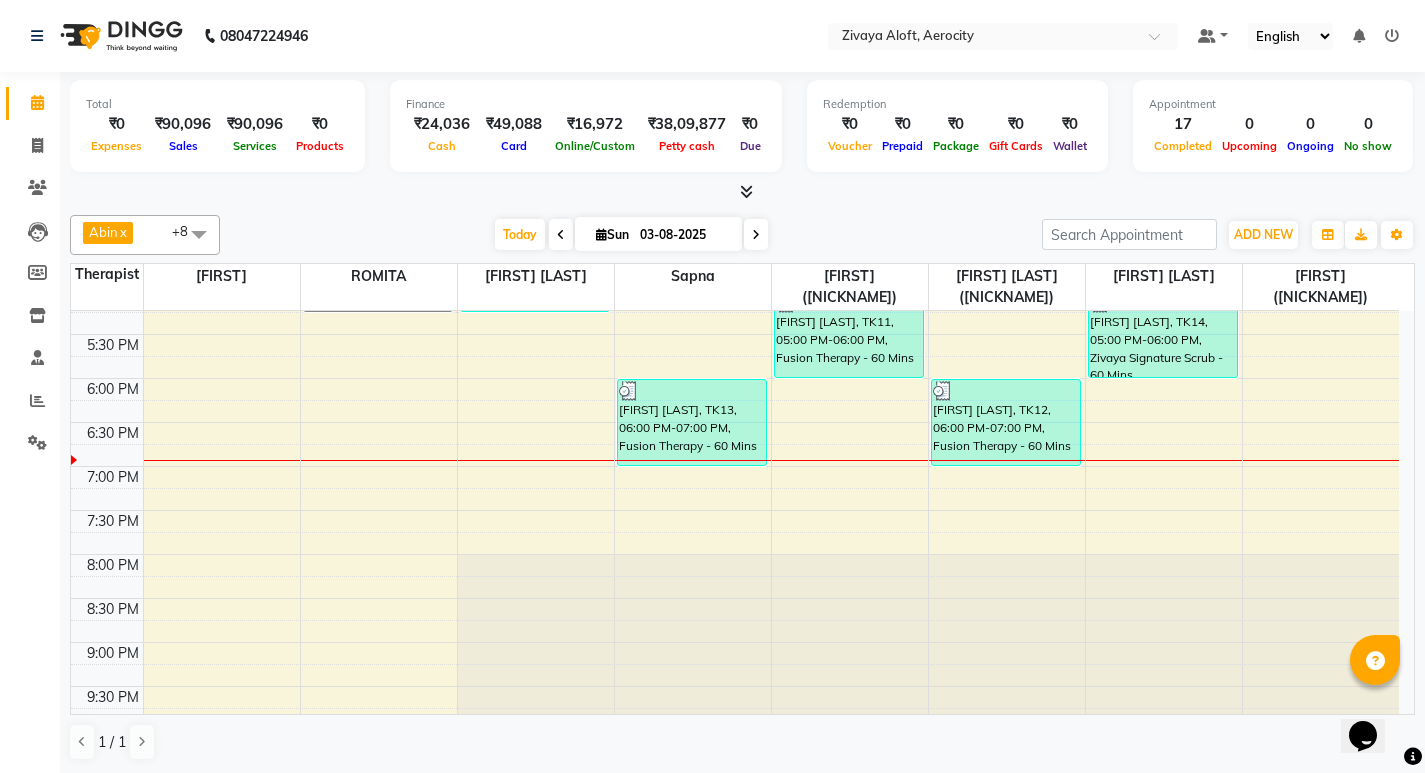 click on "7:00 AM 7:30 AM 8:00 AM 8:30 AM 9:00 AM 9:30 AM 10:00 AM 10:30 AM 11:00 AM 11:30 AM 12:00 PM 12:30 PM 1:00 PM 1:30 PM 2:00 PM 2:30 PM 3:00 PM 3:30 PM 4:00 PM 4:30 PM 5:00 PM 5:30 PM 6:00 PM 6:30 PM 7:00 PM 7:30 PM 8:00 PM 8:30 PM 9:00 PM 9:30 PM 10:00 PM 10:30 PM 11:00 PM 11:30 PM     [FIRST] [LAST], TK10, 03:45 PM-05:15 PM, Fusion Therapy - 90 Mins     [FIRST] [LAST], TK04, 12:30 PM-02:00 PM, Fusion Therapy - 90 Mins     [FIRST] [LAST], TK10, 03:45 PM-05:15 PM, Royal Siam - 90 Mins     [FIRST] [LAST], TK04, 12:15 PM-01:45 PM, Fusion Therapy - 90 Mins     [FIRST] [LAST], TK09, 03:00 PM-04:30 PM, Fusion Therapy - 90 Mins     [FIRST] [LAST], TK13, 06:00 PM-07:00 PM, Fusion Therapy - 60 Mins     [FIRST] [LAST], TK08, 02:00 PM-03:30 PM, Royal Siam - 90 Mins     [FIRST] [LAST], TK11, 05:00 PM-06:00 PM, Fusion Therapy - 60 Mins     [FIRST] [LAST], TK07, 01:00 PM-02:00 PM, Swedish De-Stress - 60 Mins     [FIRST] [LAST], TK09, 03:00 PM-04:30 PM, Fusion Therapy - 90 Mins     [FIRST] [LAST], TK12, 06:00 PM-07:00 PM, Fusion Therapy - 60 Mins" at bounding box center [735, 158] 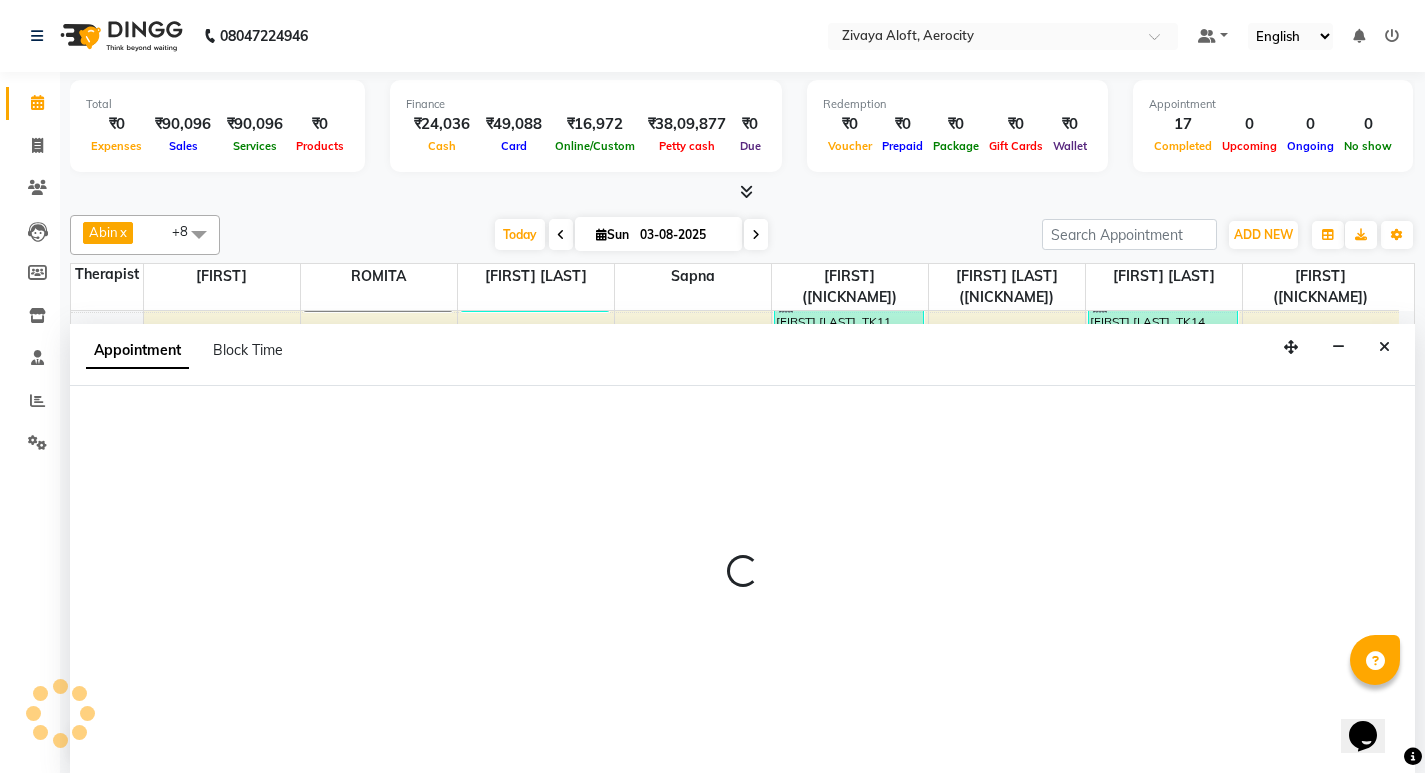 select on "48459" 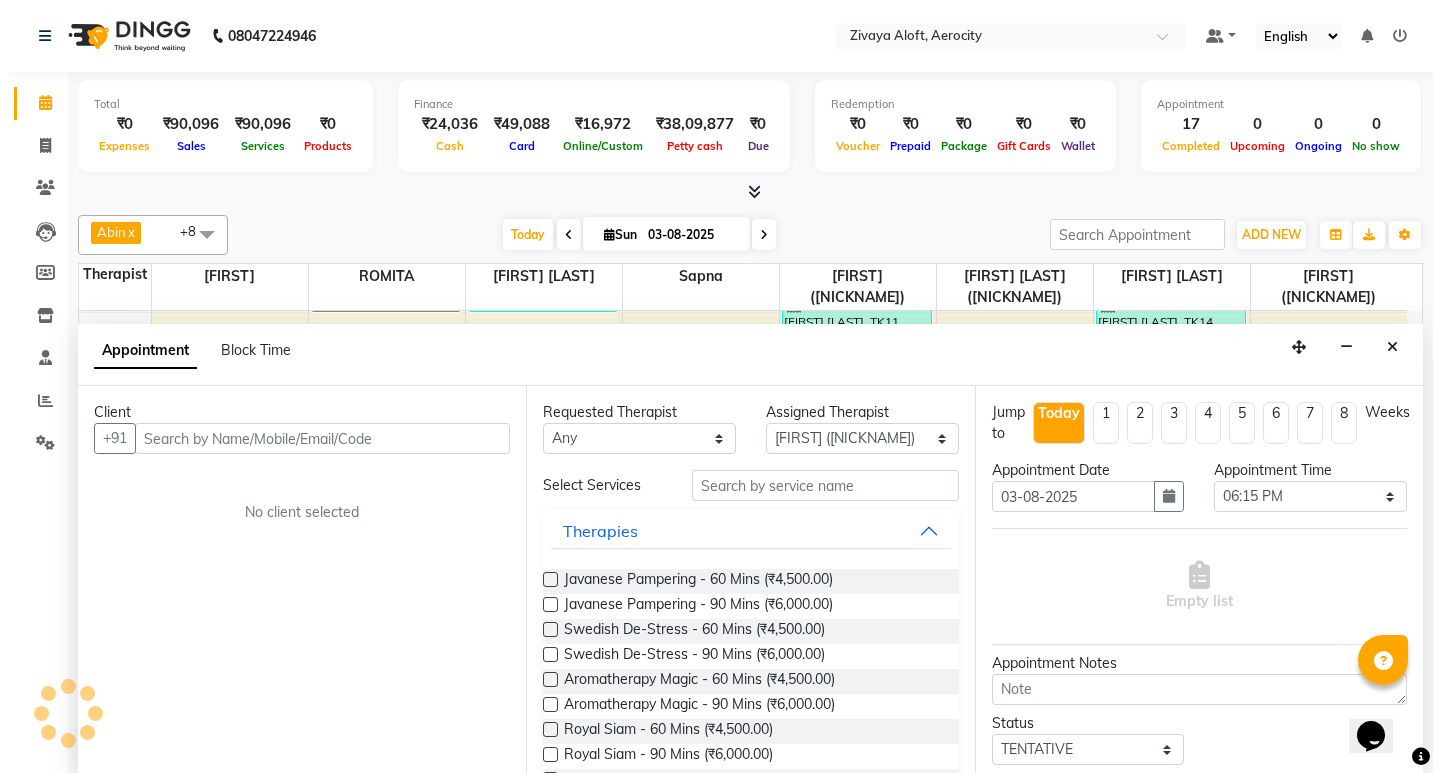 scroll, scrollTop: 1, scrollLeft: 0, axis: vertical 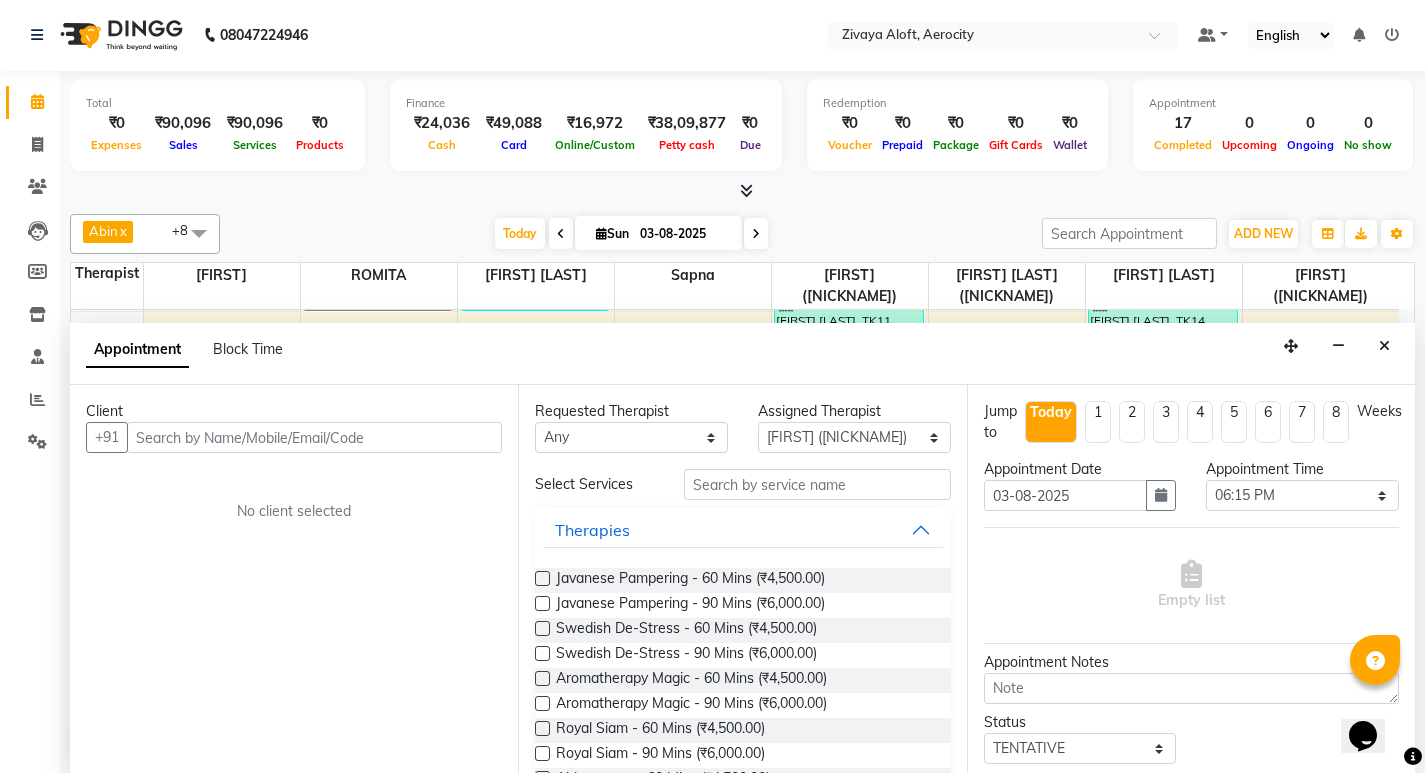 click at bounding box center [314, 437] 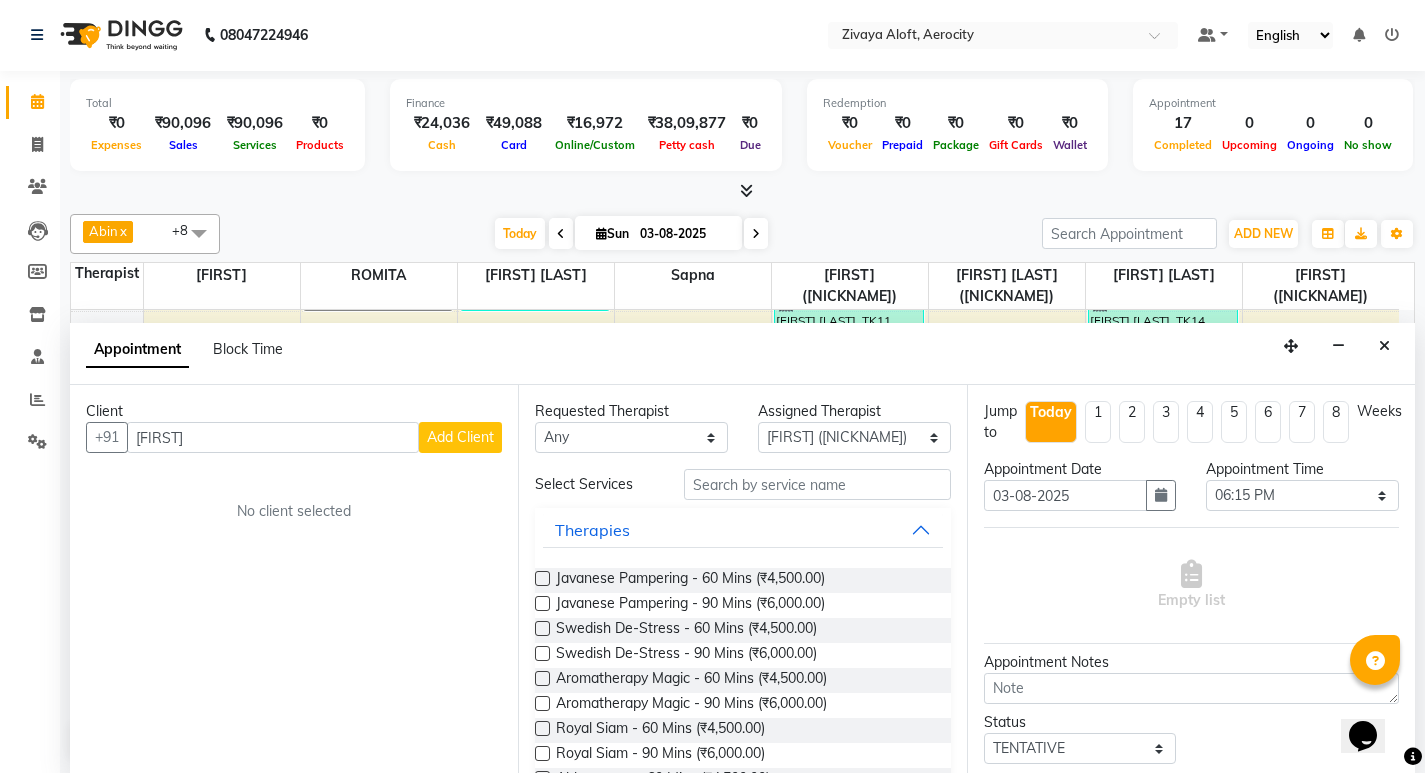 type on "[FIRST]" 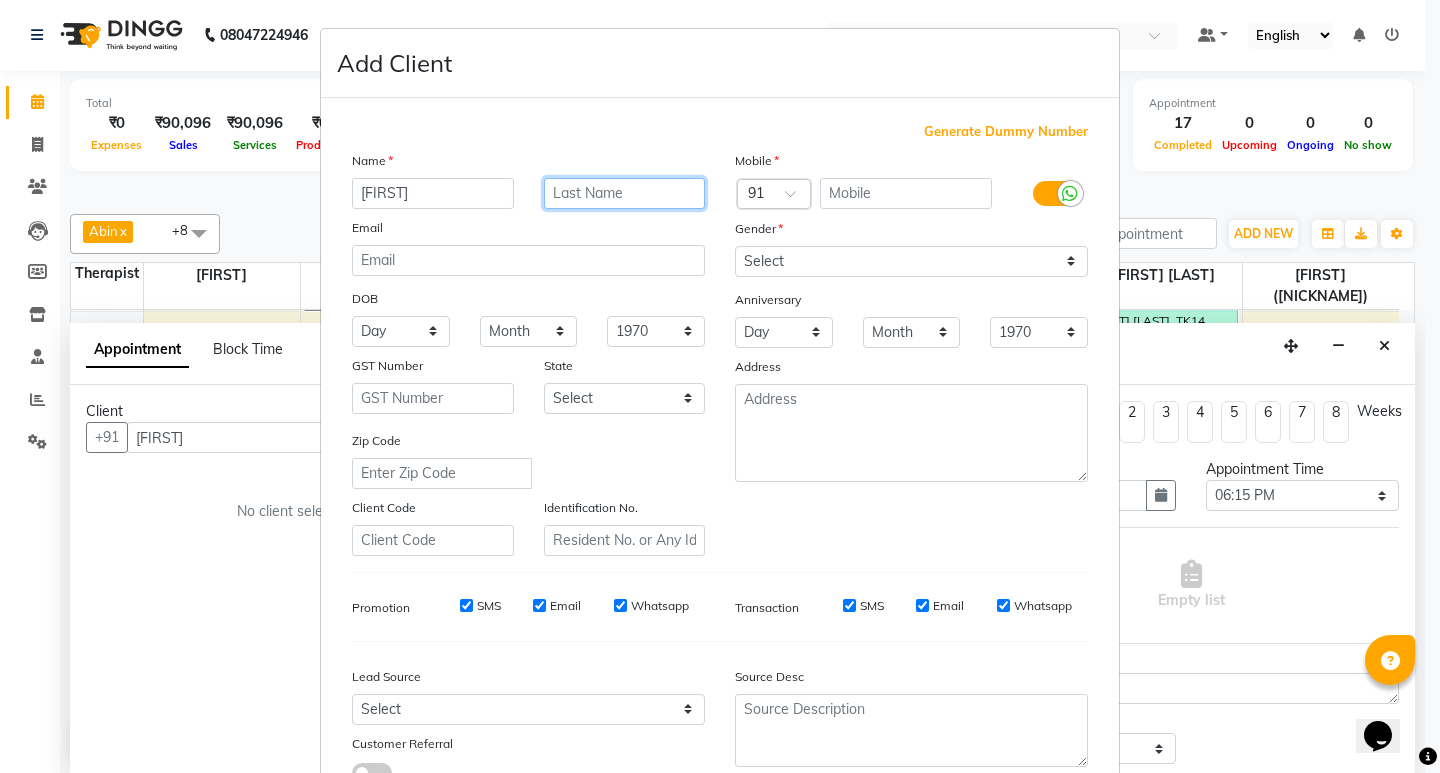 click at bounding box center [625, 193] 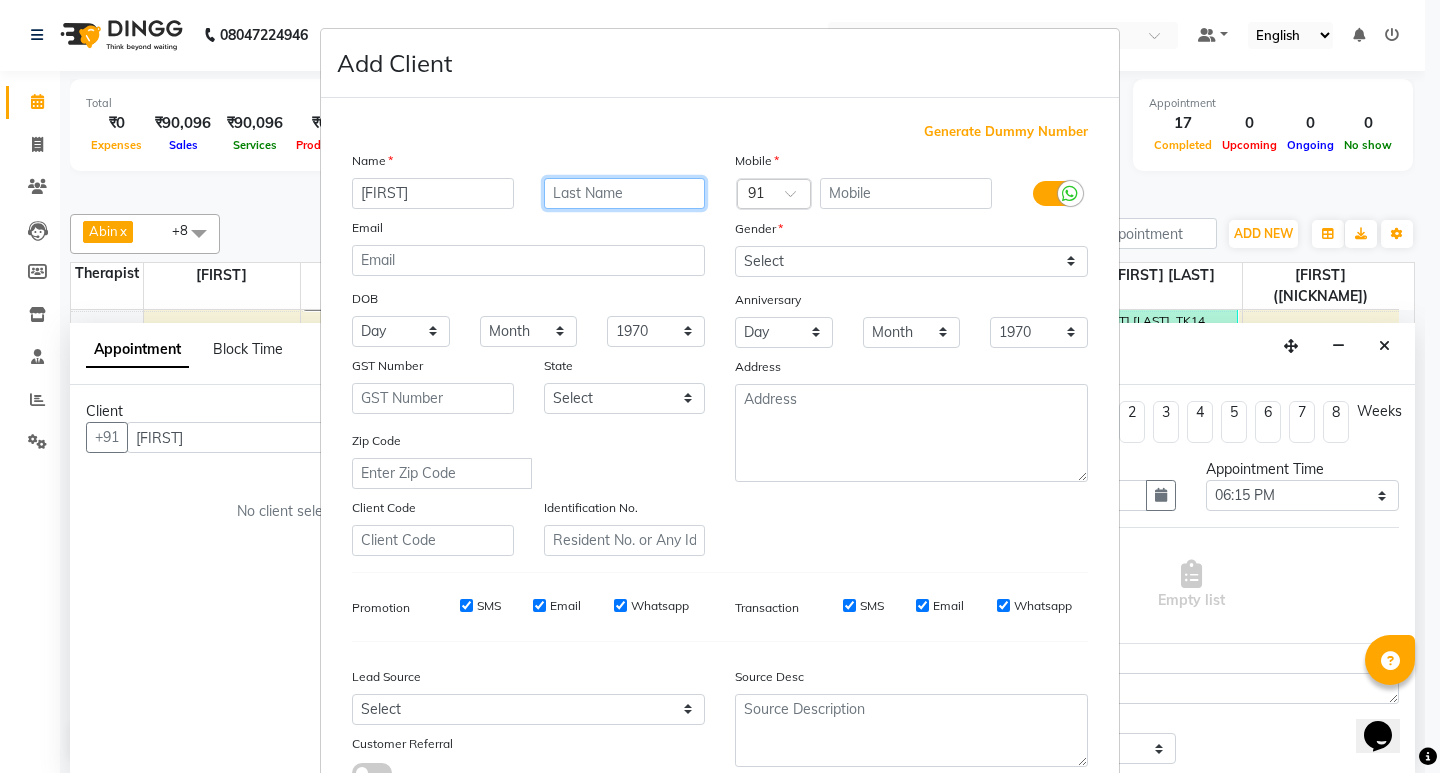 type on "A" 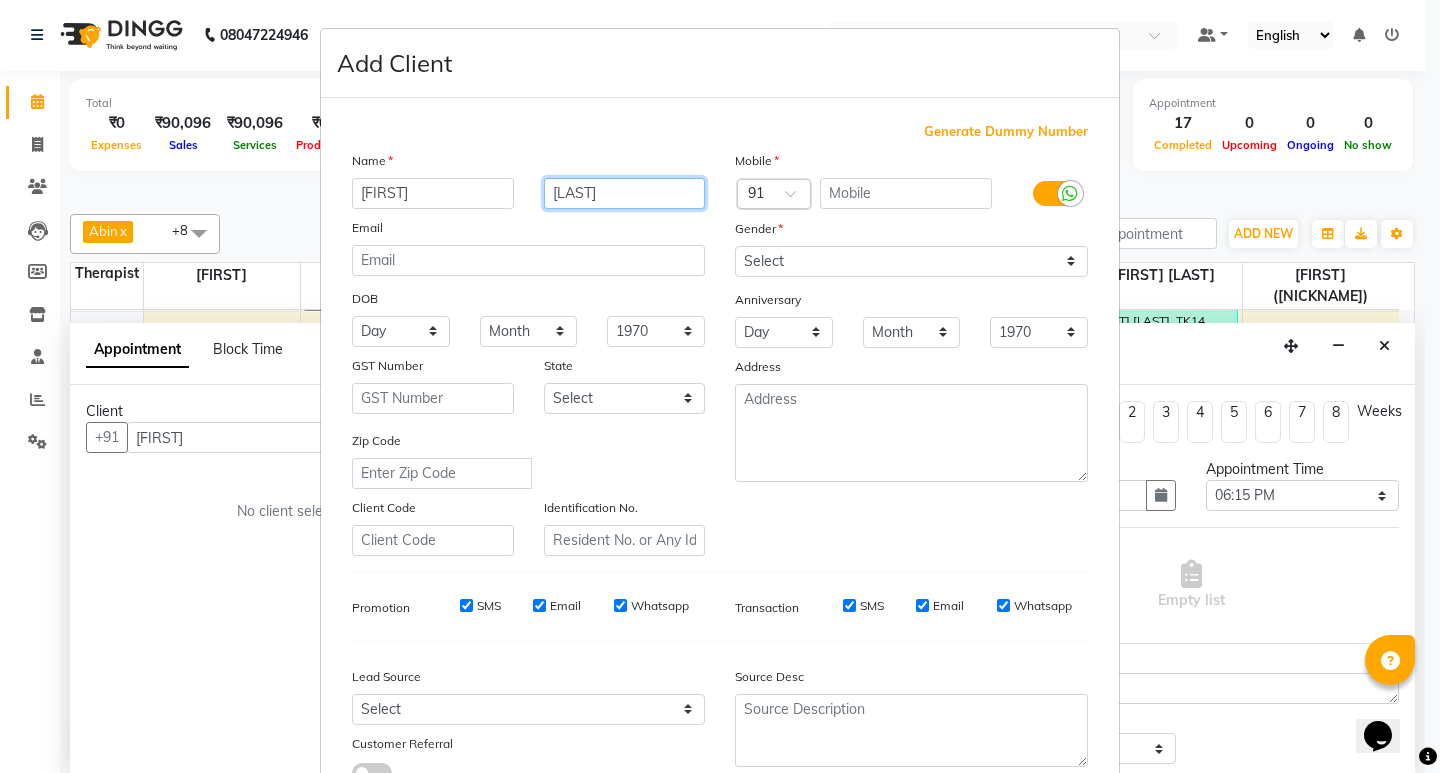 type on "[LAST]" 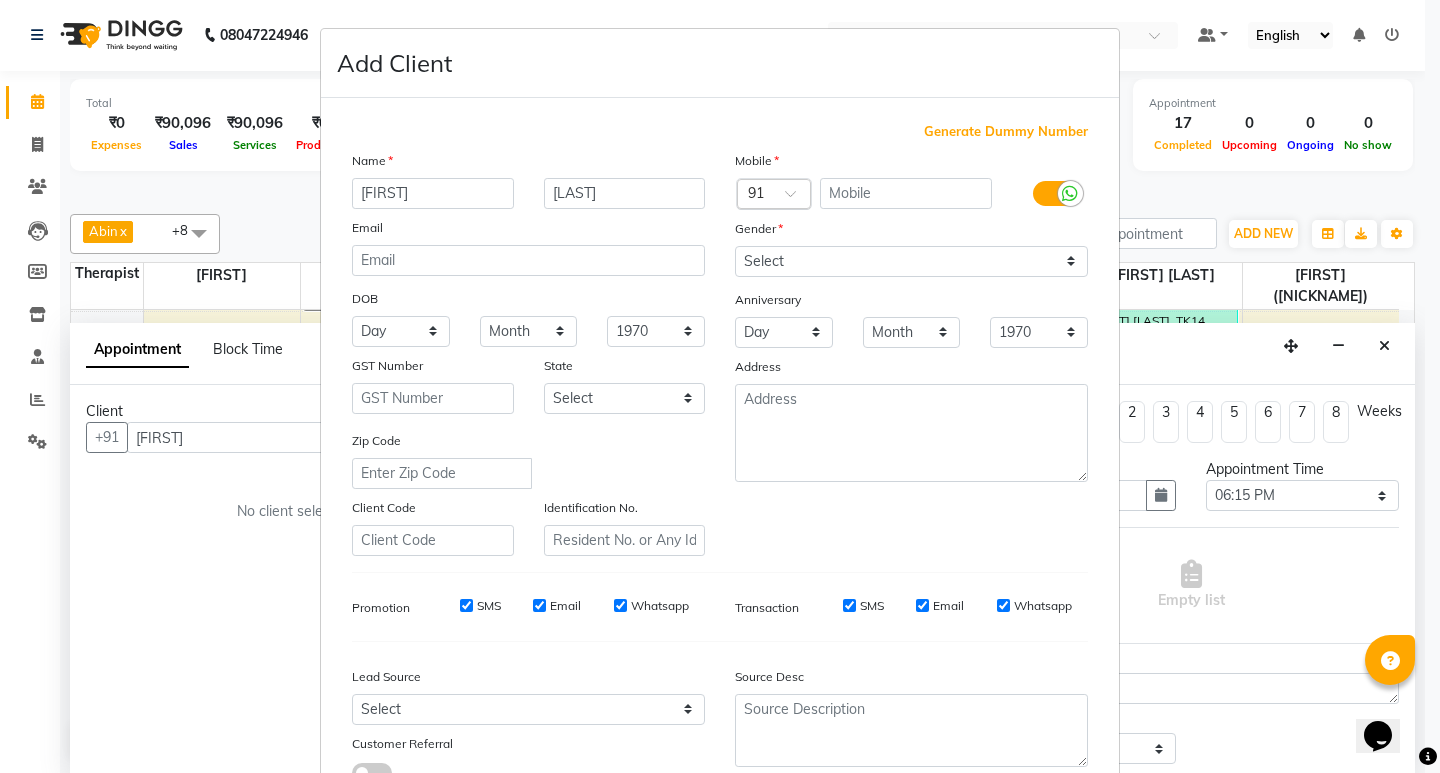 click at bounding box center [774, 195] 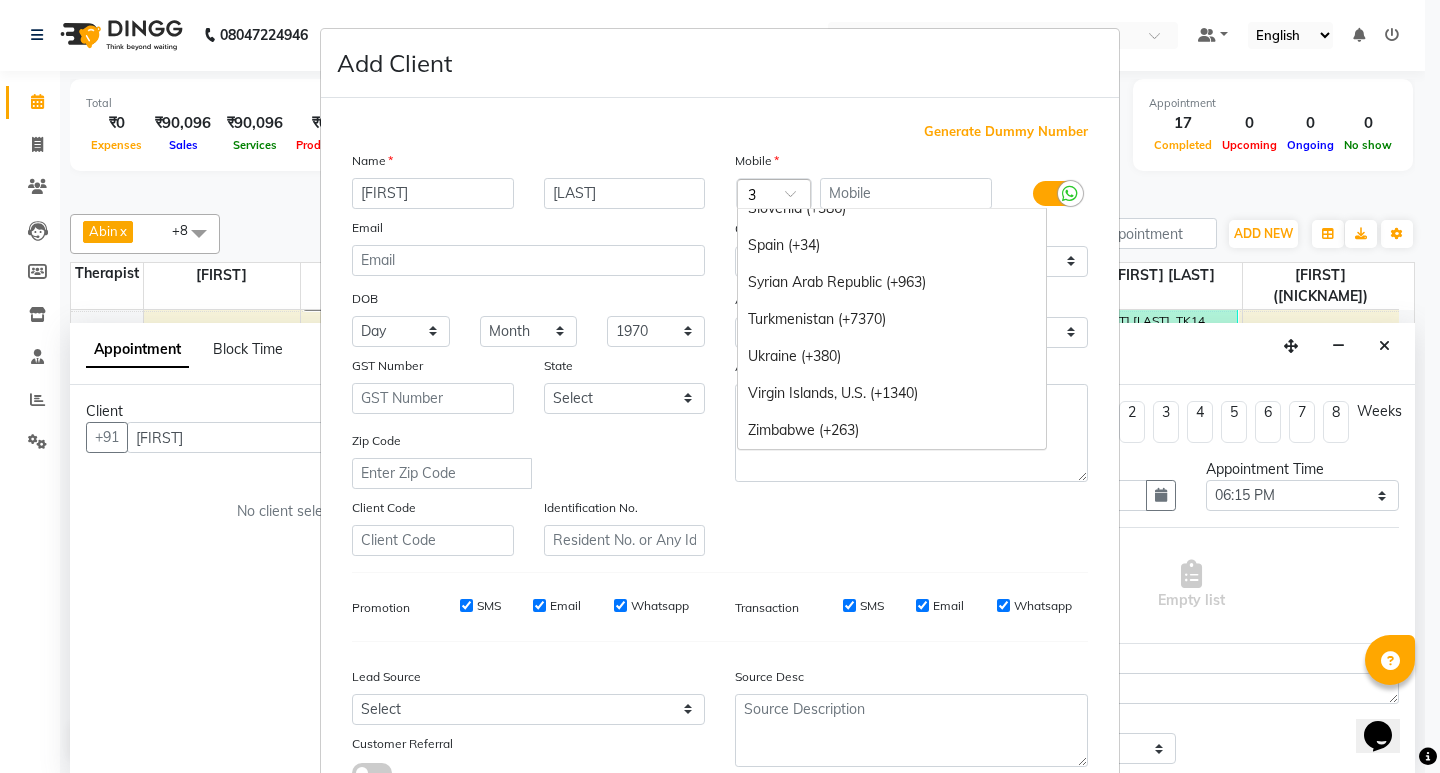 scroll, scrollTop: 2128, scrollLeft: 0, axis: vertical 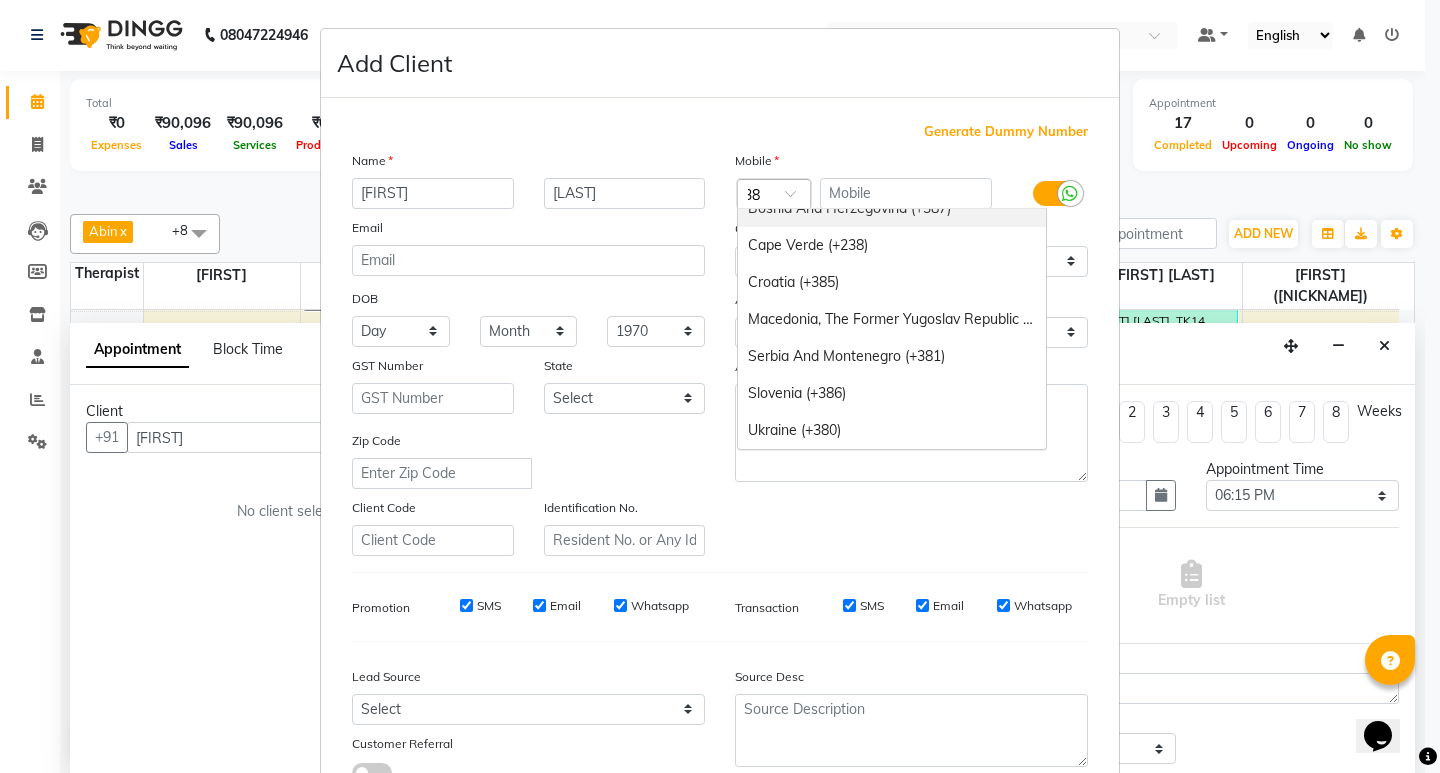 type on "385" 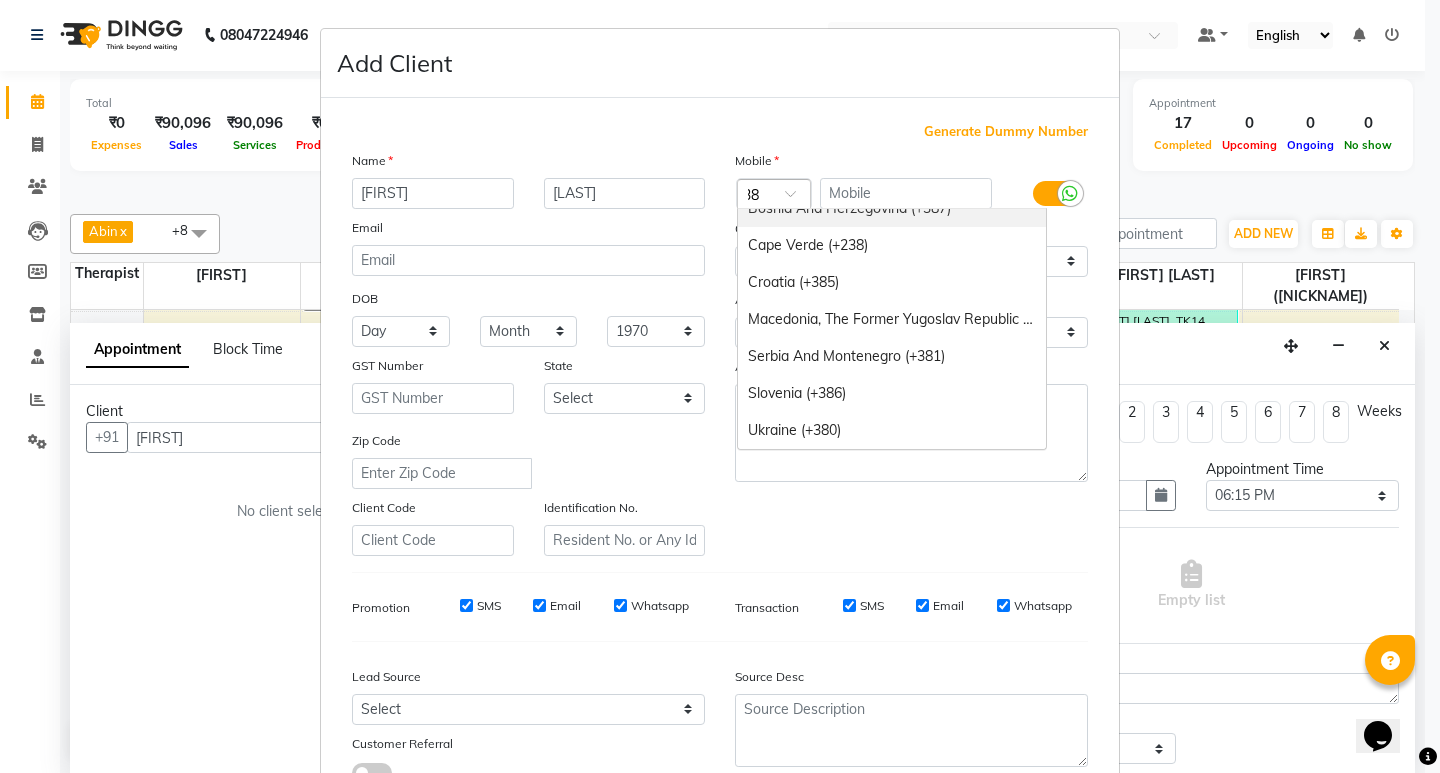 scroll, scrollTop: 0, scrollLeft: 13, axis: horizontal 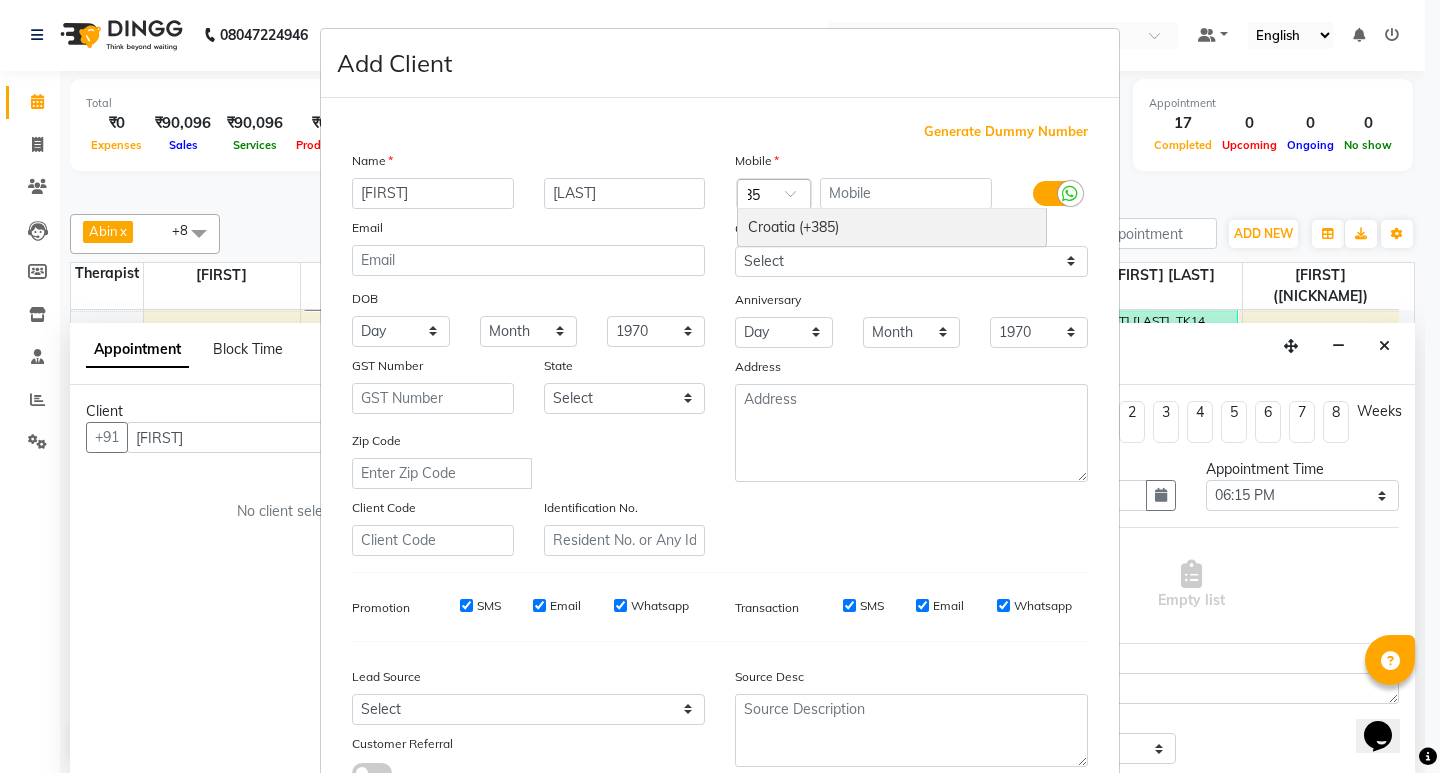 click on "Croatia (+385)" at bounding box center (892, 227) 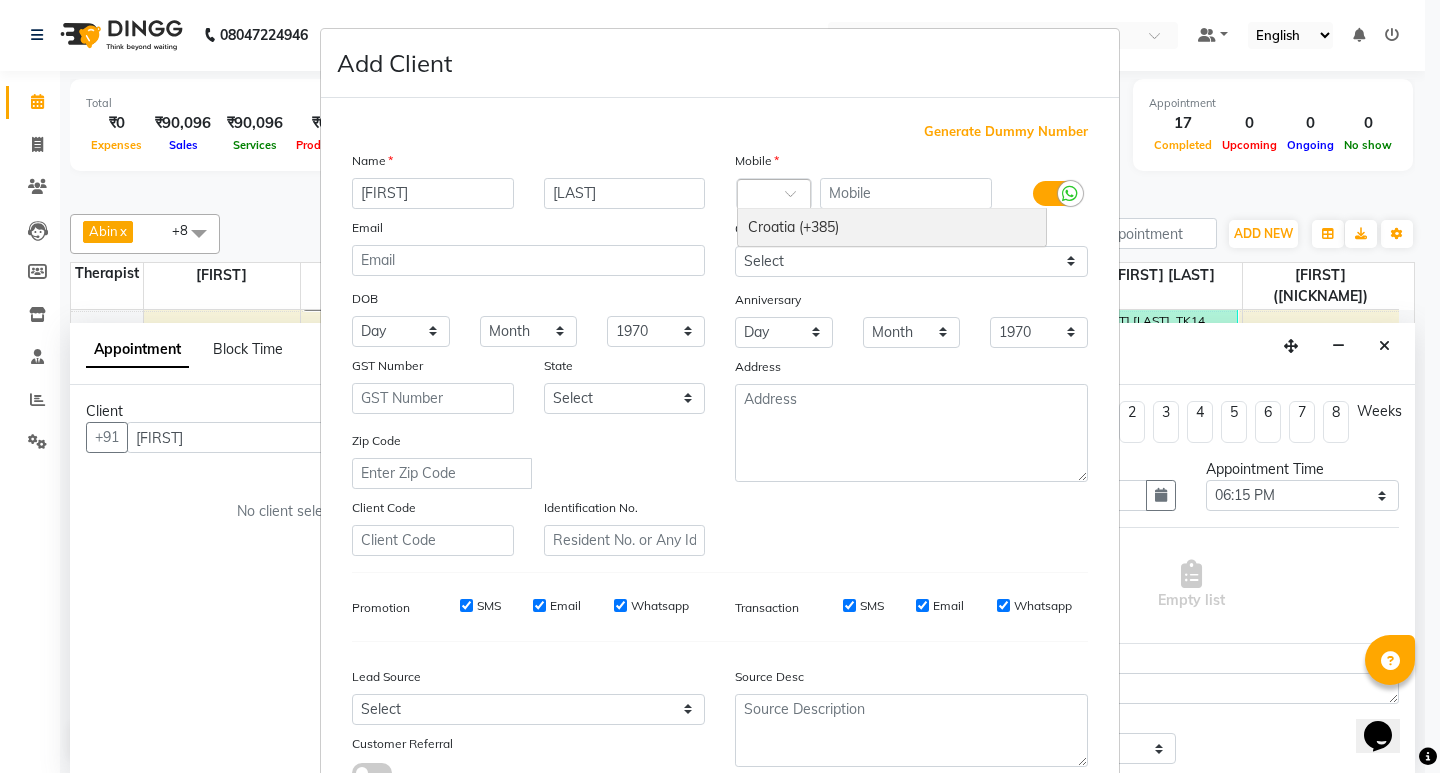 scroll, scrollTop: 0, scrollLeft: 0, axis: both 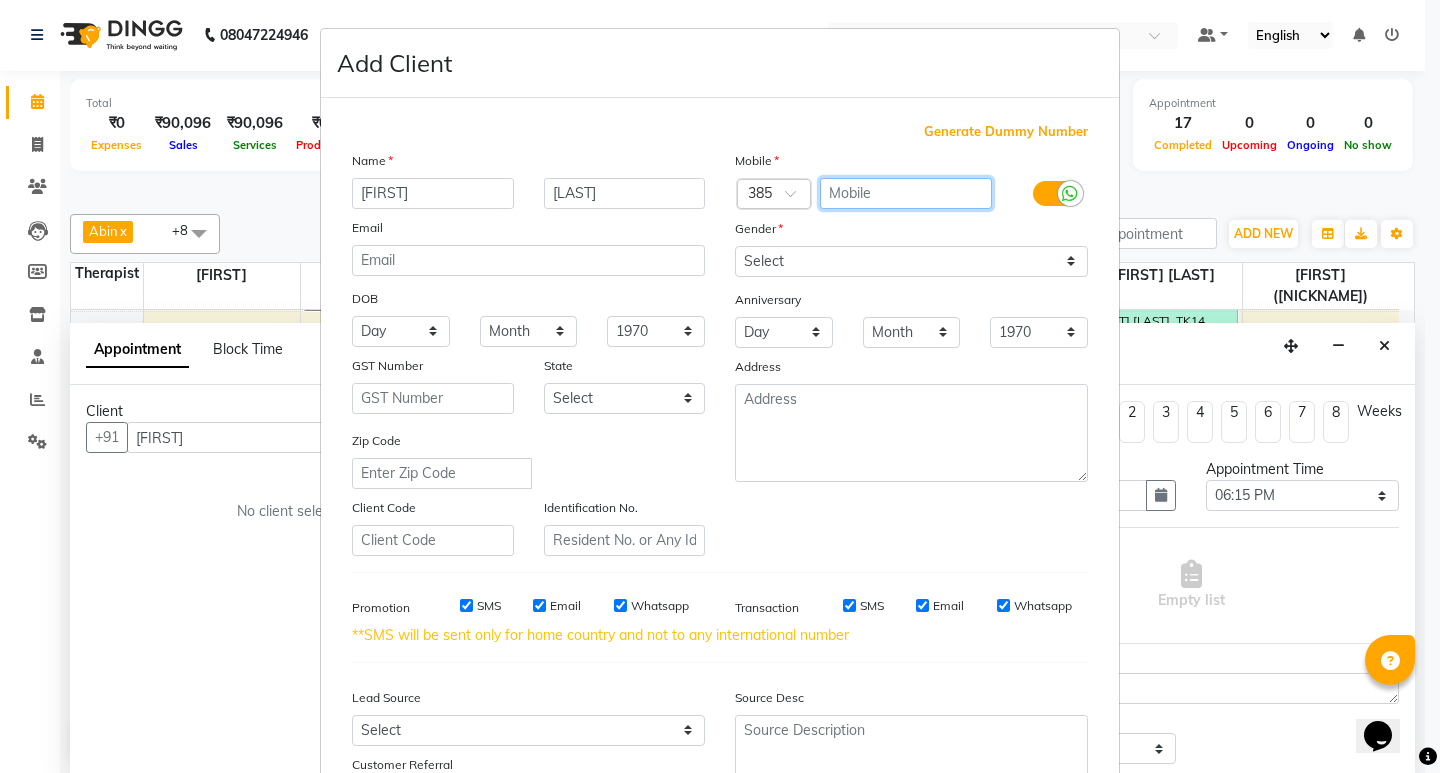 click at bounding box center [906, 193] 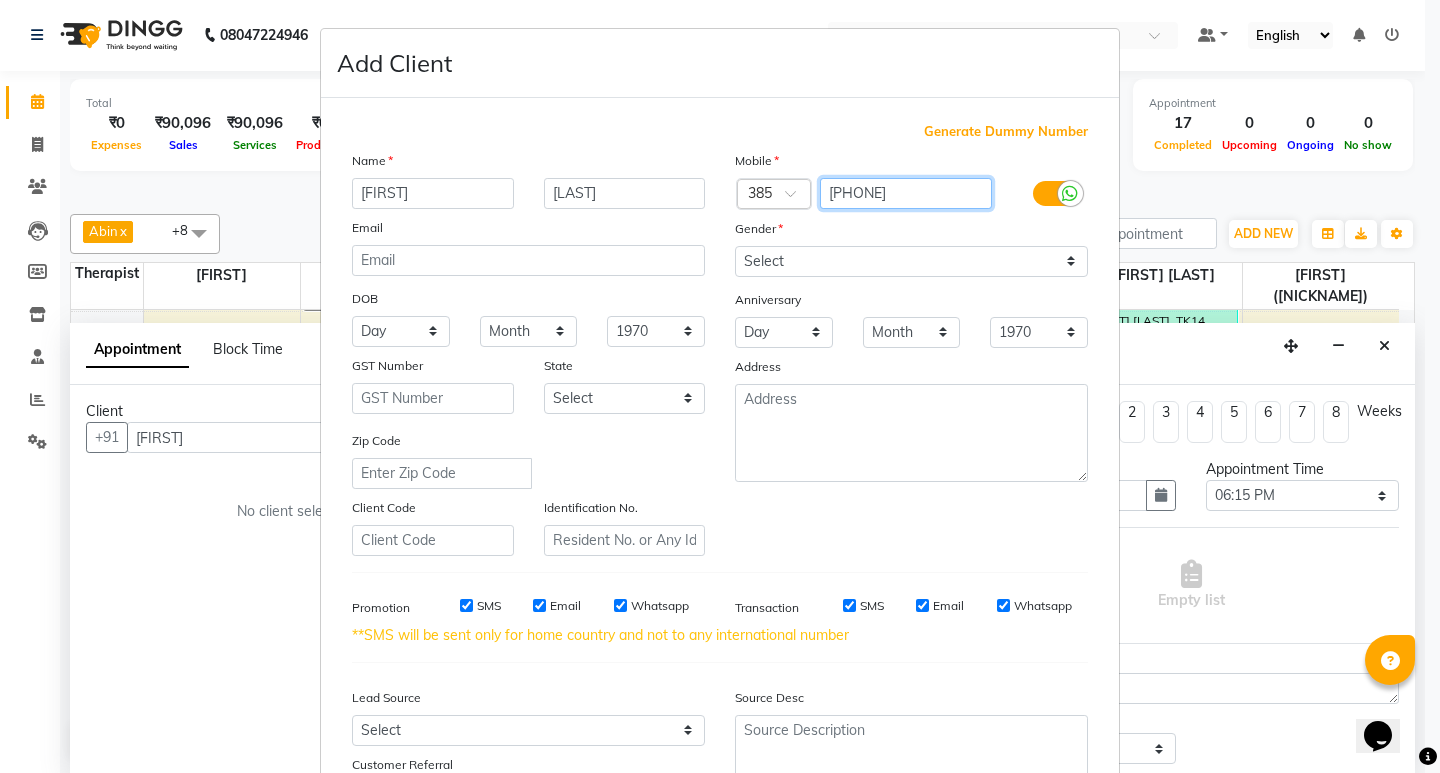 type on "[PHONE]" 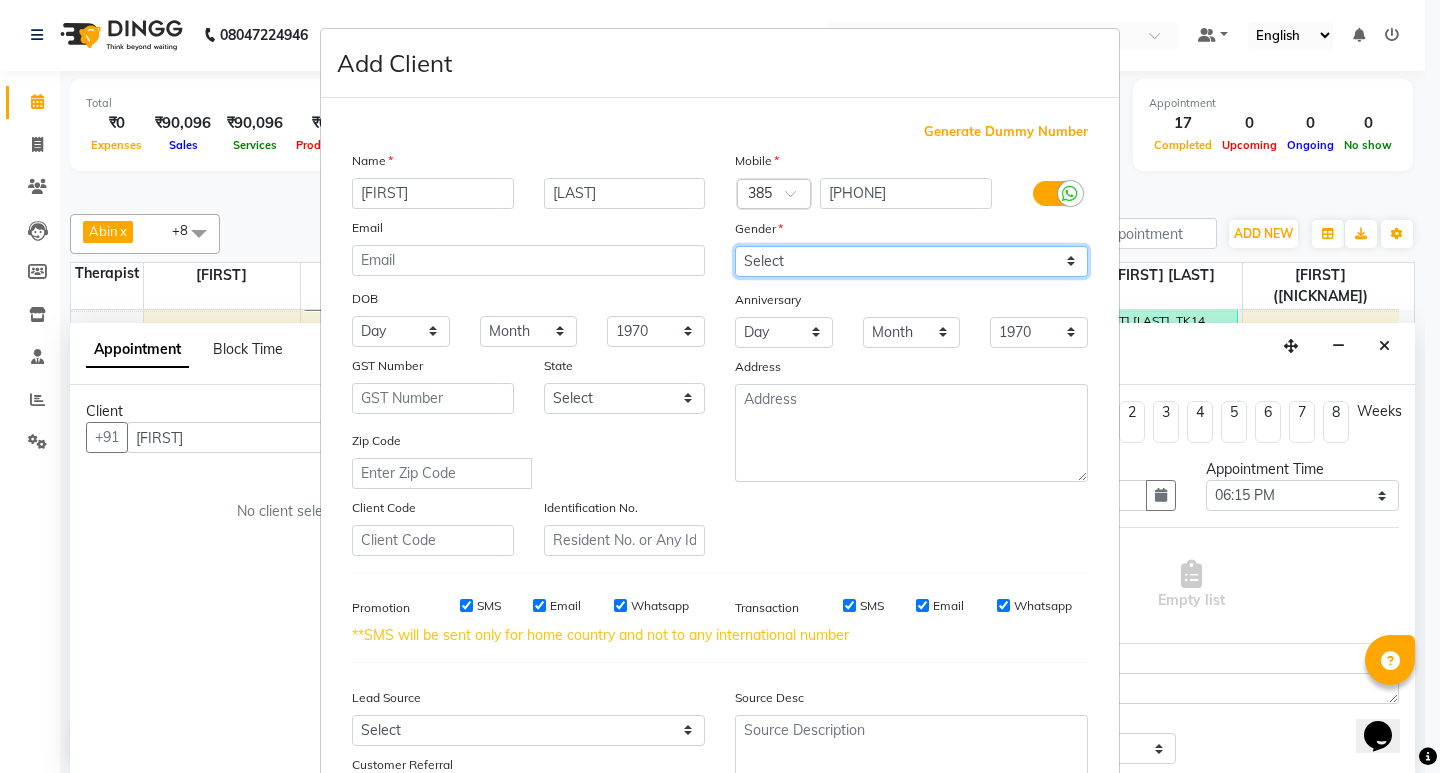 drag, startPoint x: 1064, startPoint y: 265, endPoint x: 1028, endPoint y: 271, distance: 36.496574 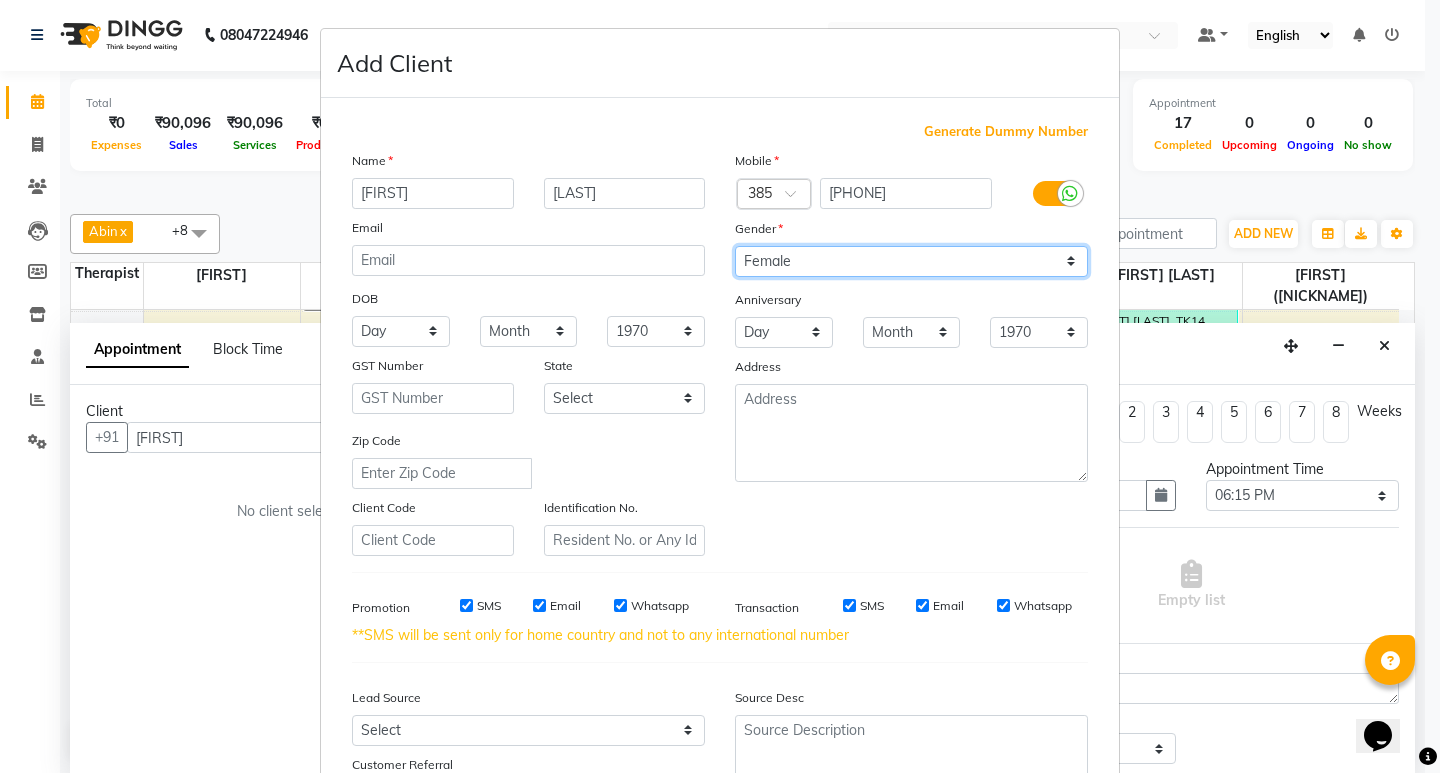 click on "Select Male Female Other Prefer Not To Say" at bounding box center [911, 261] 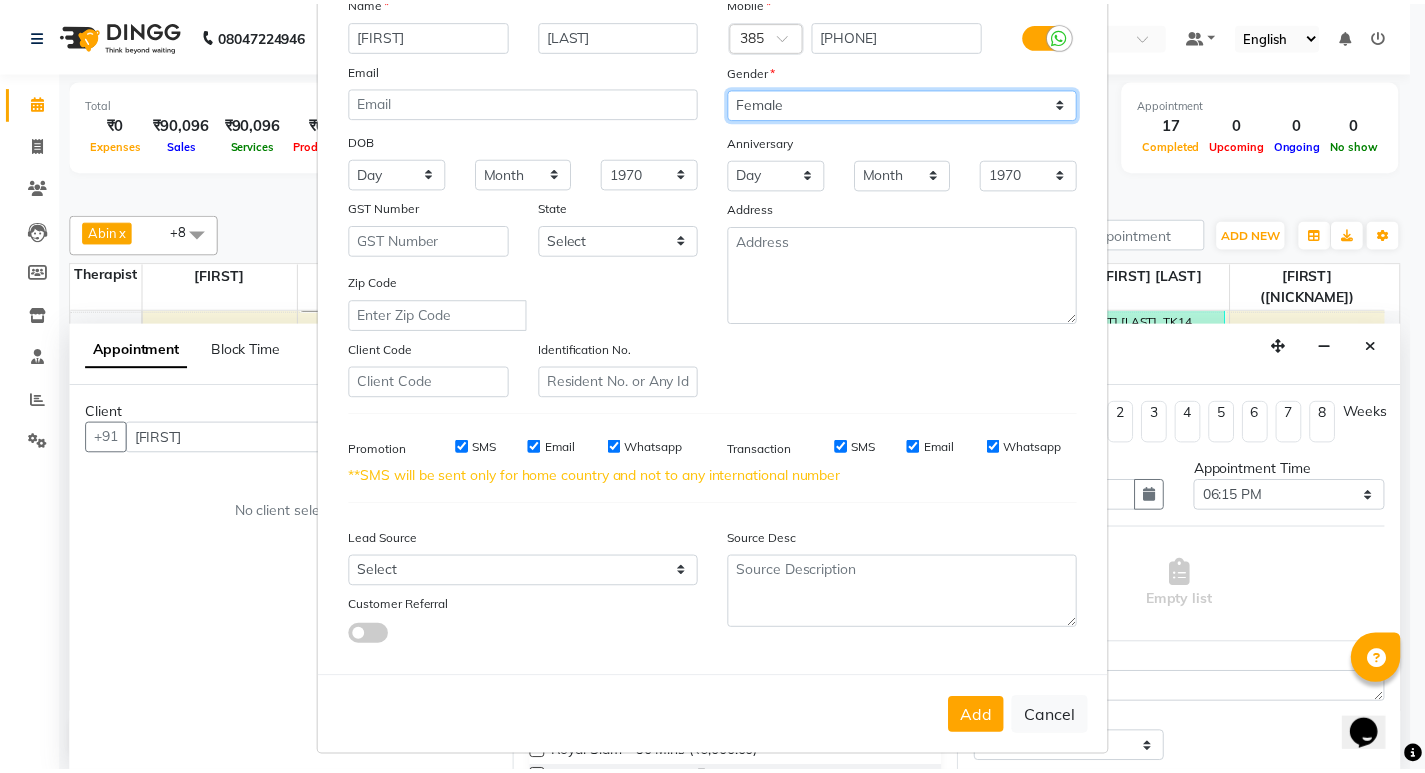 scroll, scrollTop: 171, scrollLeft: 0, axis: vertical 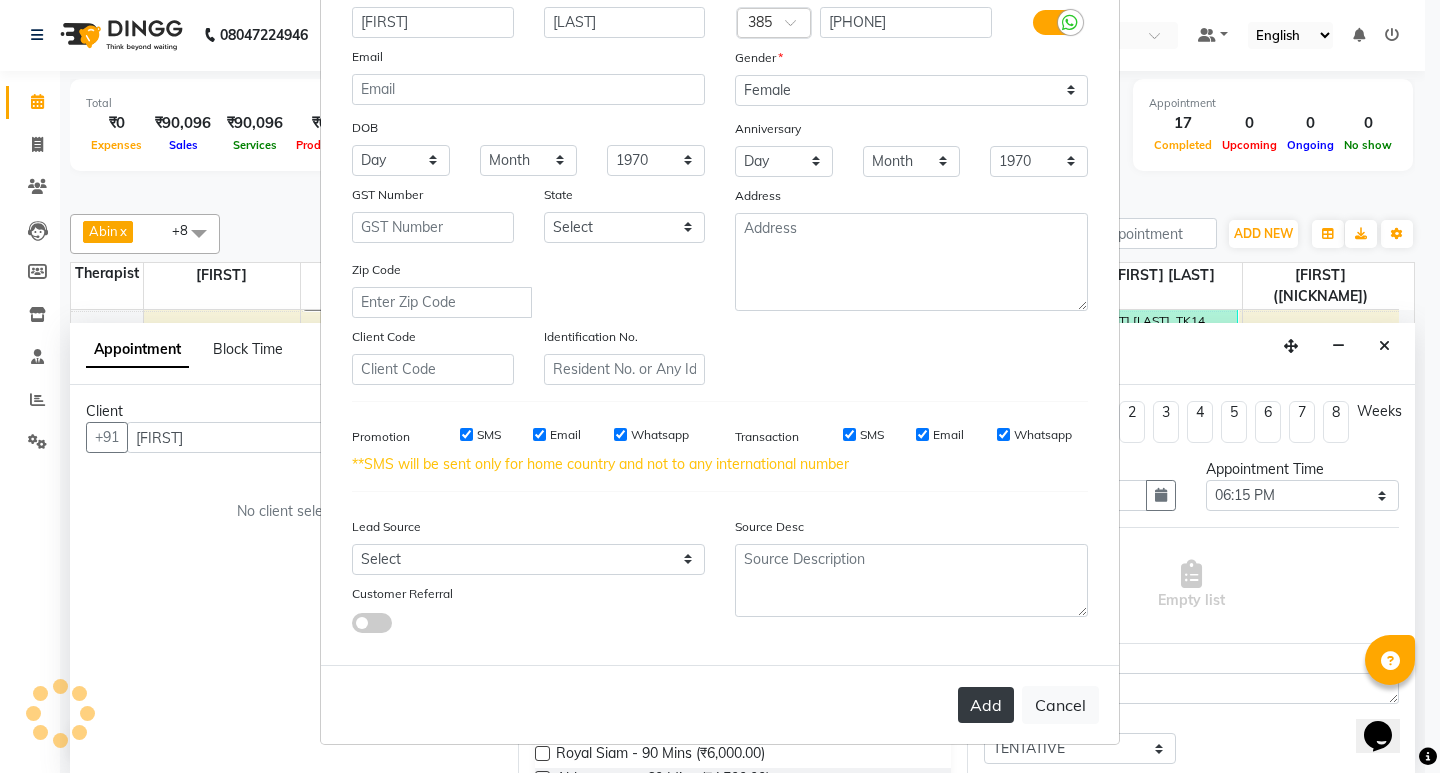 click on "Add" at bounding box center [986, 705] 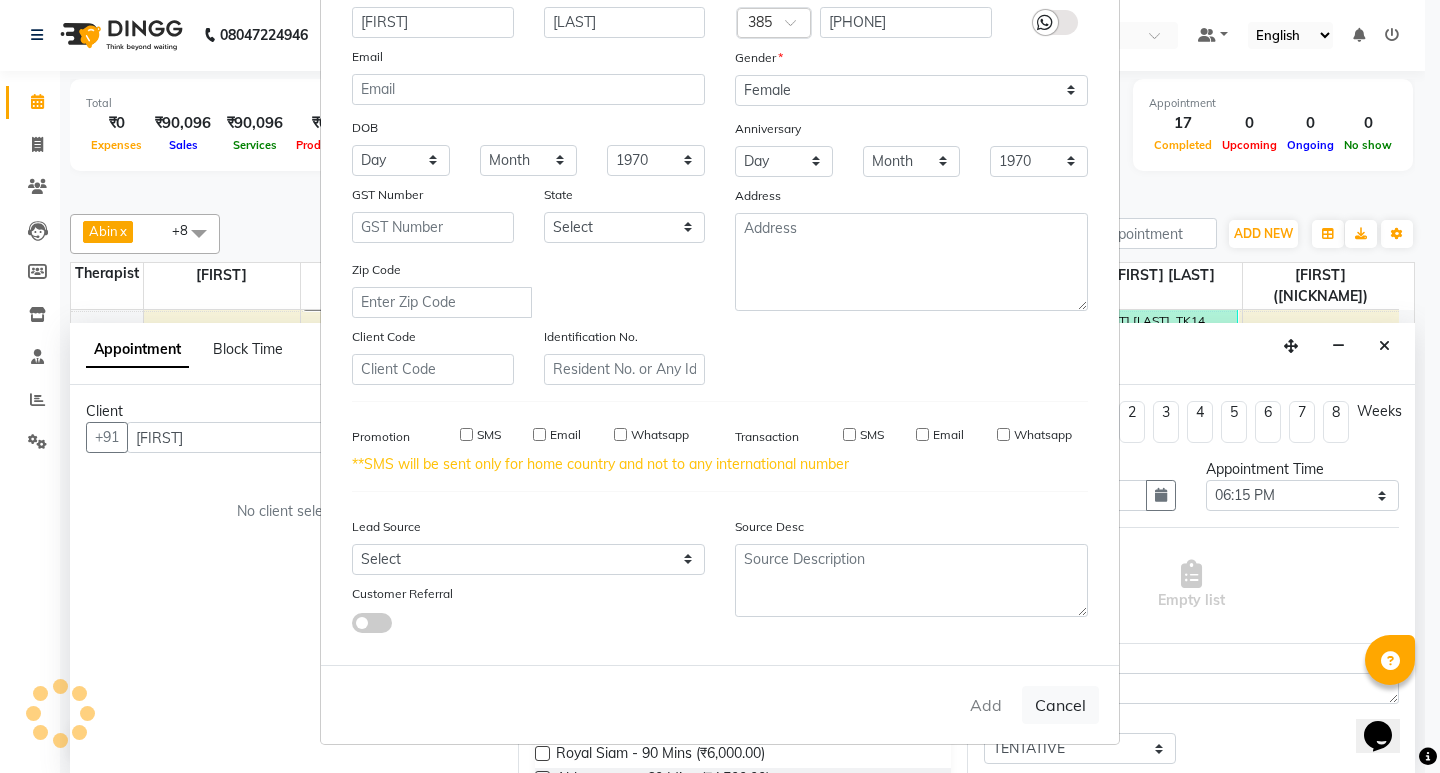 type on "[PHONE]" 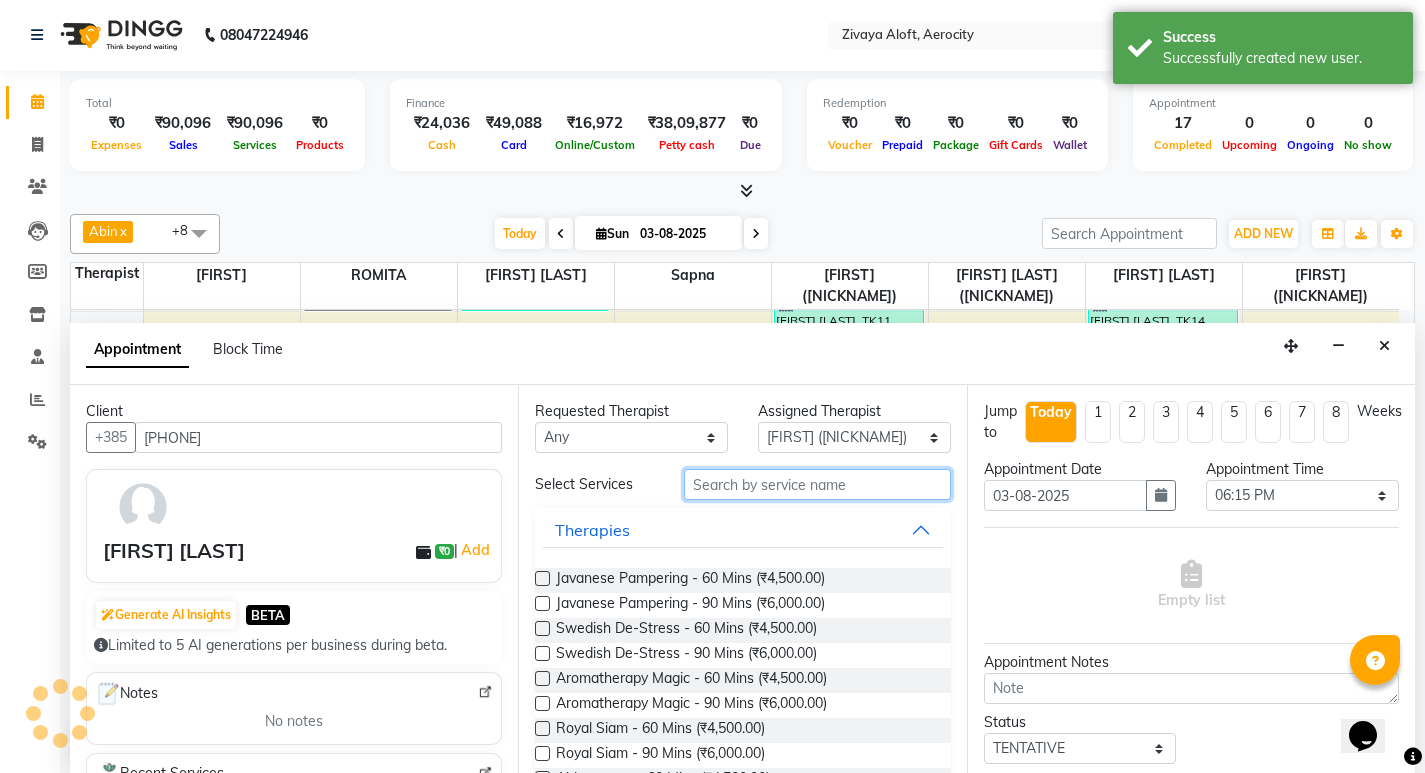 click at bounding box center [817, 484] 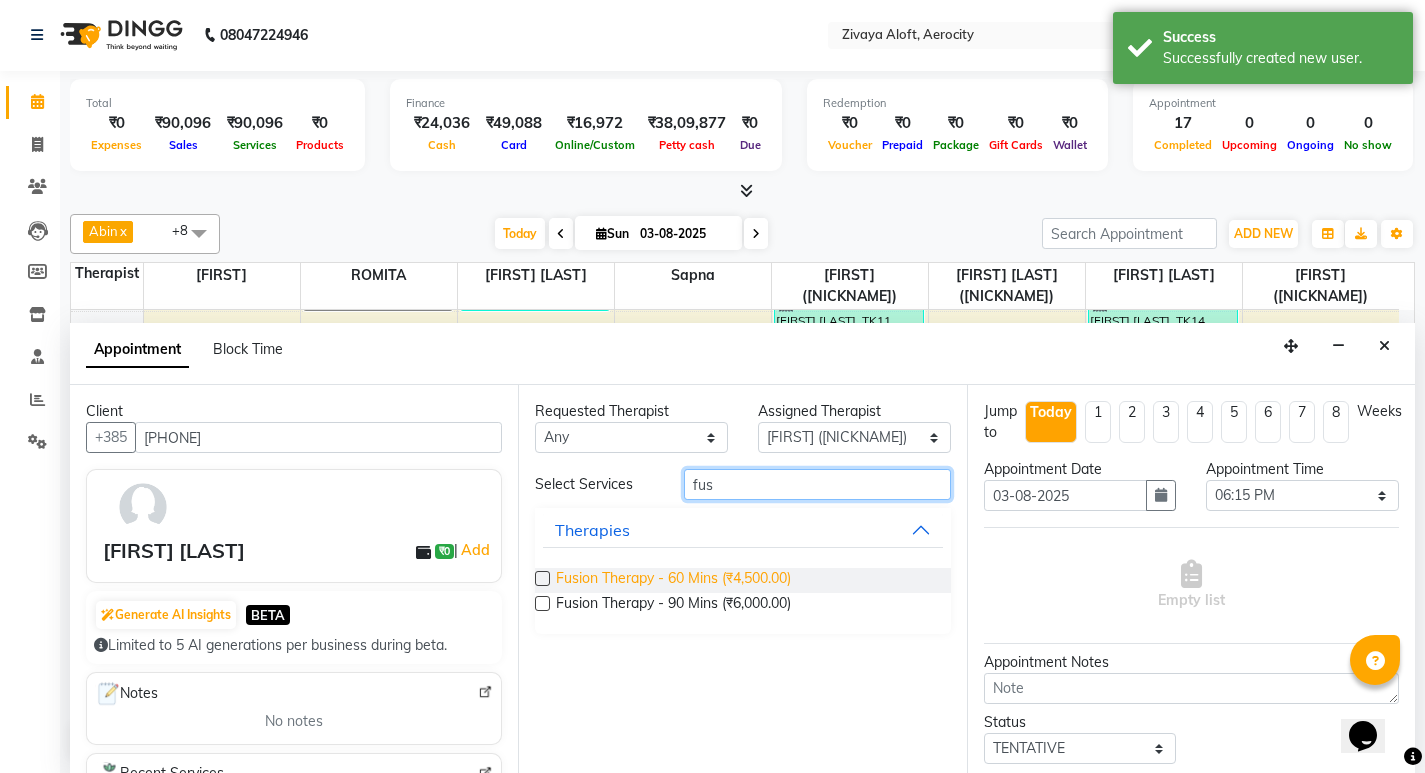type on "fus" 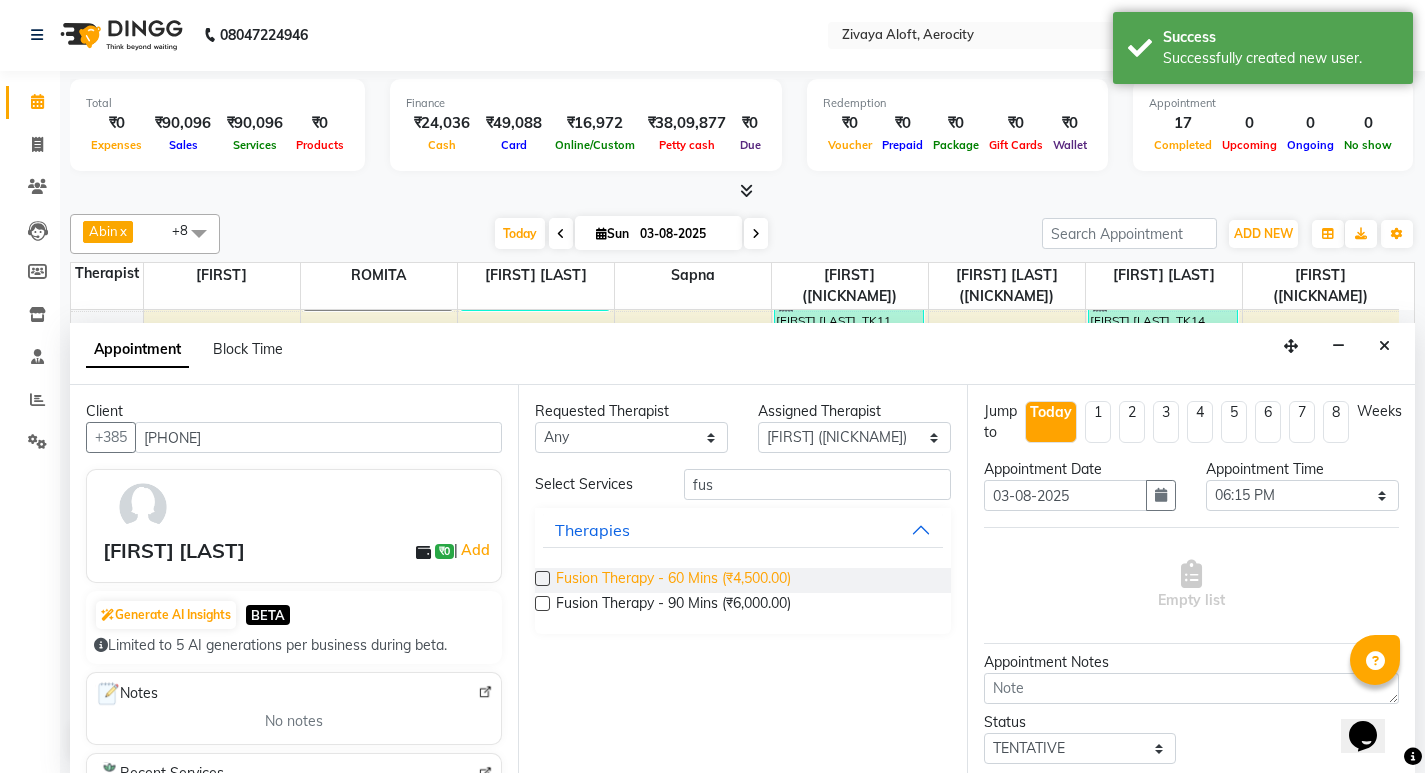 click on "Fusion Therapy - 60 Mins (₹4,500.00)" at bounding box center (673, 580) 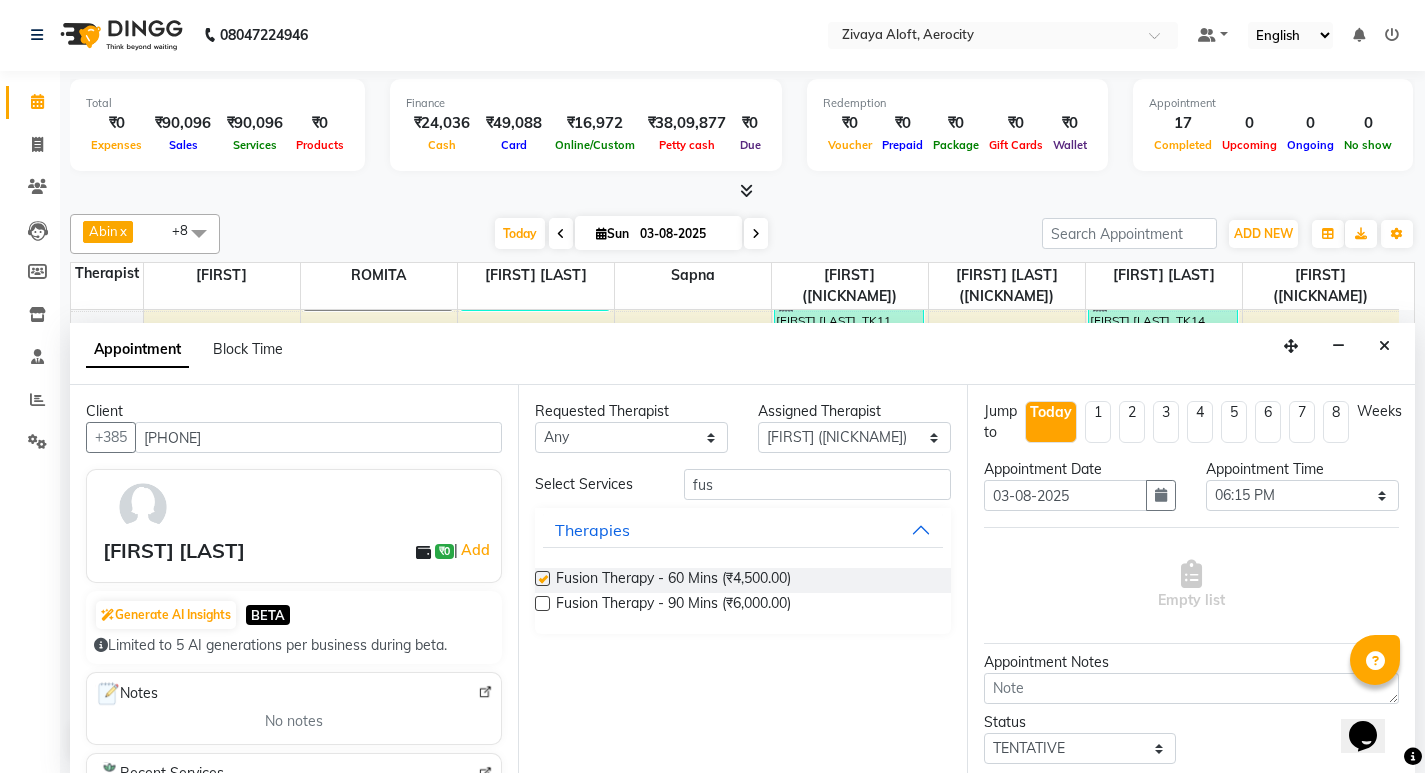 checkbox on "false" 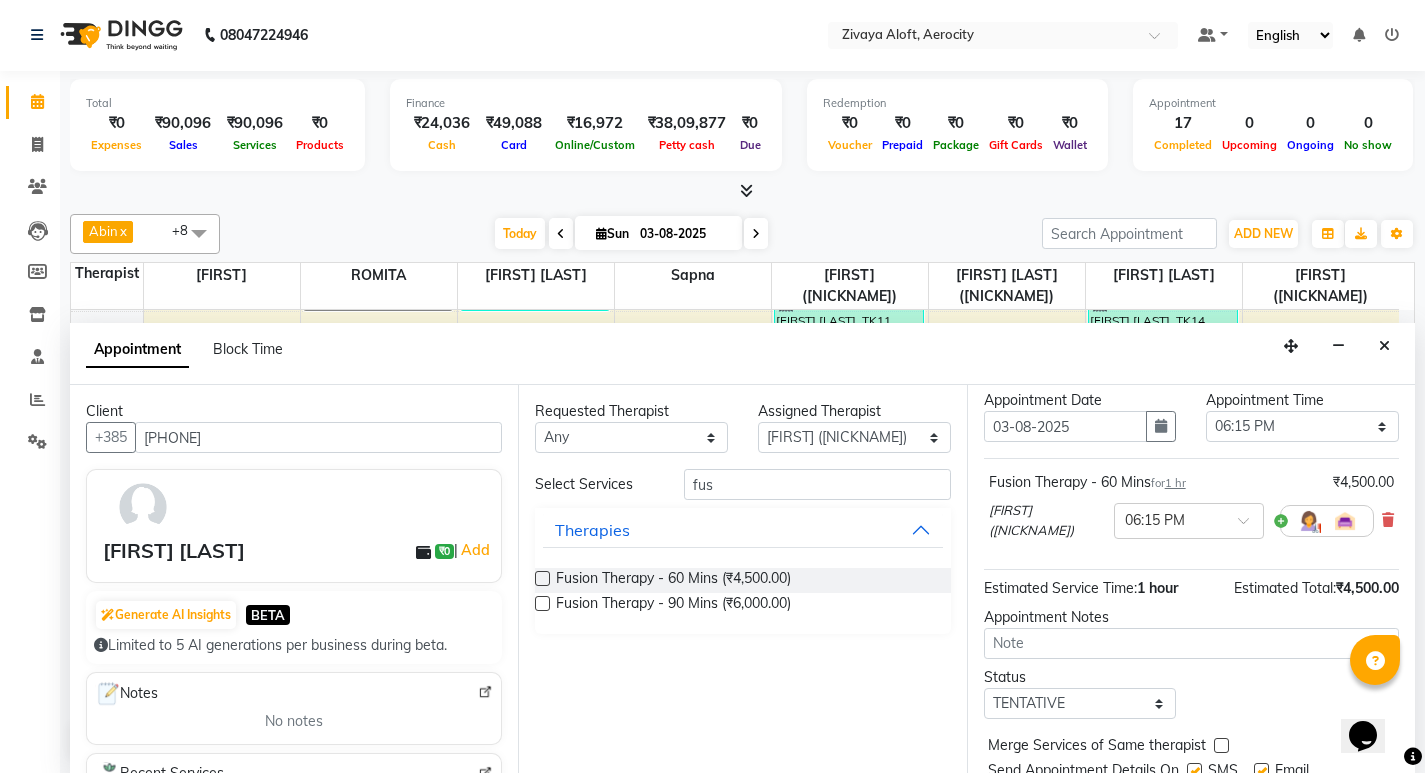 scroll, scrollTop: 141, scrollLeft: 0, axis: vertical 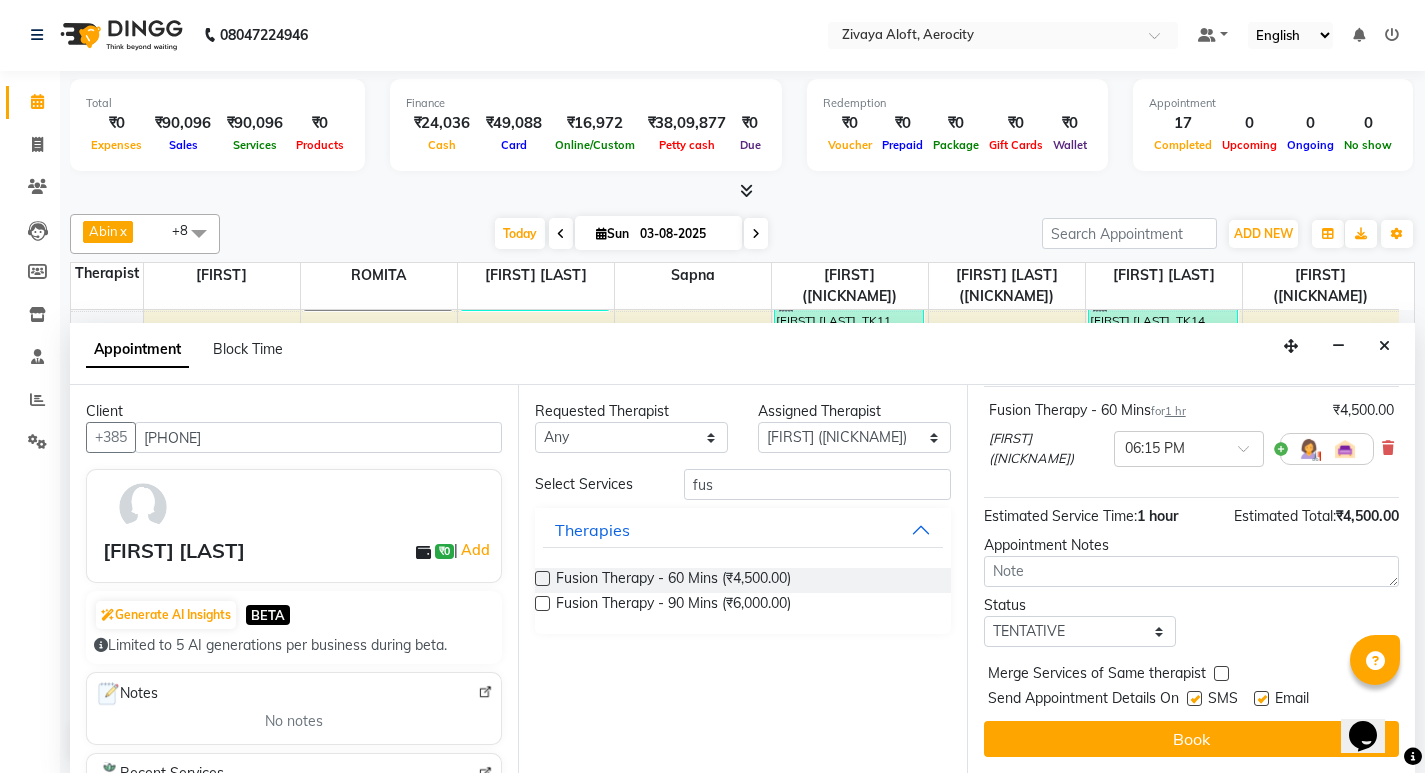 click on "Book" at bounding box center (1191, 739) 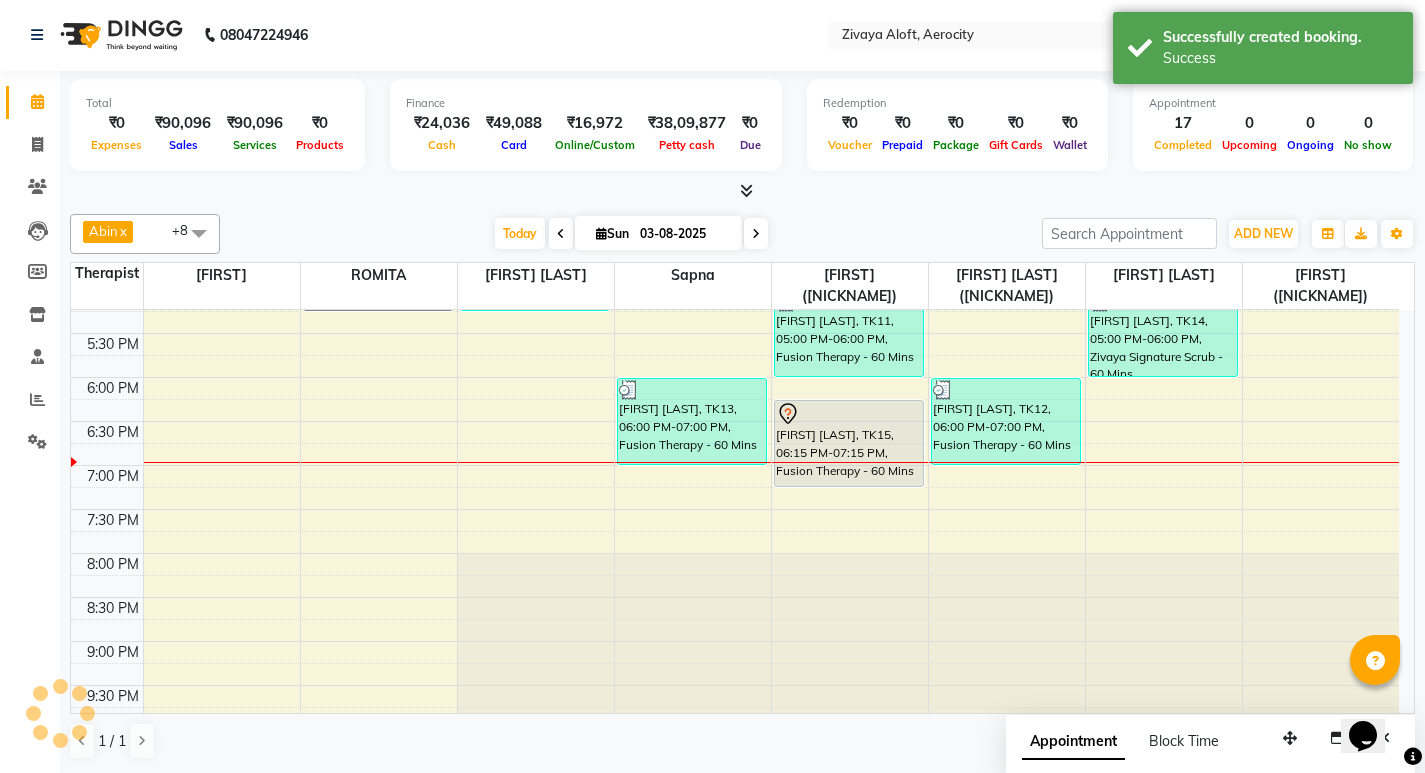 scroll, scrollTop: 0, scrollLeft: 0, axis: both 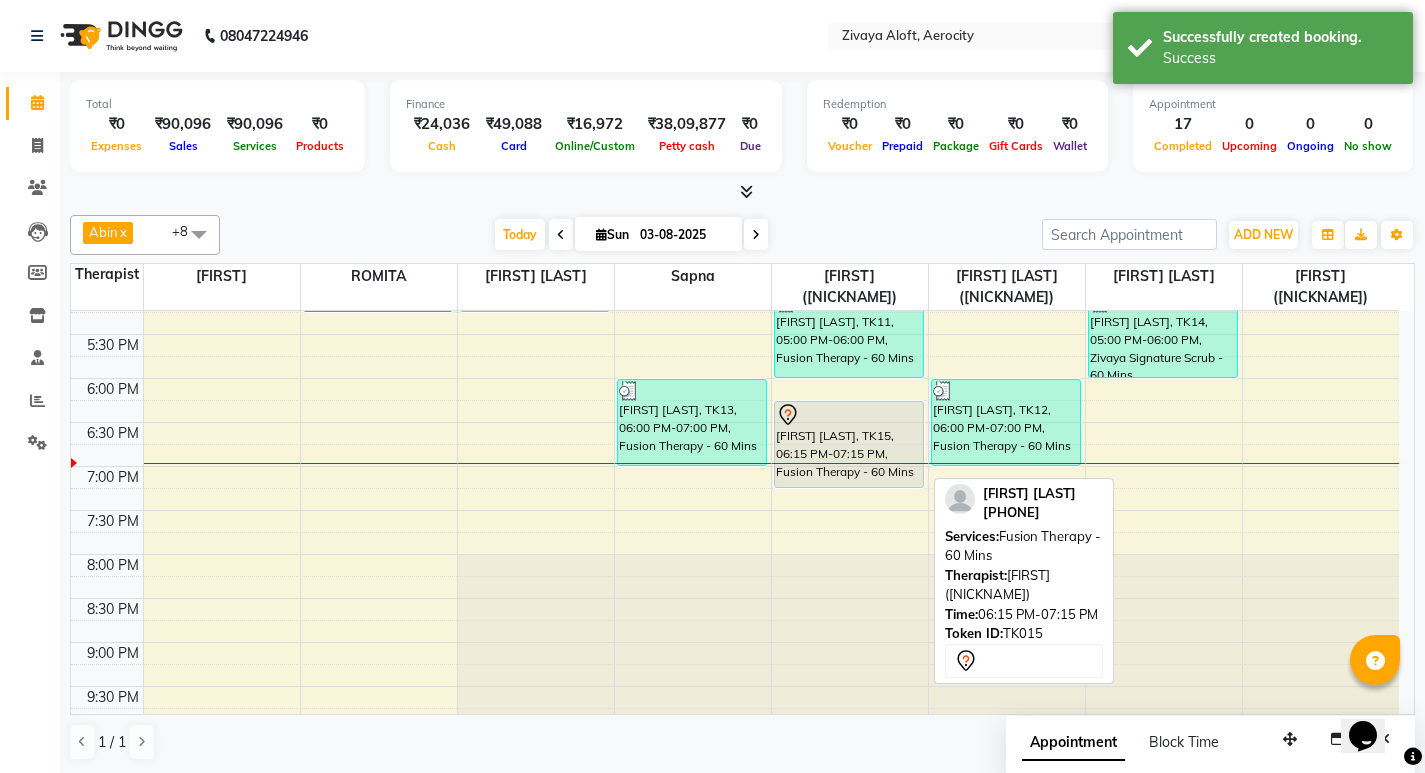 click on "[FIRST] [LAST], TK15, 06:15 PM-07:15 PM, Fusion Therapy - 60 Mins" at bounding box center (849, 444) 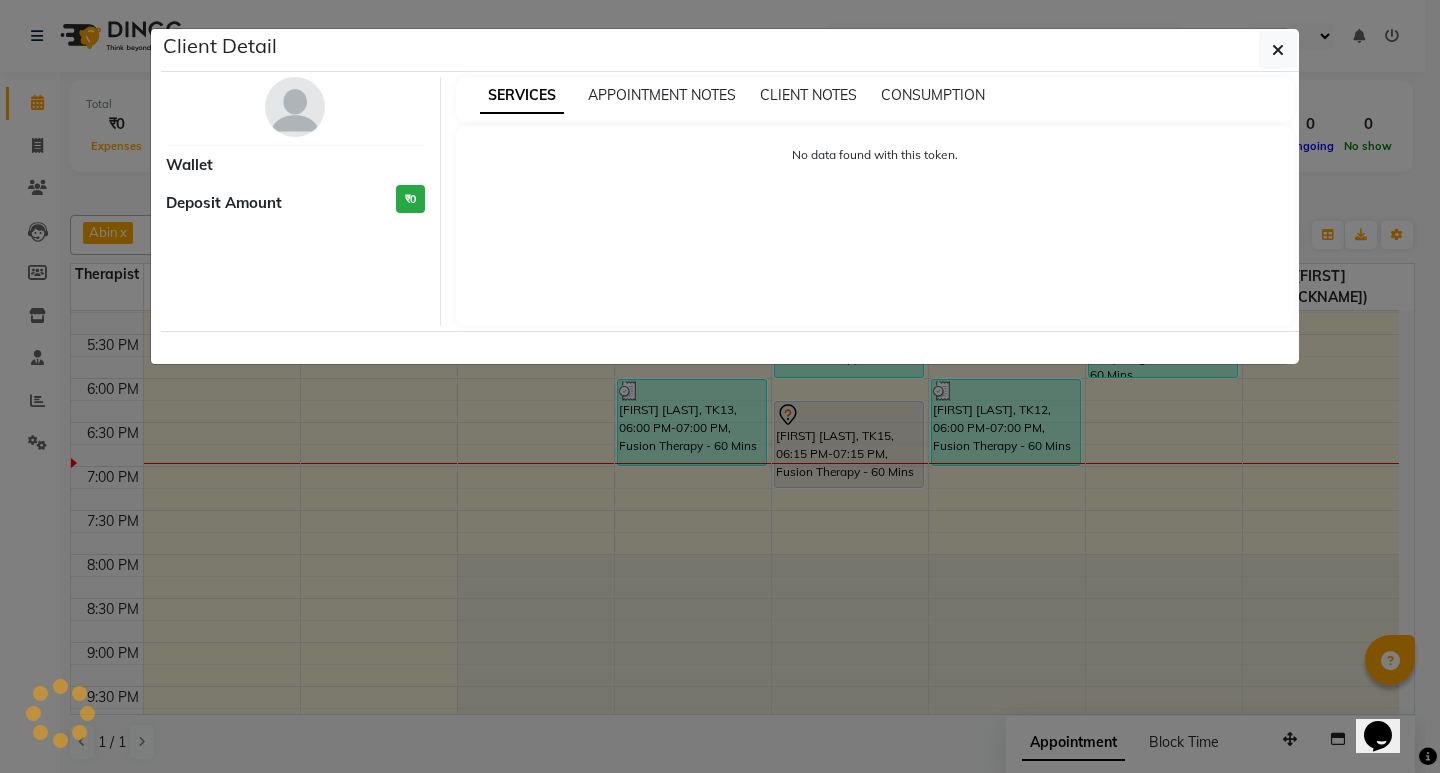 select on "7" 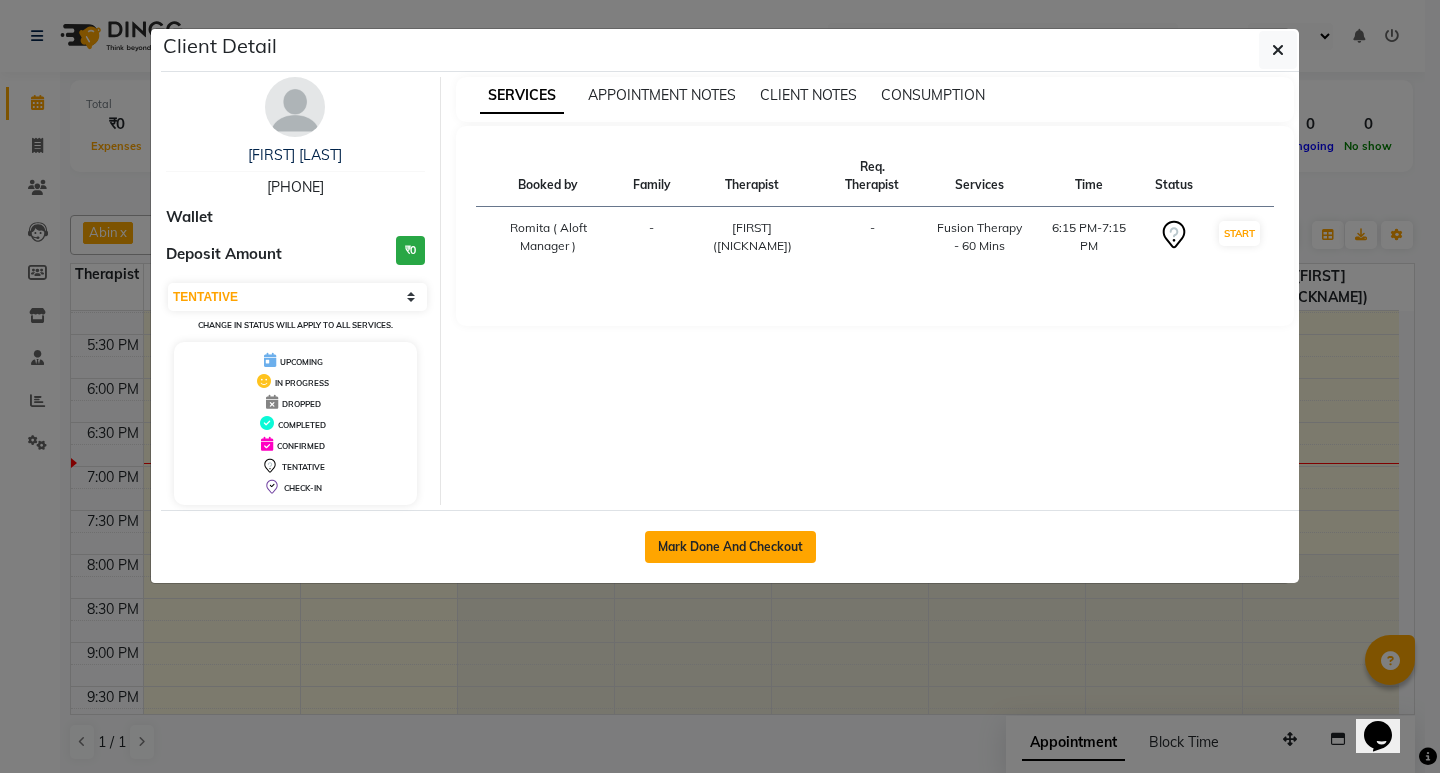 click on "Mark Done And Checkout" 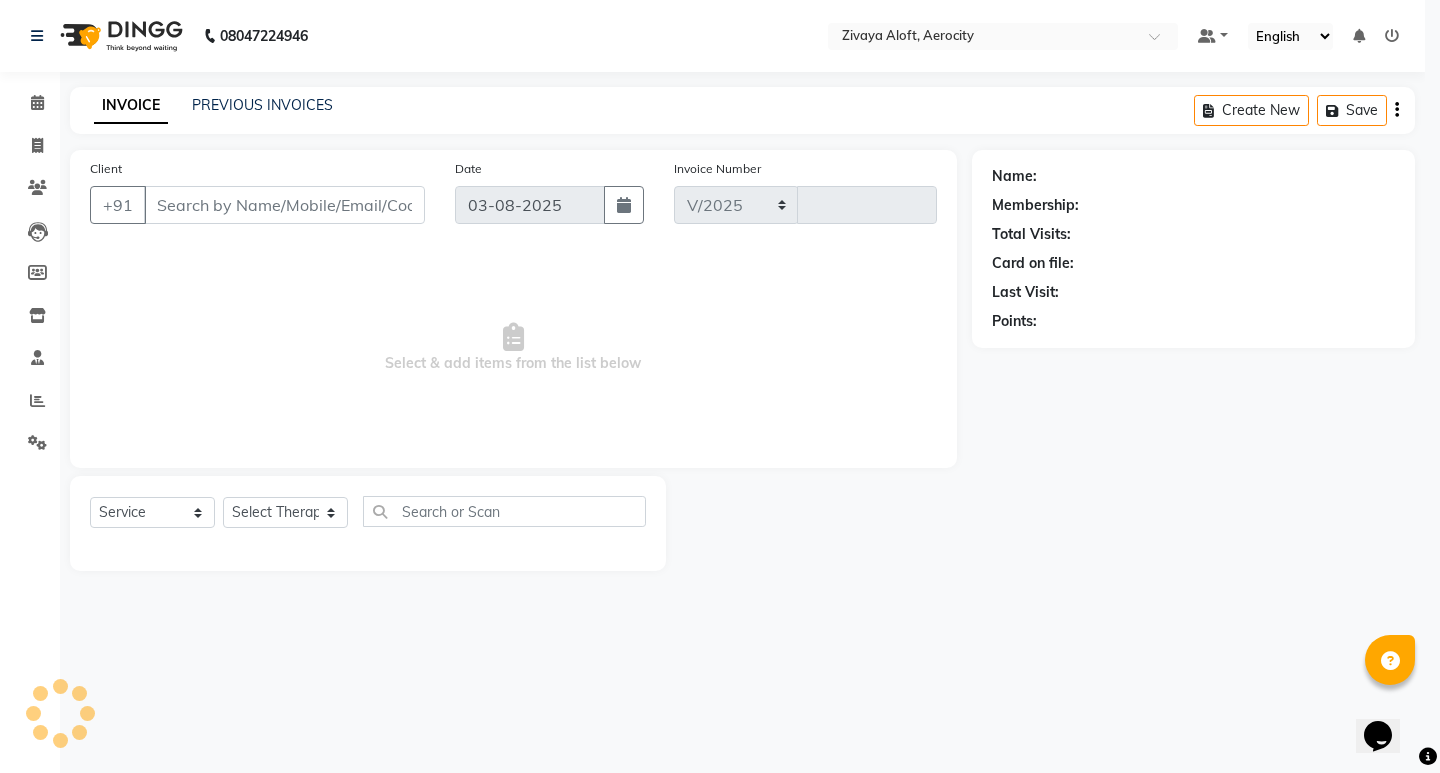 select on "6403" 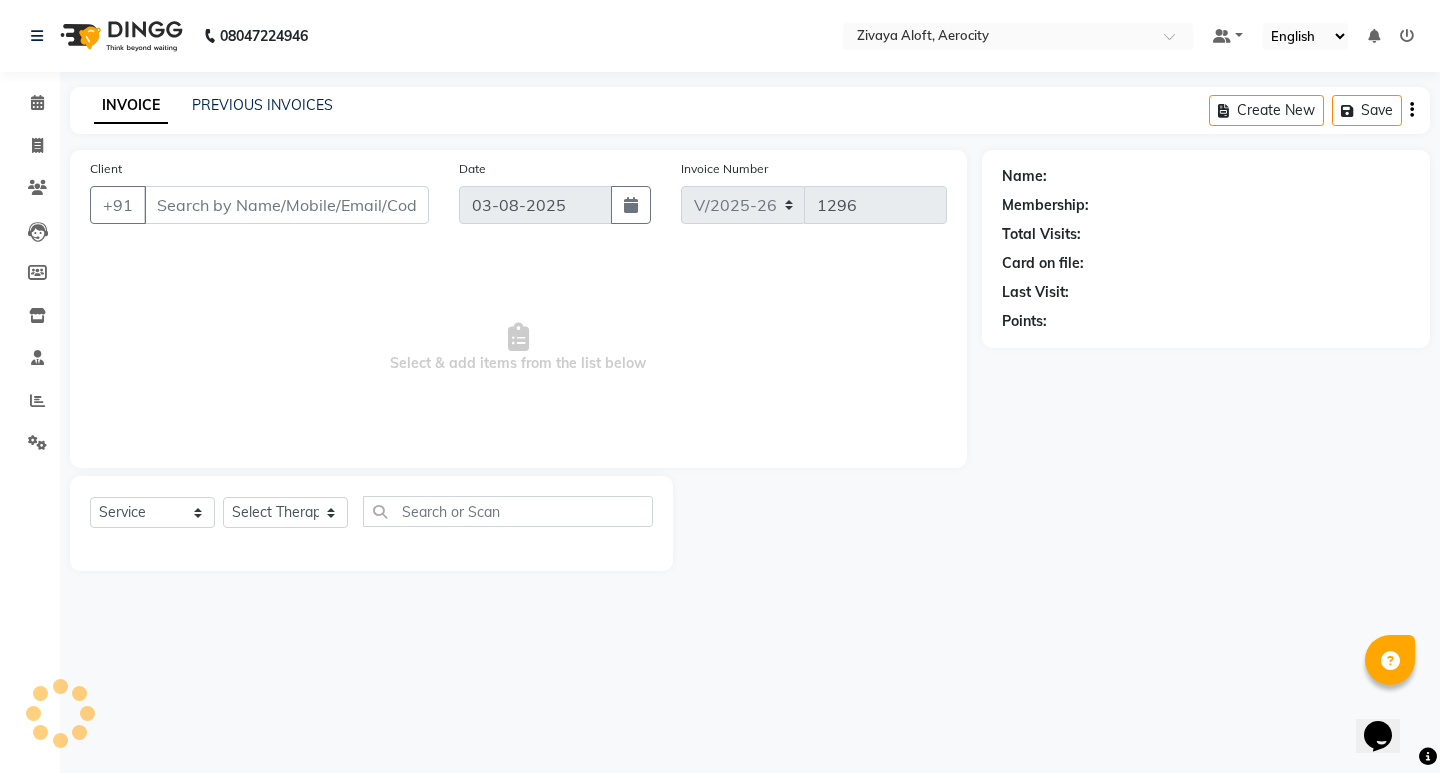 type on "[PHONE]" 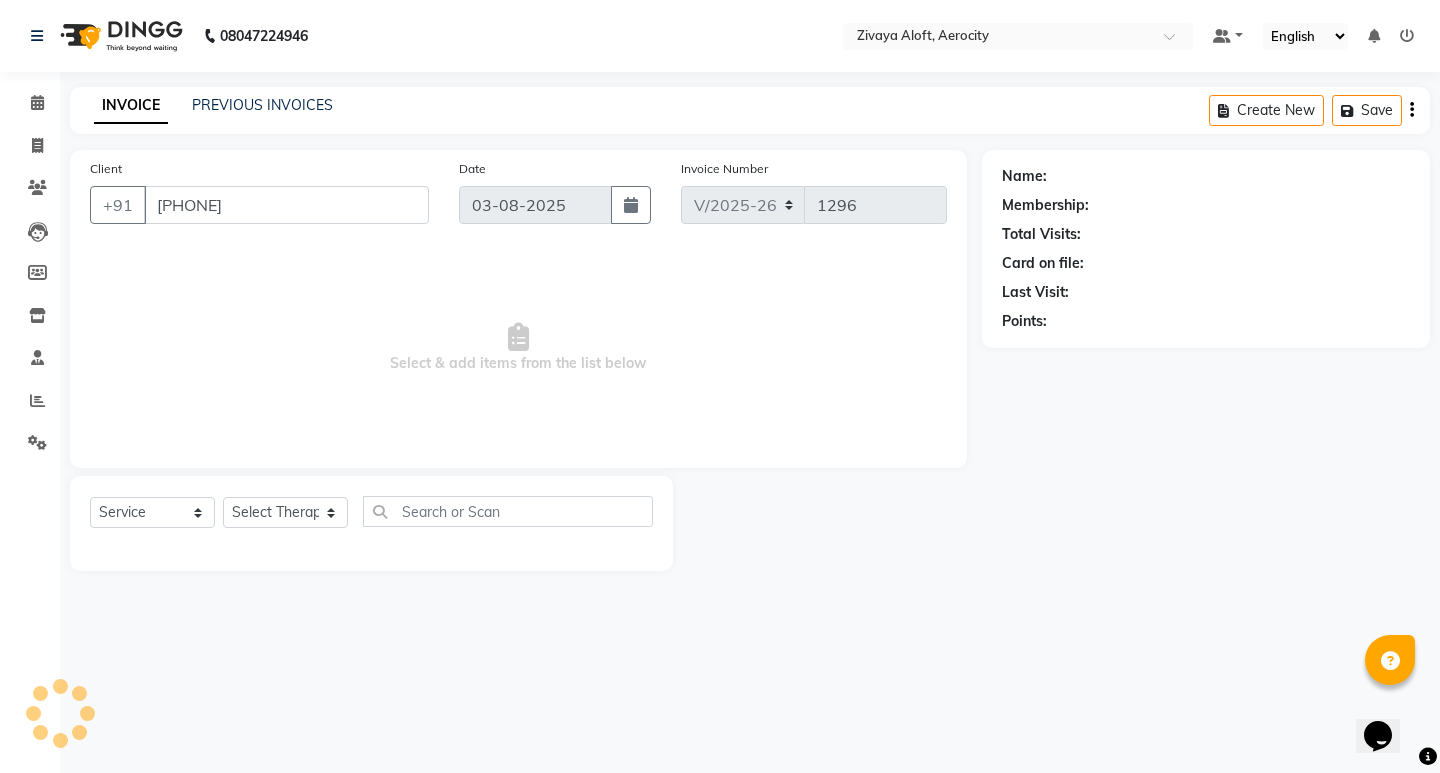 select on "48459" 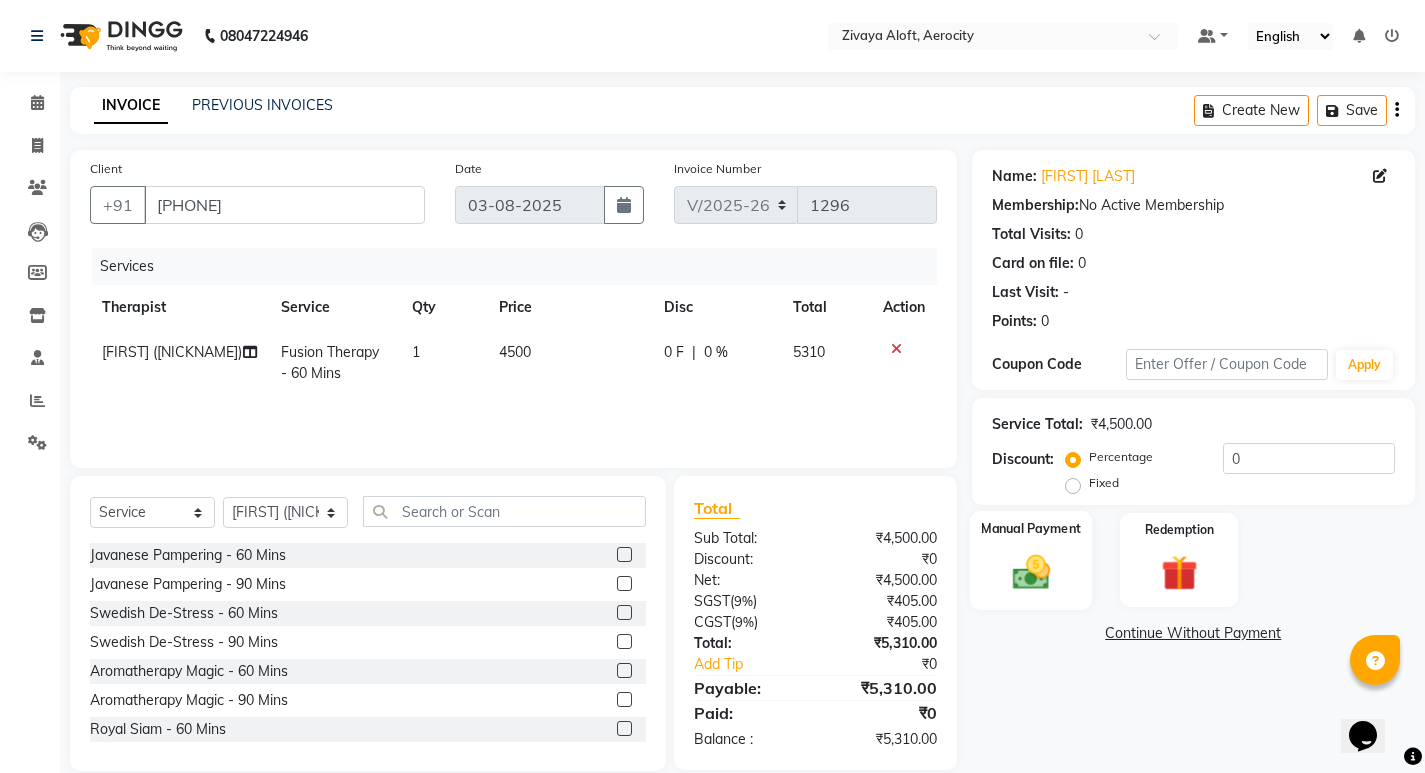 click 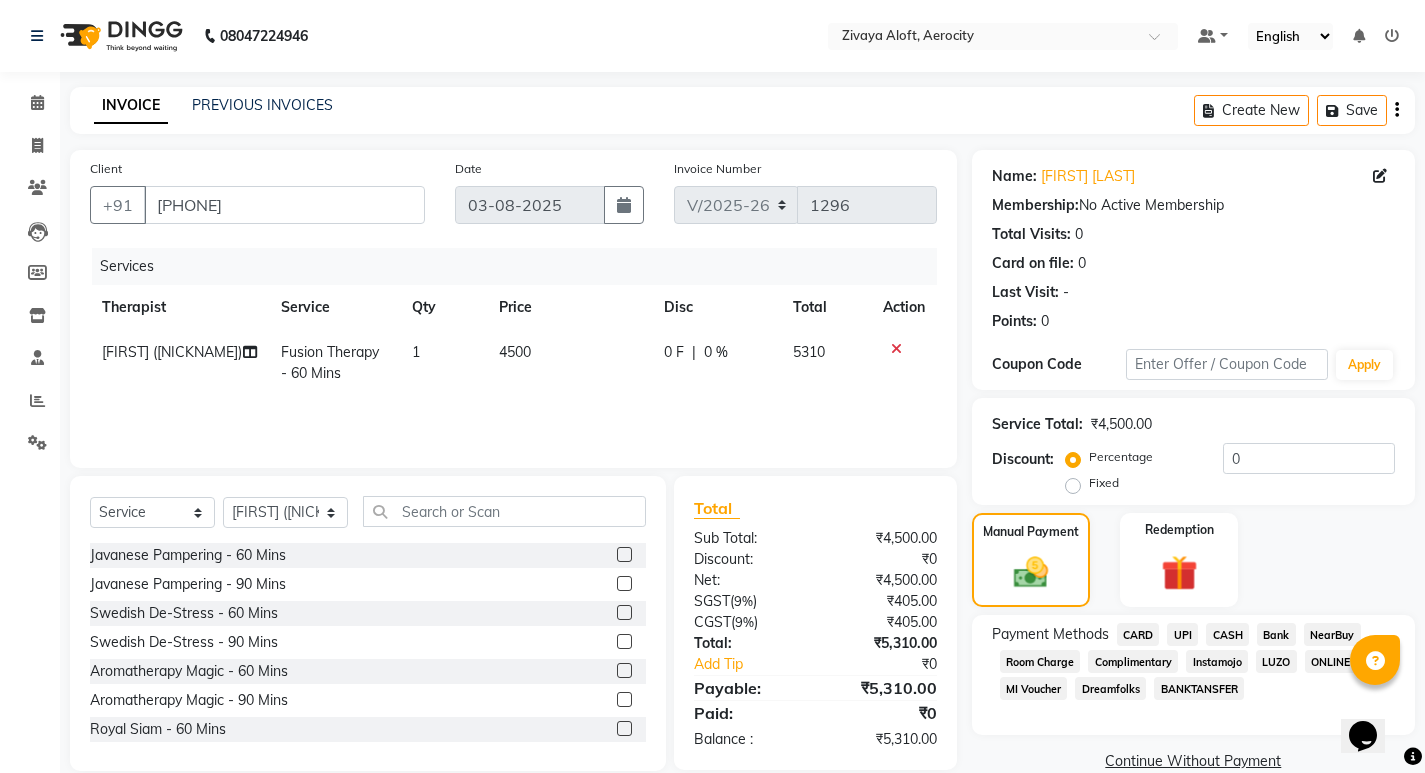 click on "CARD" 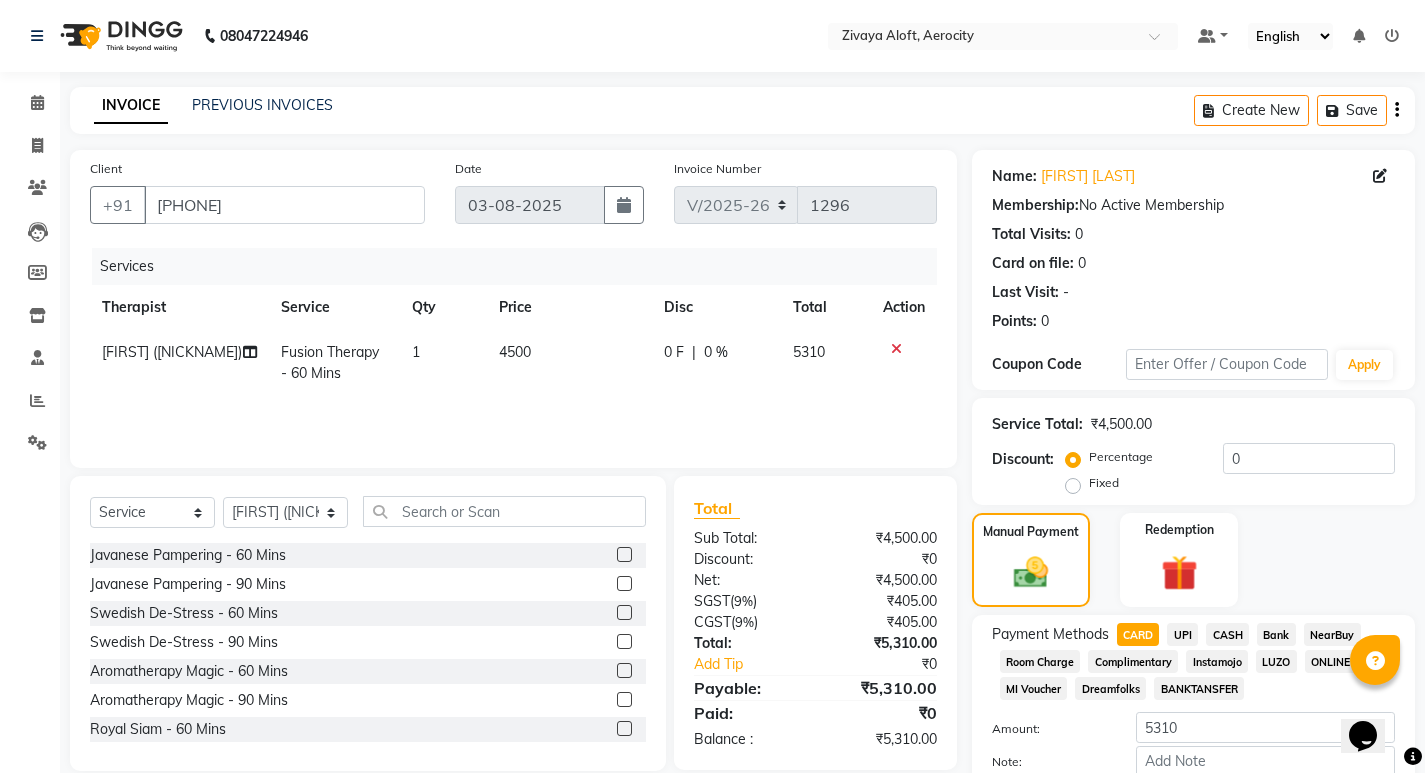 scroll, scrollTop: 116, scrollLeft: 0, axis: vertical 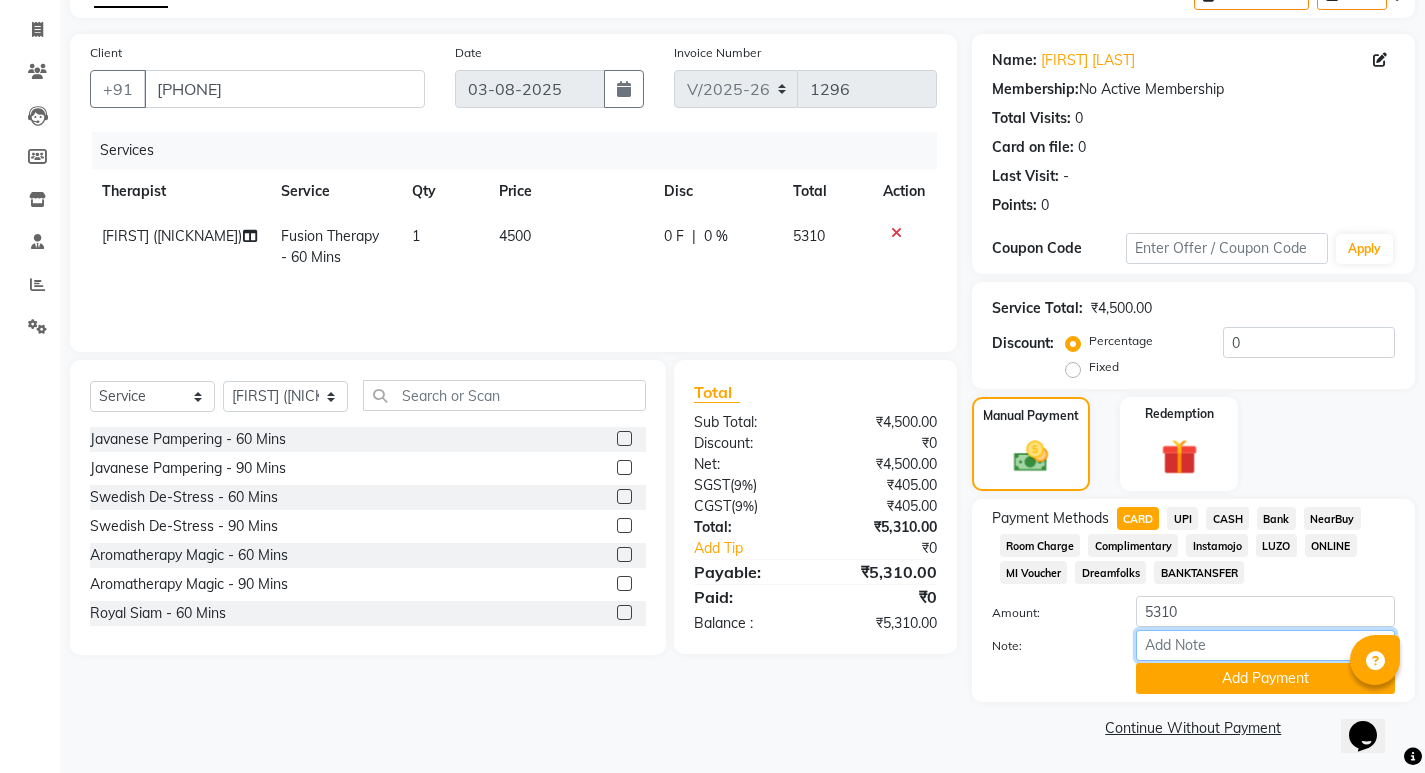 click on "Note:" at bounding box center (1265, 645) 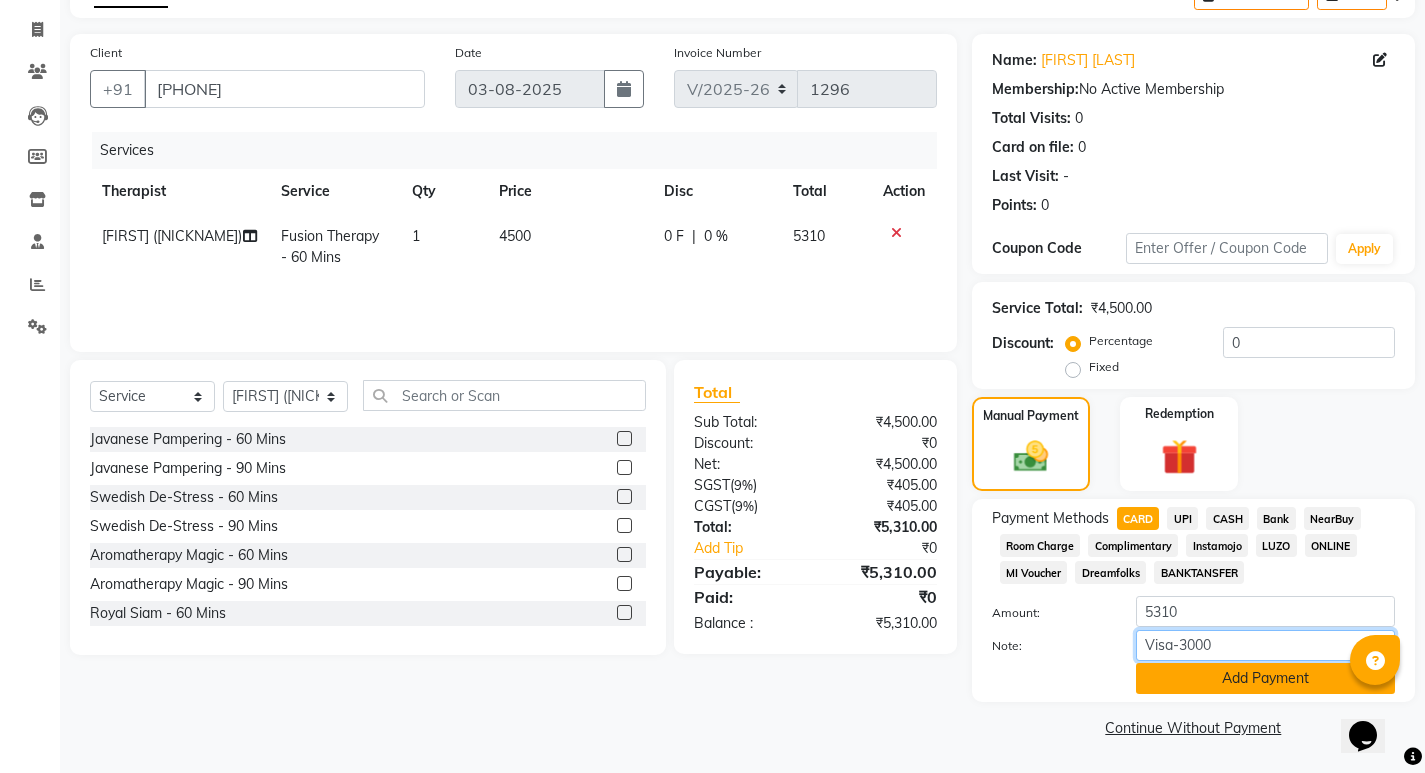 type on "Visa-3000" 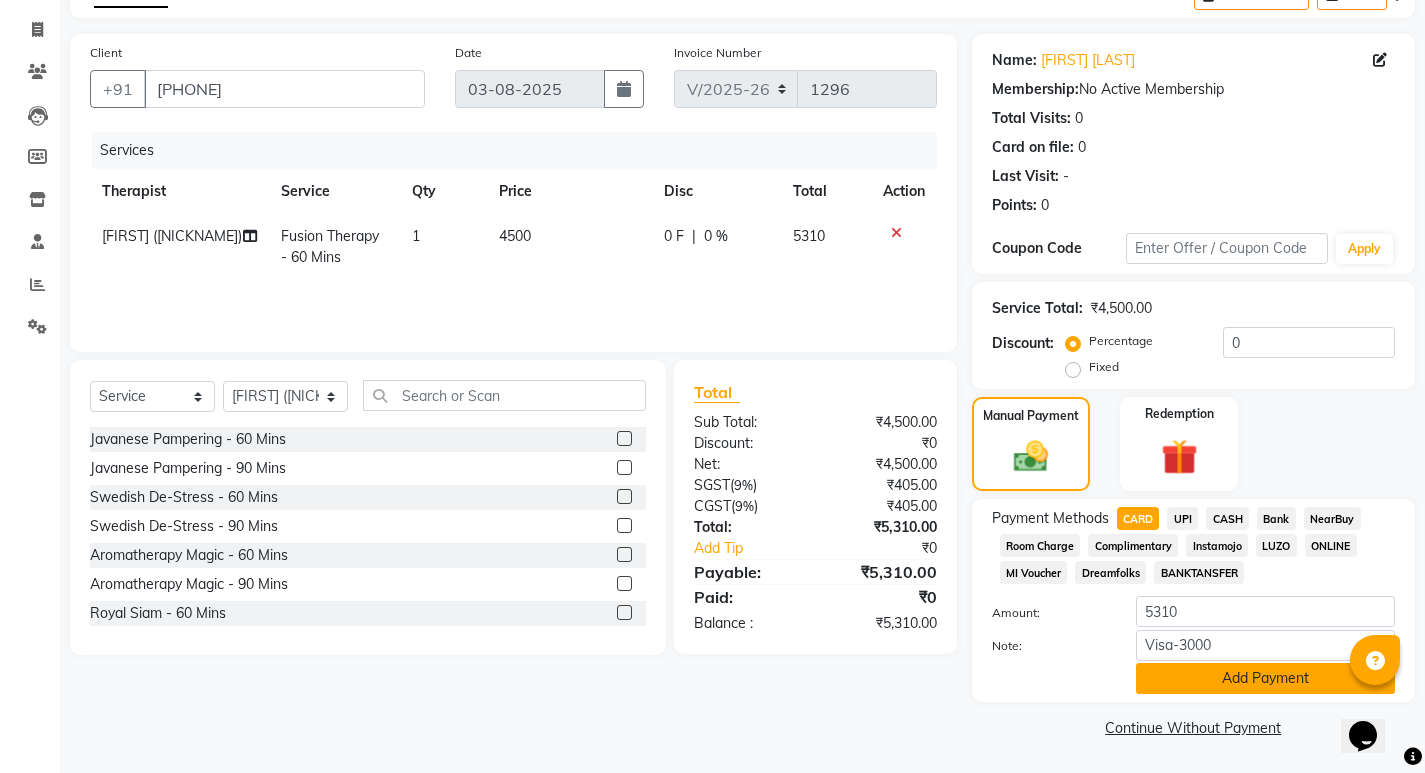 click on "Add Payment" 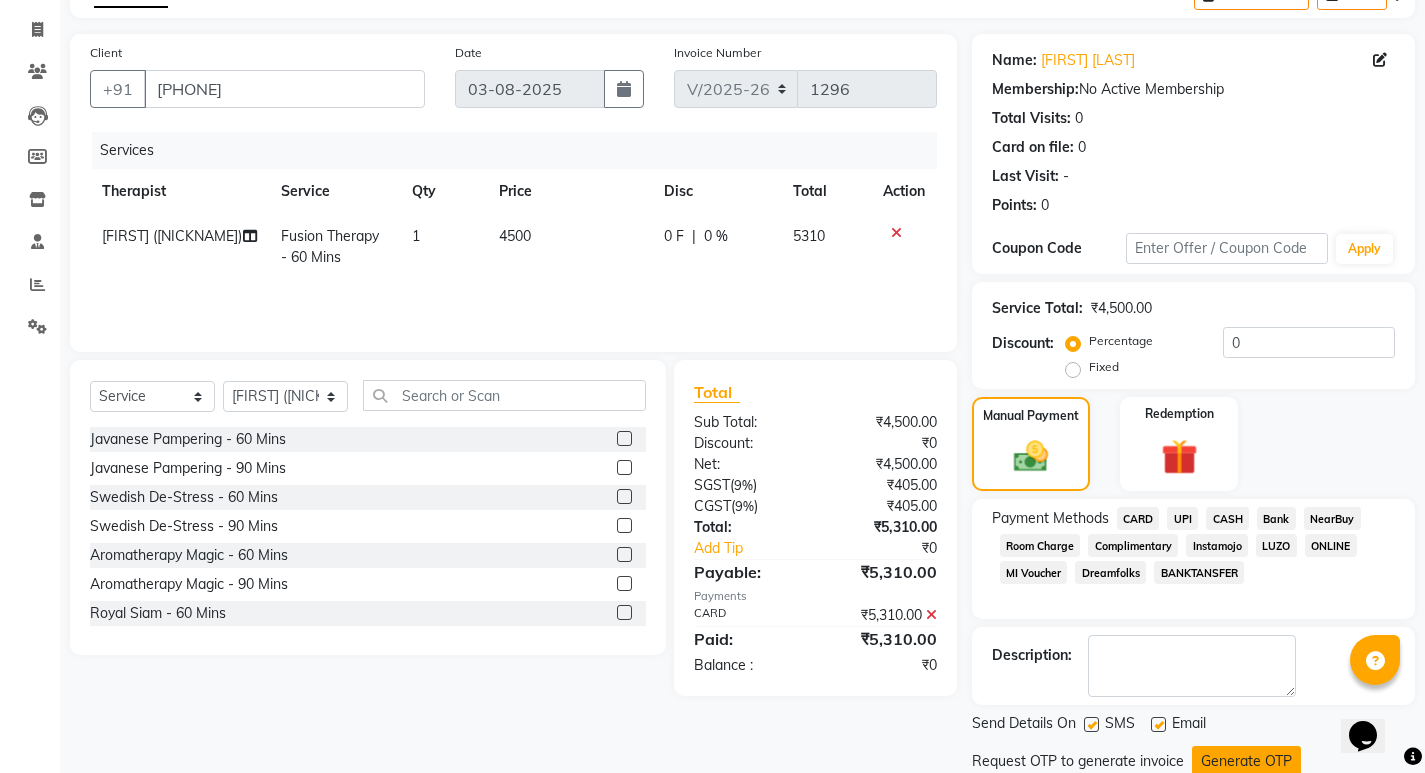 scroll, scrollTop: 185, scrollLeft: 0, axis: vertical 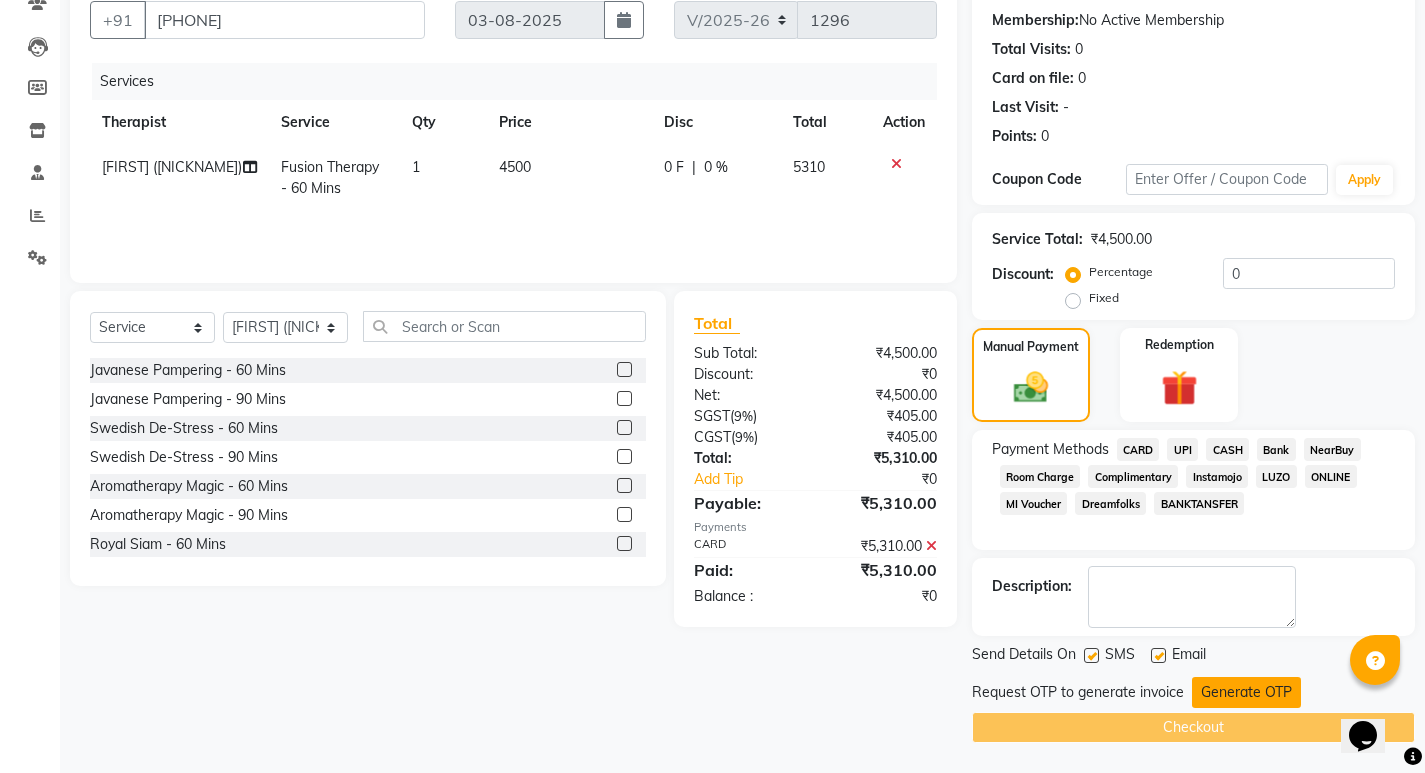 click on "Generate OTP" 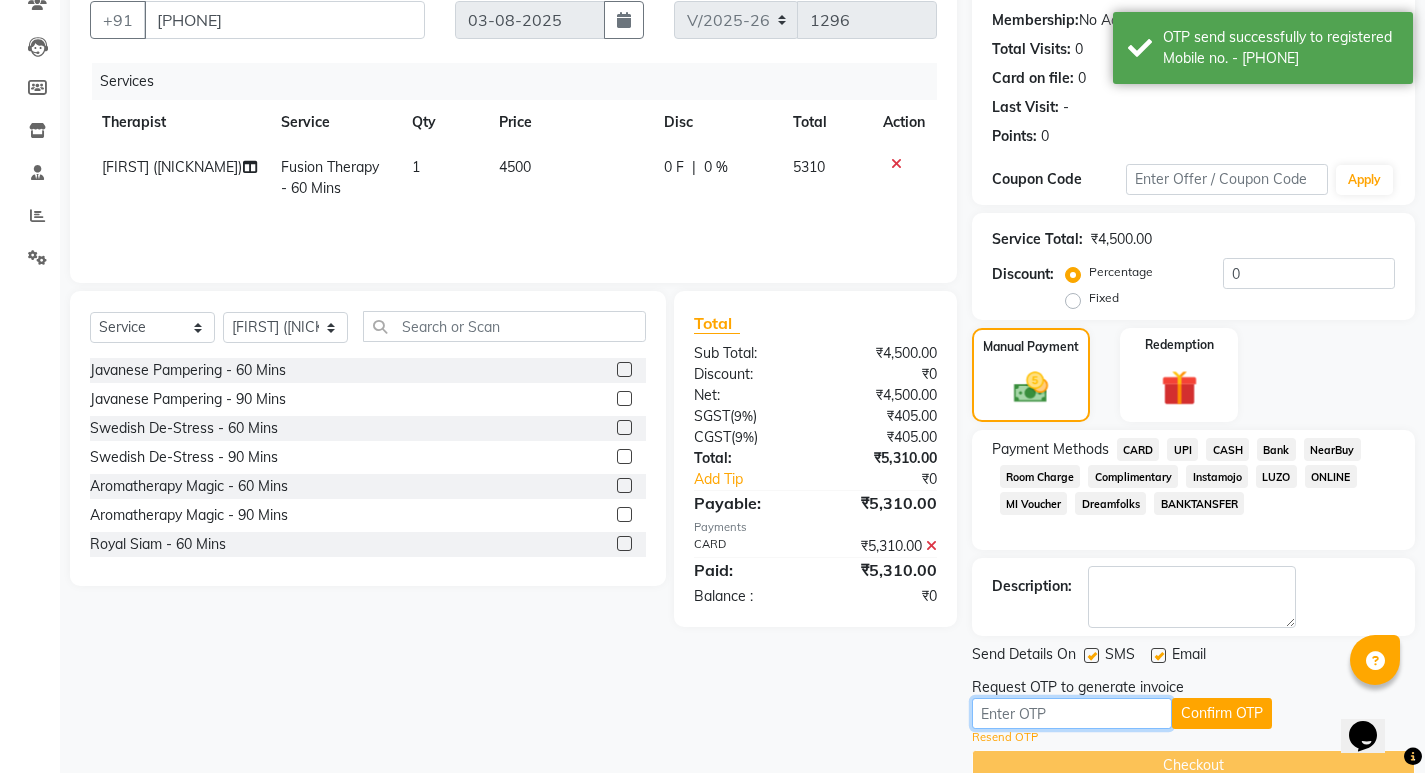 click at bounding box center (1072, 713) 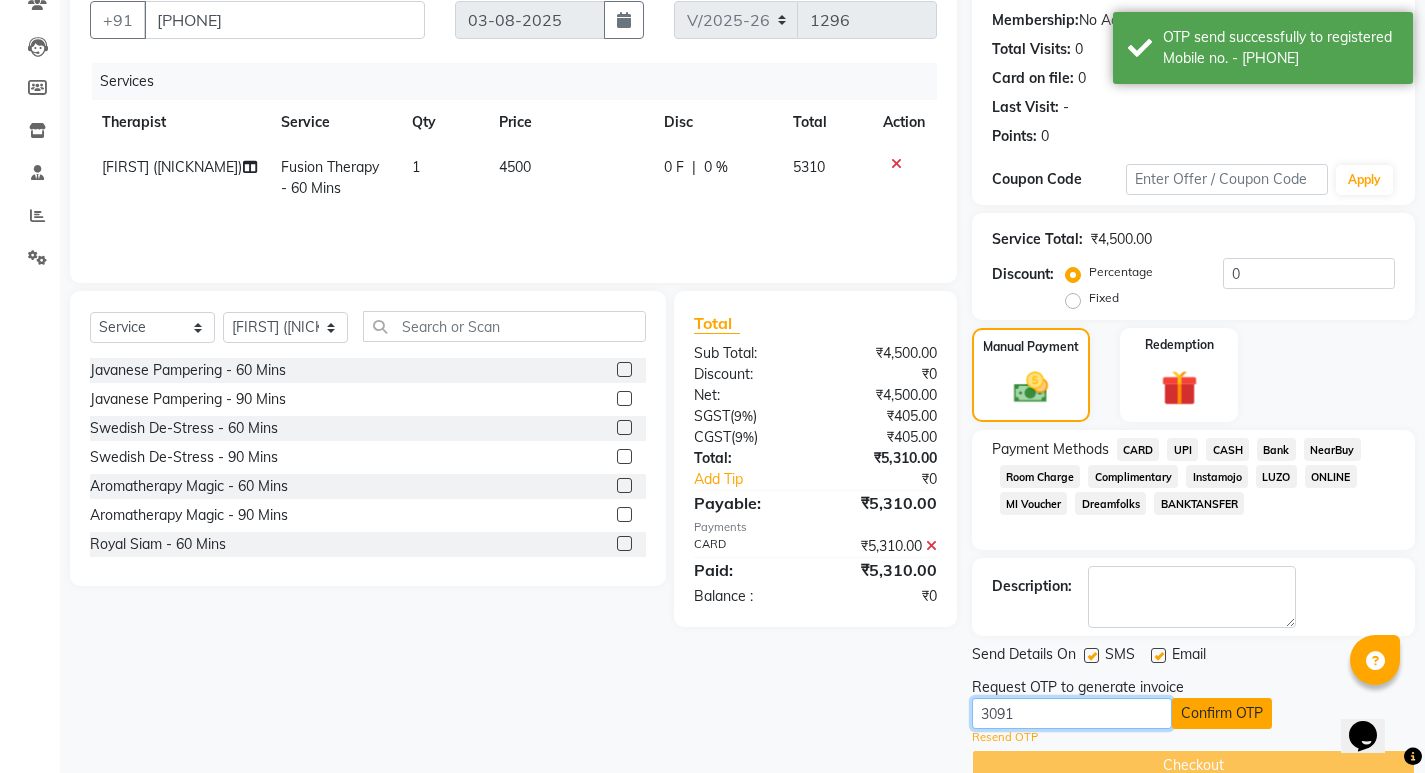 type on "3091" 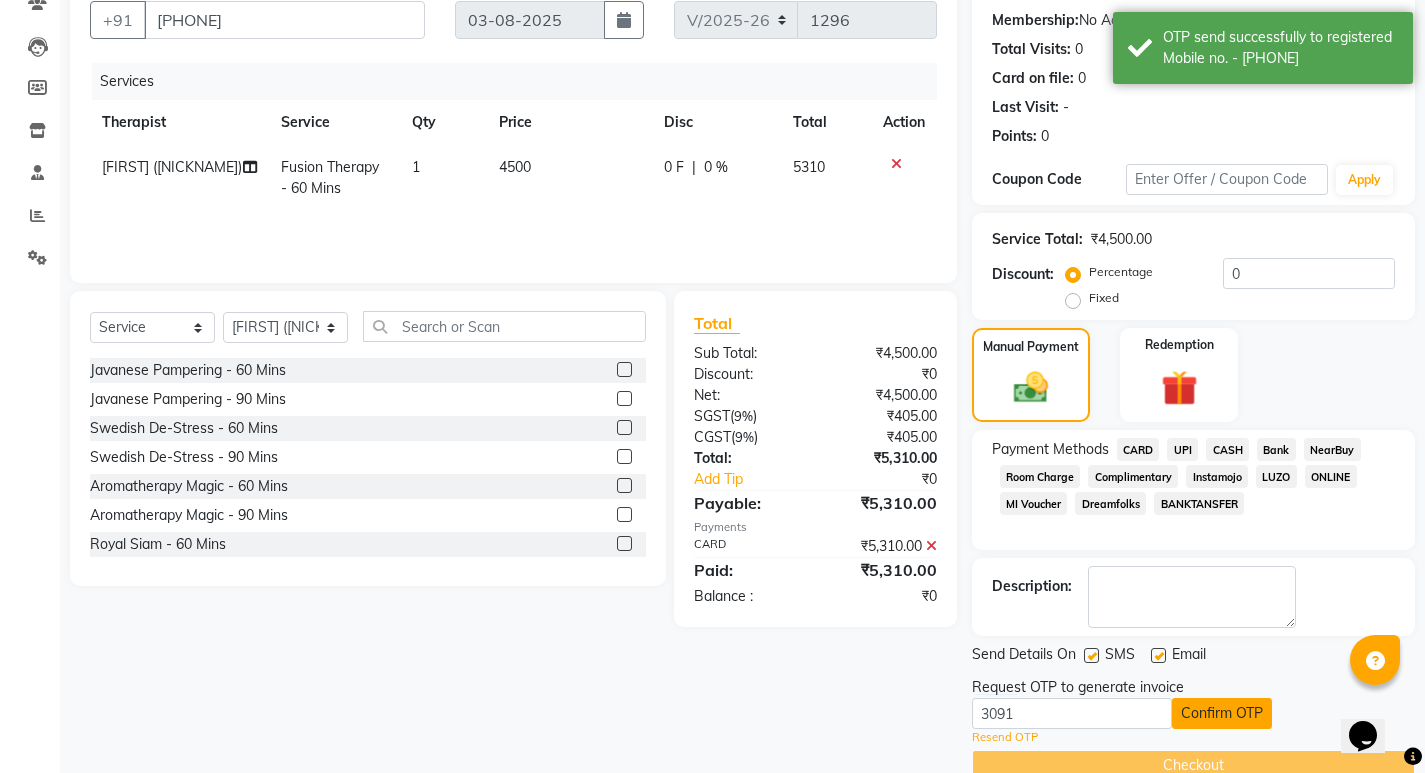 click on "Confirm OTP" 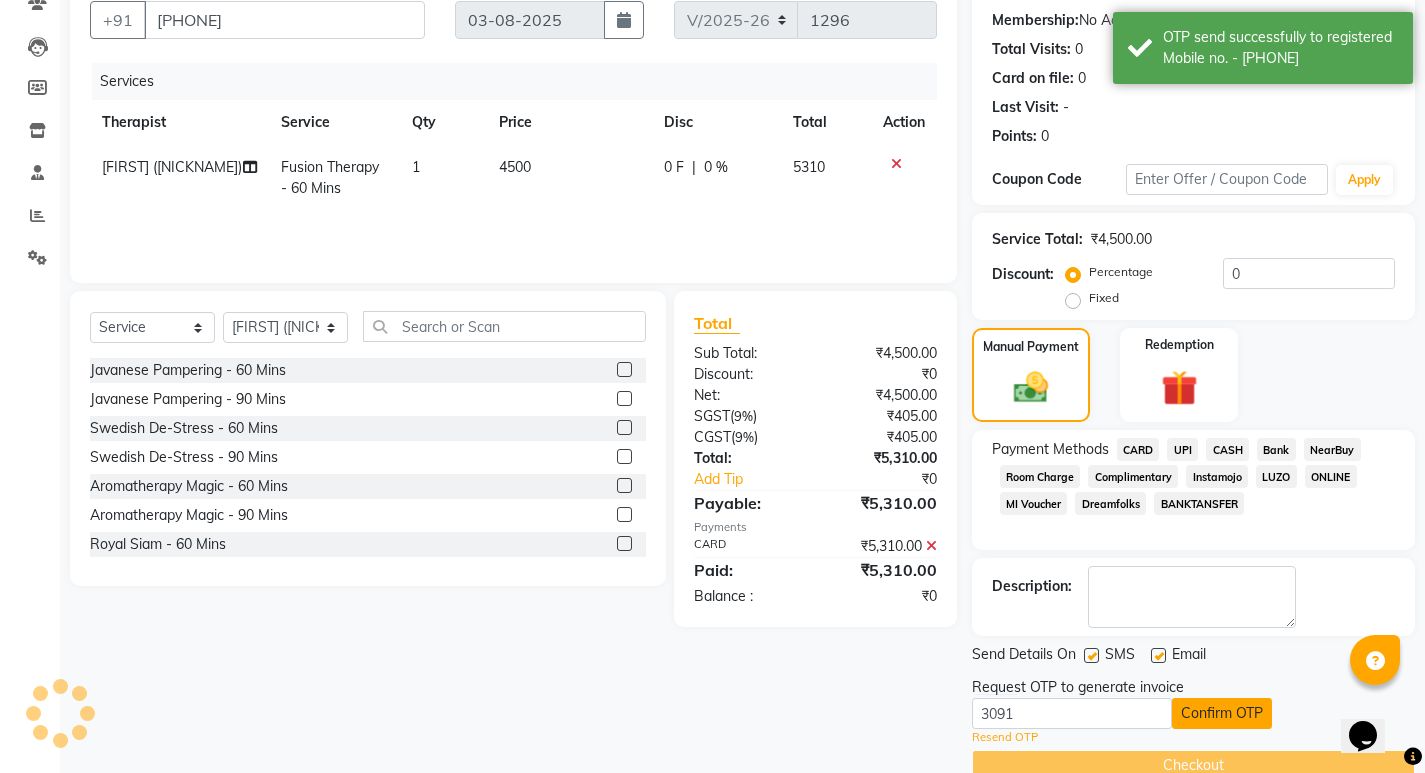 scroll, scrollTop: 146, scrollLeft: 0, axis: vertical 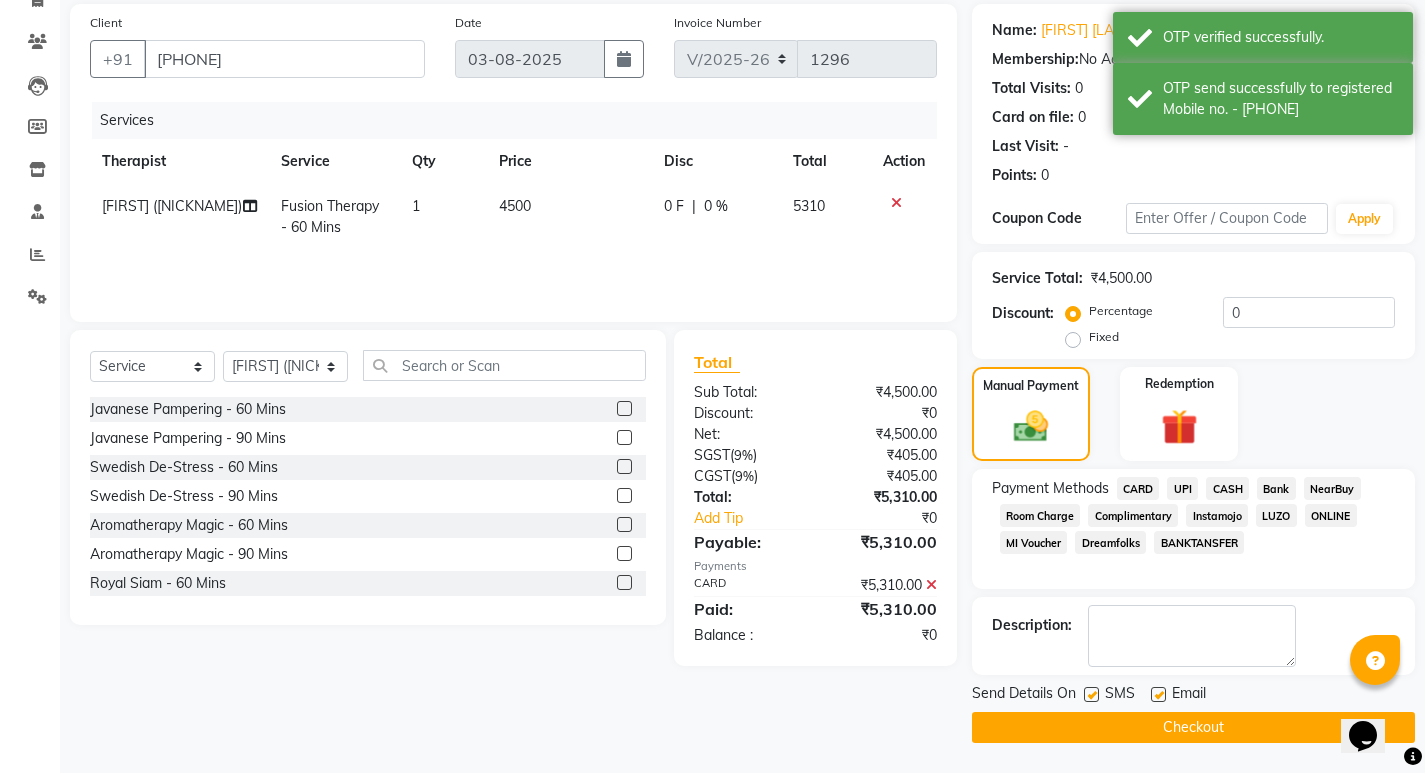 click on "Checkout" 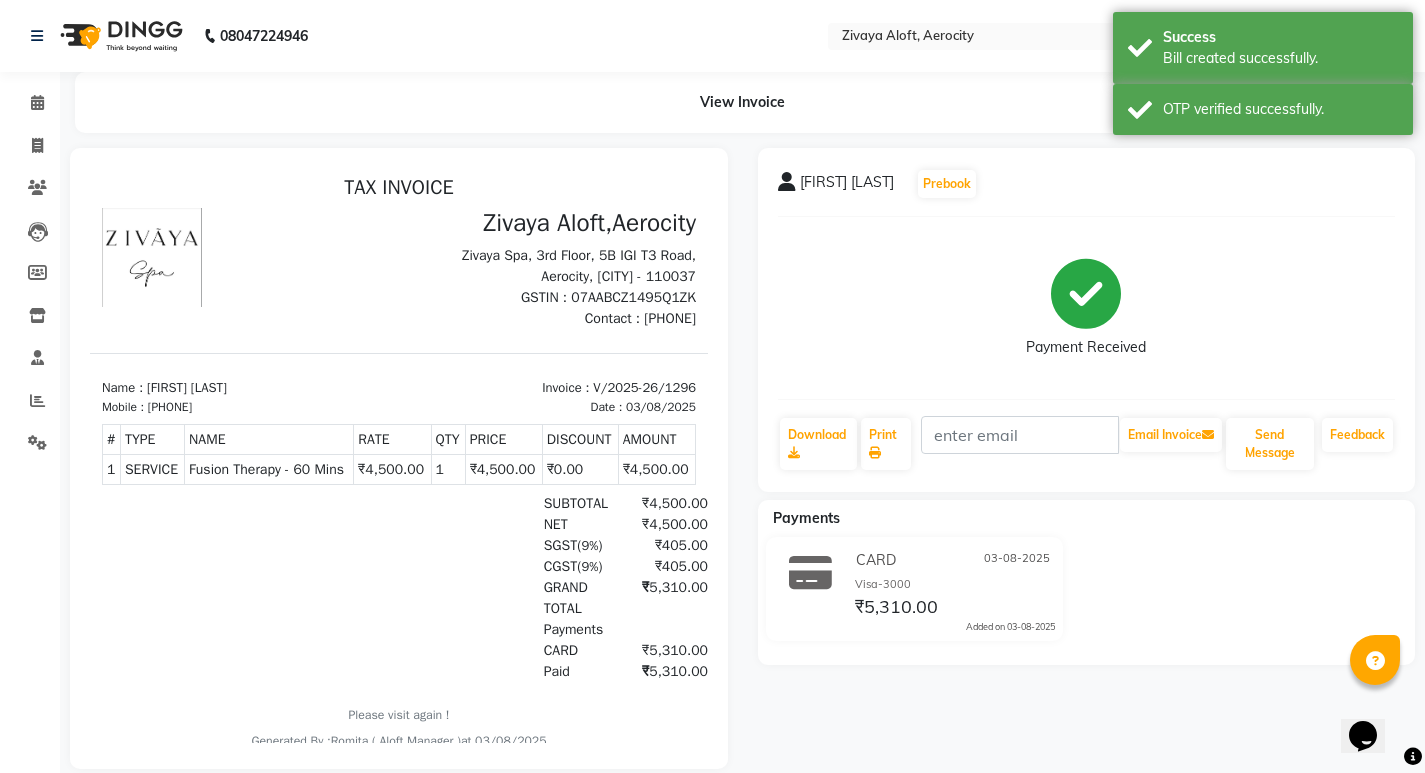 scroll, scrollTop: 0, scrollLeft: 0, axis: both 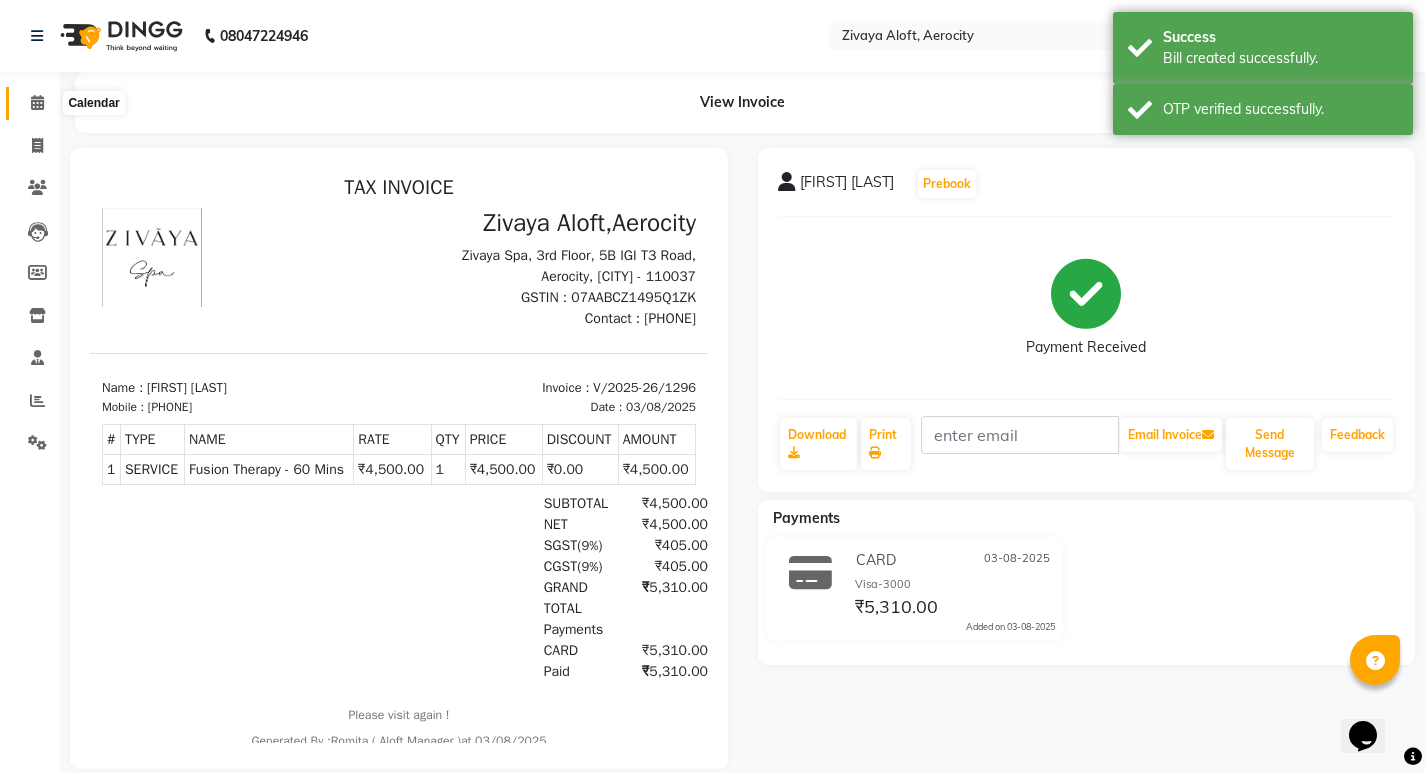 click 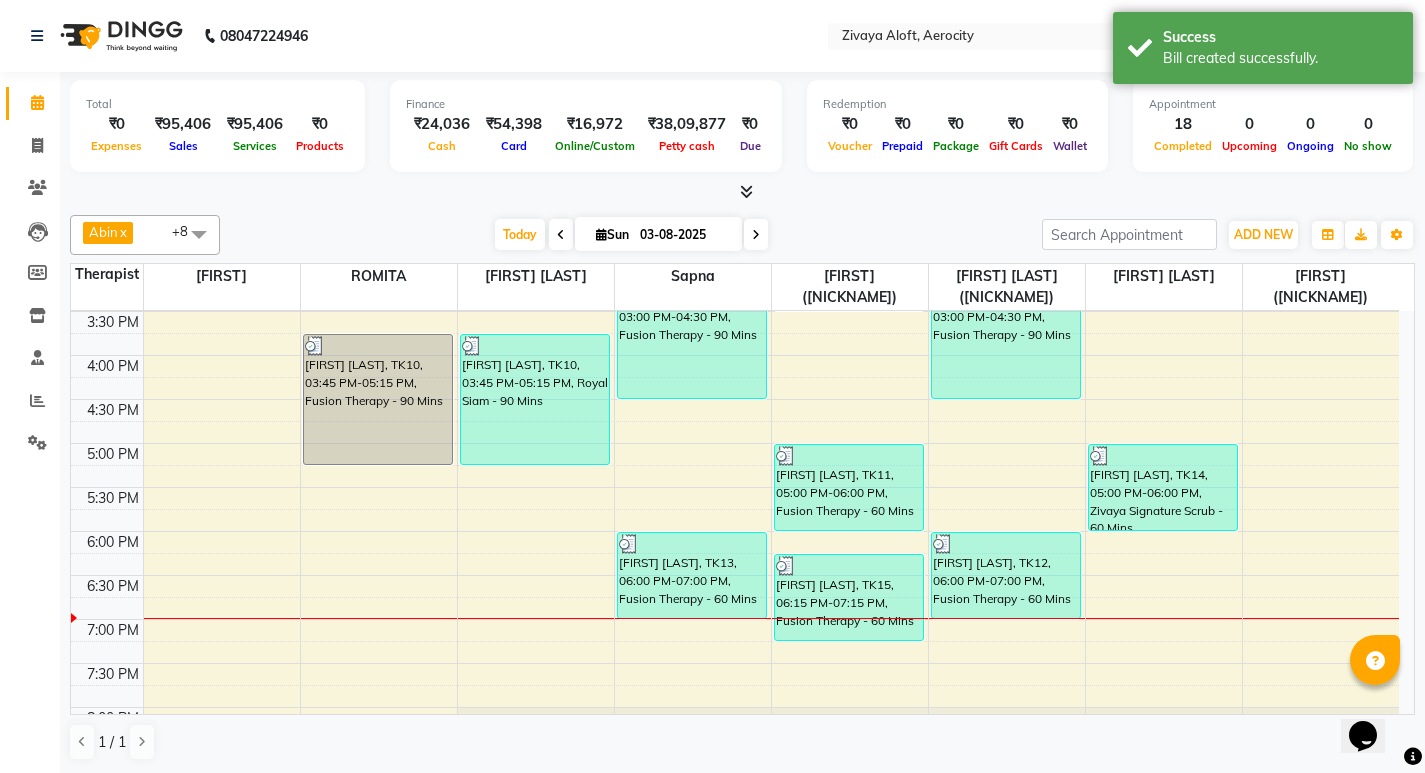scroll, scrollTop: 800, scrollLeft: 0, axis: vertical 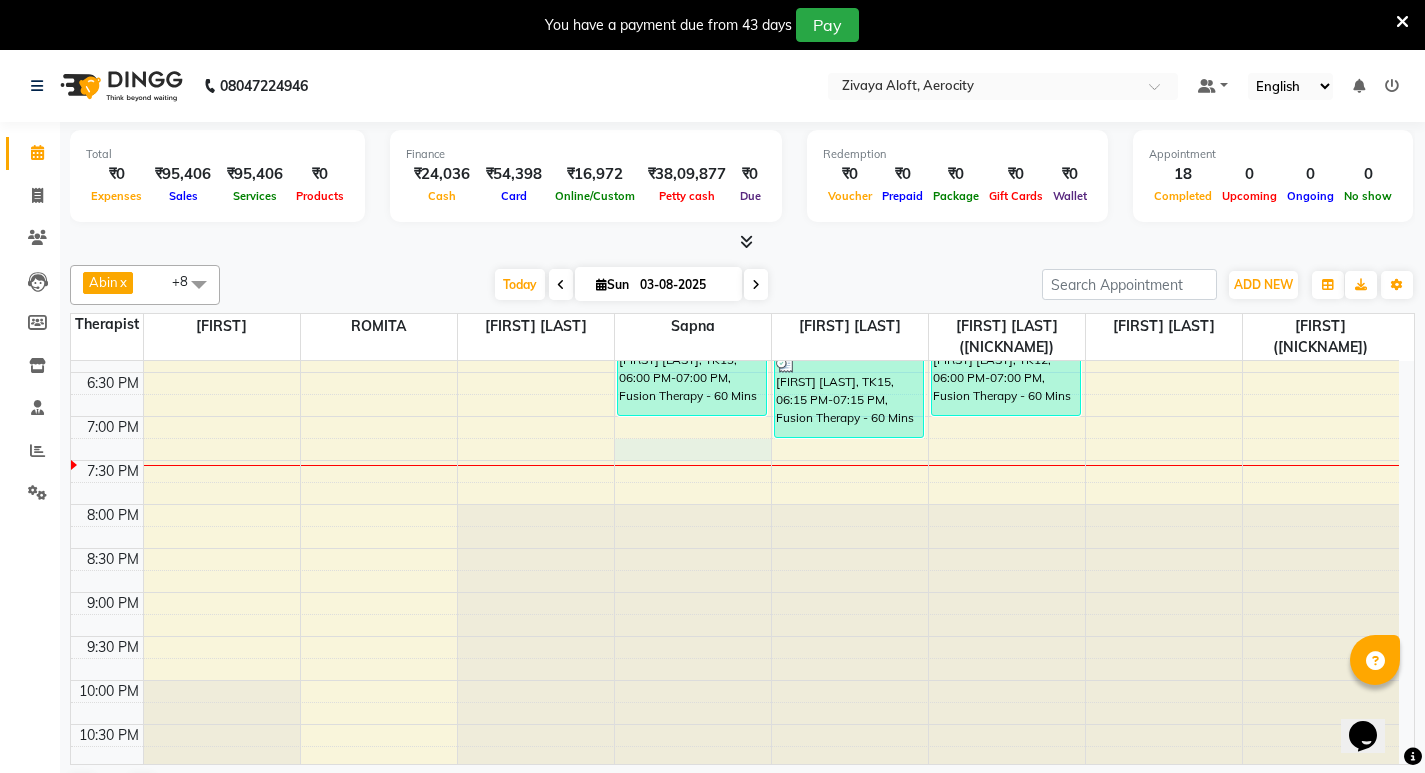 click on "7:00 AM 7:30 AM 8:00 AM 8:30 AM 9:00 AM 9:30 AM 10:00 AM 10:30 AM 11:00 AM 11:30 AM 12:00 PM 12:30 PM 1:00 PM 1:30 PM 2:00 PM 2:30 PM 3:00 PM 3:30 PM 4:00 PM 4:30 PM 5:00 PM 5:30 PM 6:00 PM 6:30 PM 7:00 PM 7:30 PM 8:00 PM 8:30 PM 9:00 PM 9:30 PM 10:00 PM 10:30 PM 11:00 PM 11:30 PM     Hironori Maeda, TK10, 03:45 PM-05:15 PM, Fusion Therapy - 90 Mins     Kim Kang, TK04, 12:30 PM-02:00 PM, Fusion Therapy - 90 Mins     Hironori Maeda, TK10, 03:45 PM-05:15 PM, Royal Siam - 90 Mins     Kim Kang, TK04, 12:15 PM-01:45 PM, Fusion Therapy - 90 Mins     Kartik Goyal, TK09, 03:00 PM-04:30 PM, Fusion Therapy - 90 Mins     Ankush Agarwal, TK13, 06:00 PM-07:00 PM, Fusion Therapy - 60 Mins     Neeraj Sharma, TK08, 02:00 PM-03:30 PM, Royal Siam - 90 Mins     Aditya Bhatt, TK11, 05:00 PM-06:00 PM, Fusion Therapy - 60 Mins     Katarina Svalina, TK15, 06:15 PM-07:15 PM, Fusion Therapy - 60 Mins     Prince J, TK07, 01:00 PM-02:00 PM, Swedish De-Stress - 60 Mins     Kartik Goyal, TK09, 03:00 PM-04:30 PM, Fusion Therapy - 90 Mins" at bounding box center [735, 108] 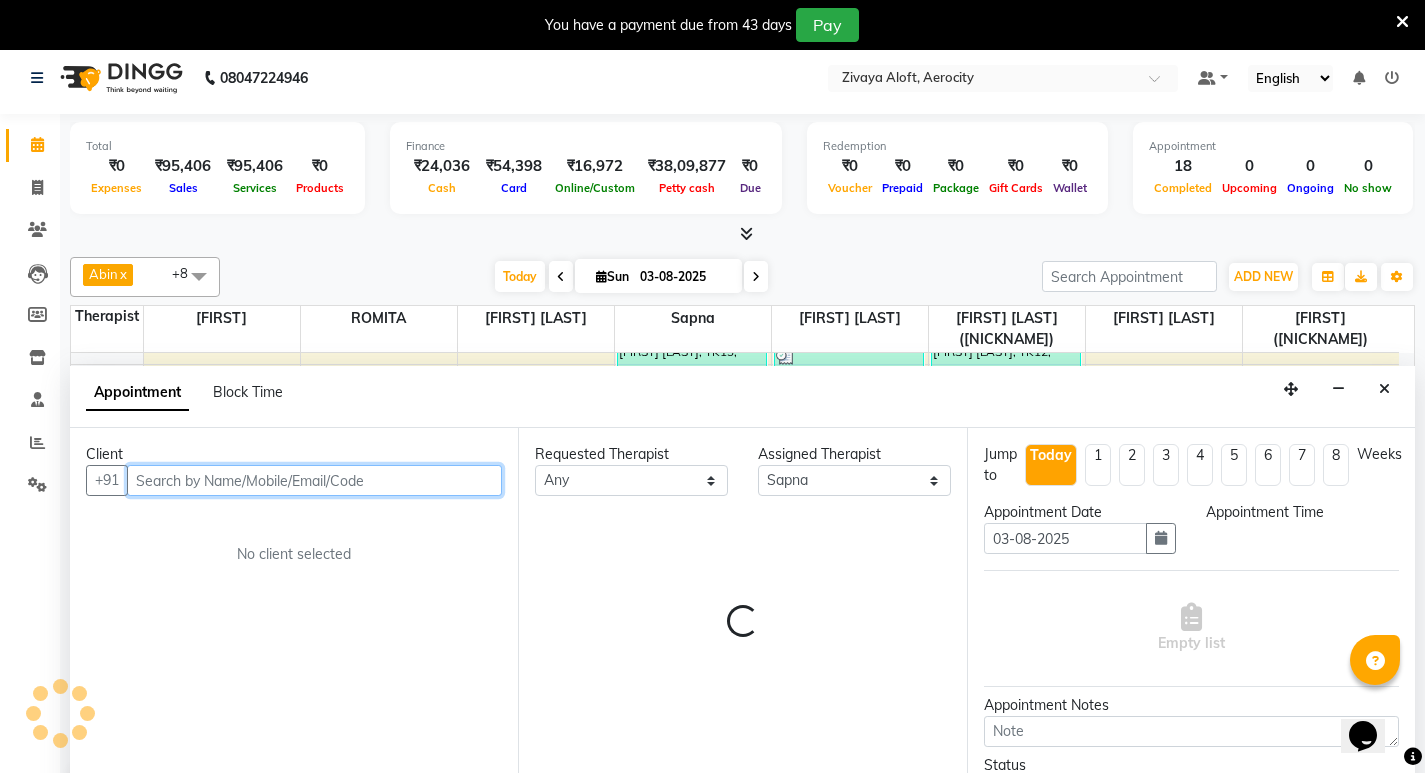 select on "1155" 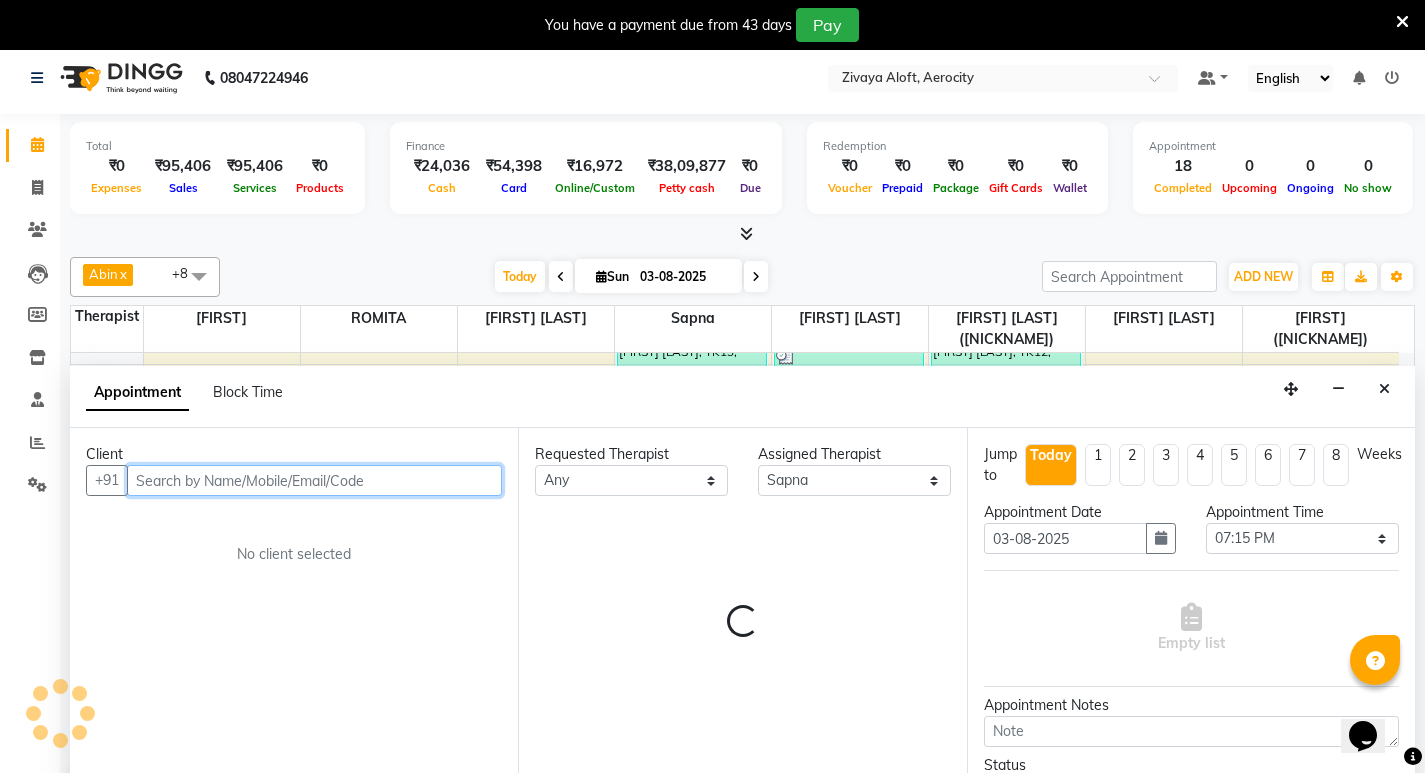 scroll, scrollTop: 51, scrollLeft: 0, axis: vertical 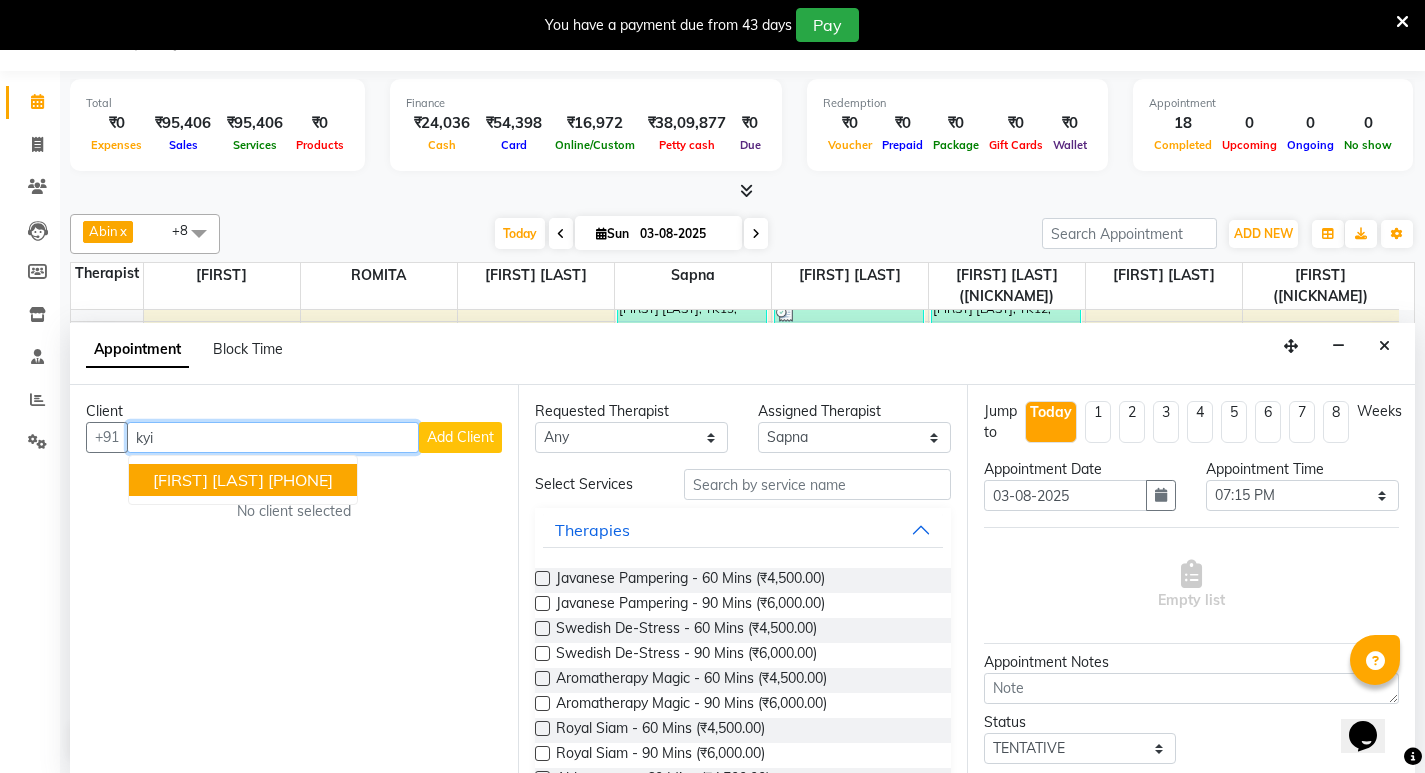 click on "+1  2026509712" at bounding box center (300, 480) 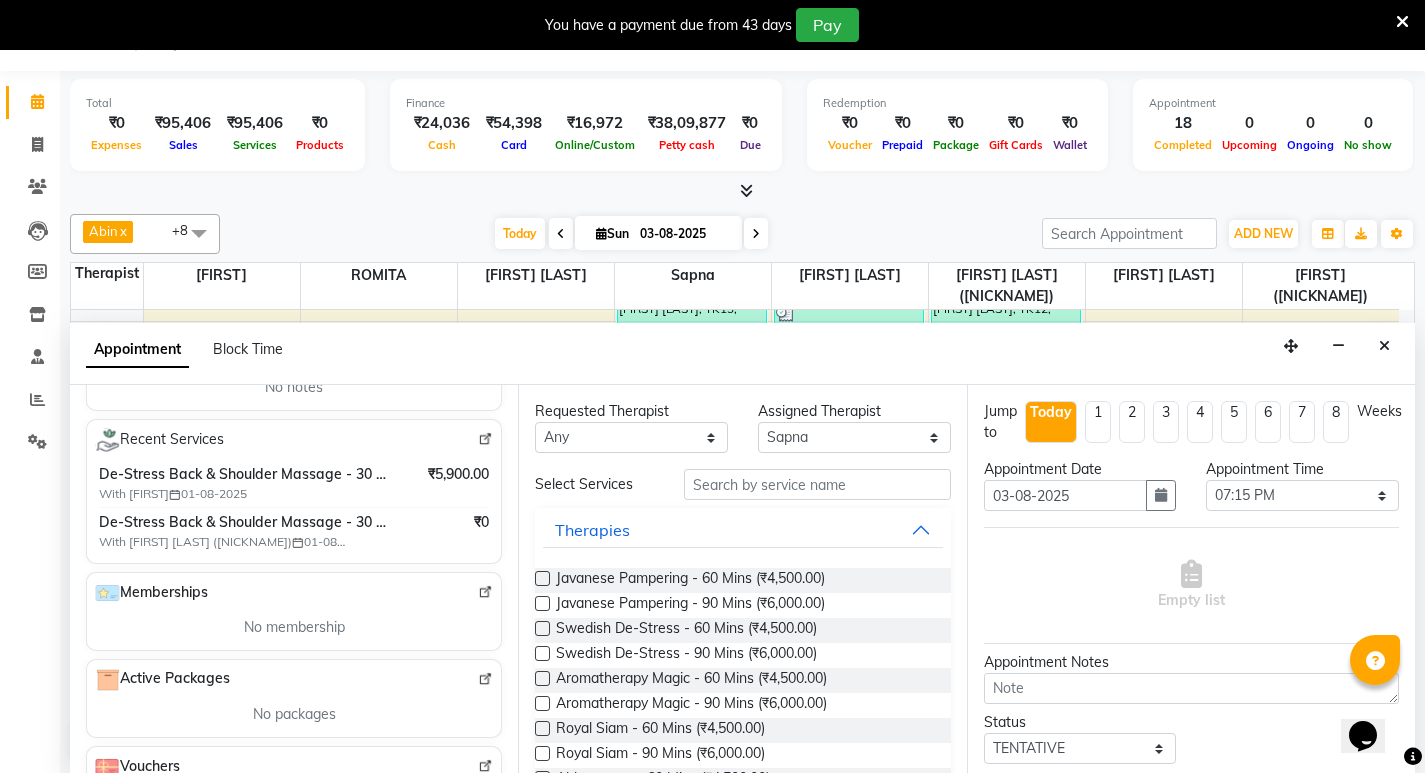 scroll, scrollTop: 302, scrollLeft: 0, axis: vertical 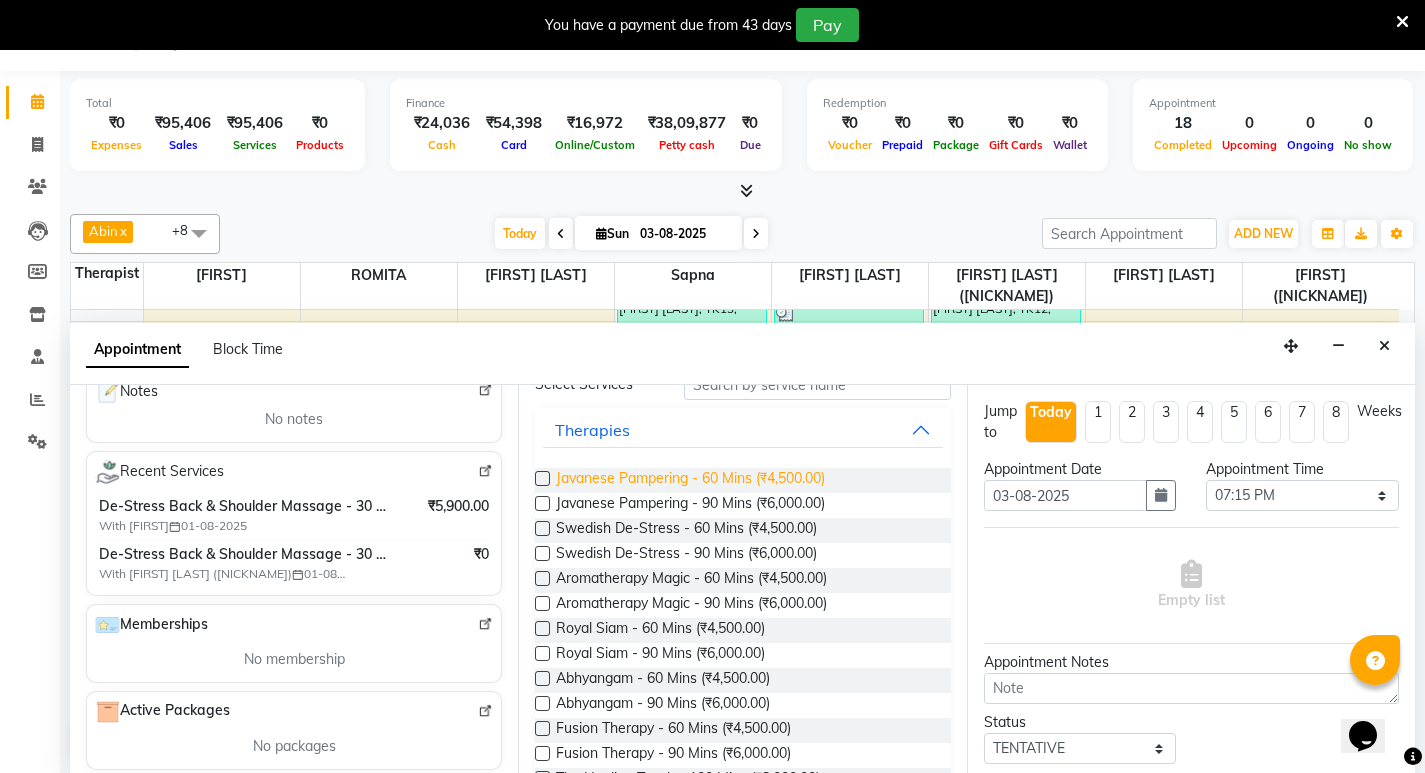 type on "2026509712" 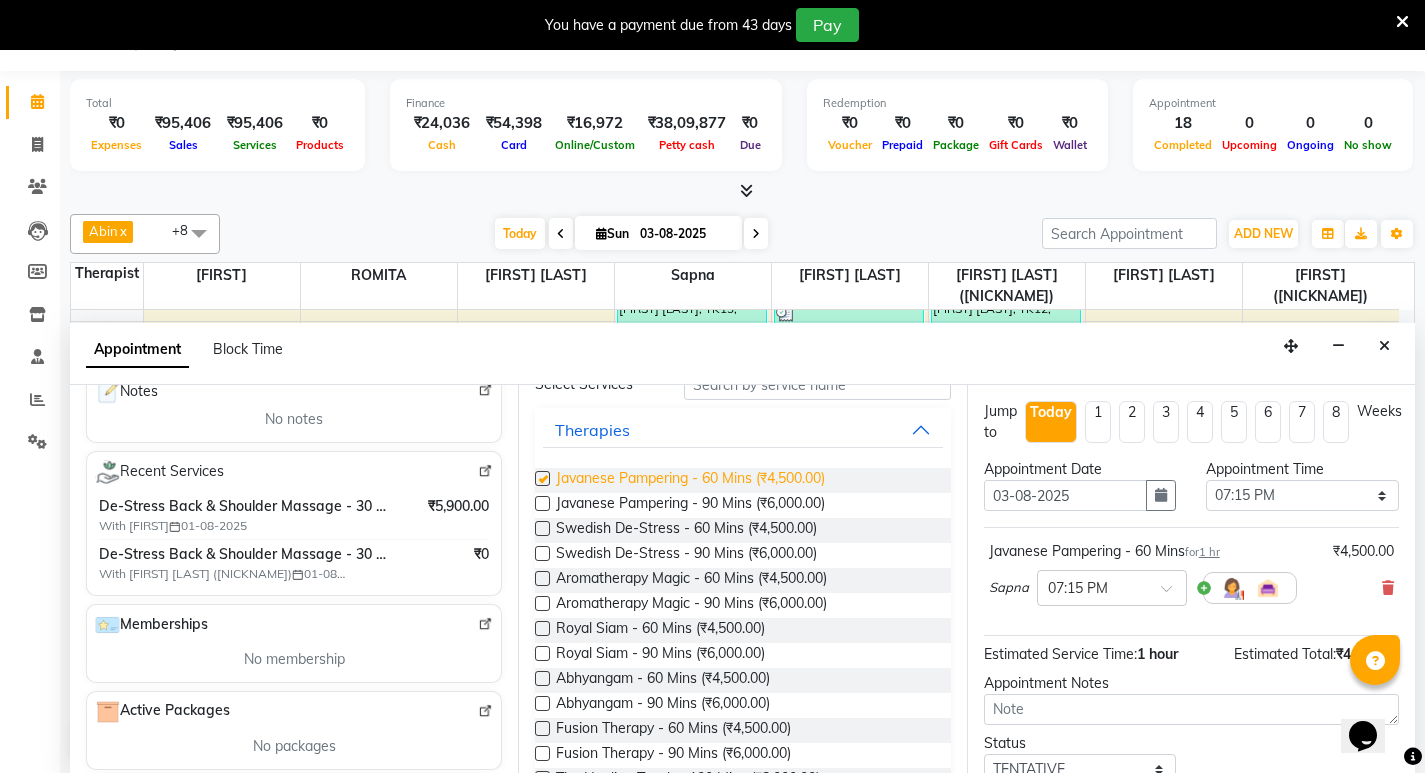 checkbox on "false" 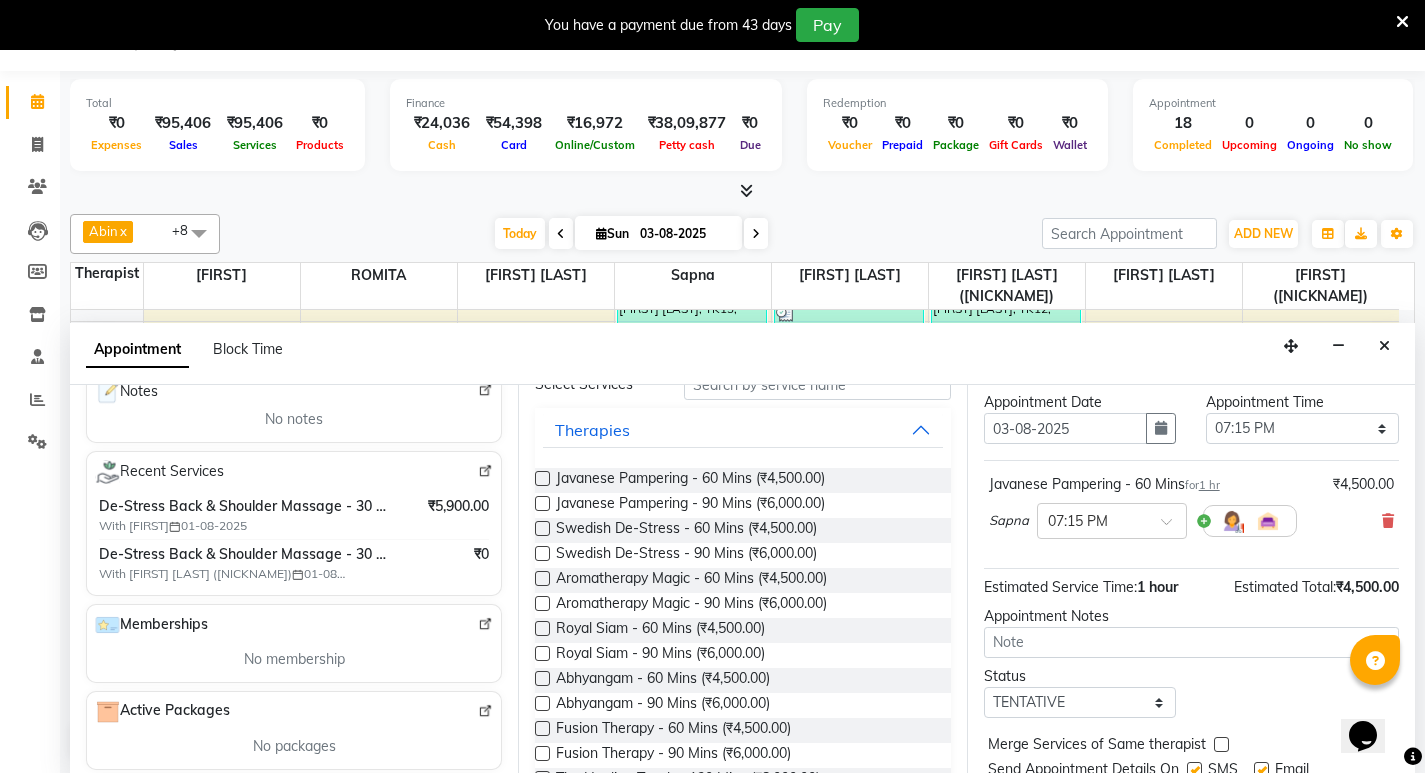 scroll, scrollTop: 138, scrollLeft: 0, axis: vertical 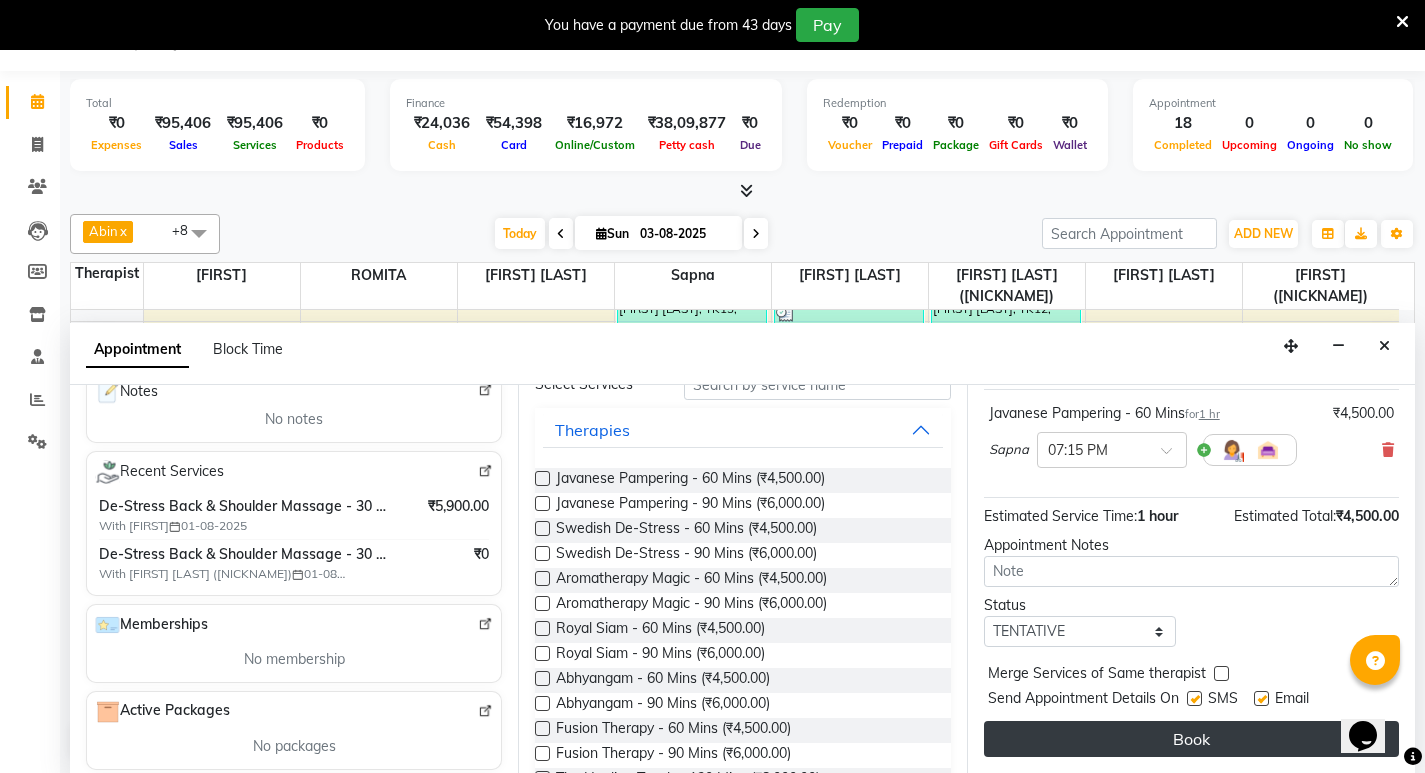 click on "Book" at bounding box center [1191, 739] 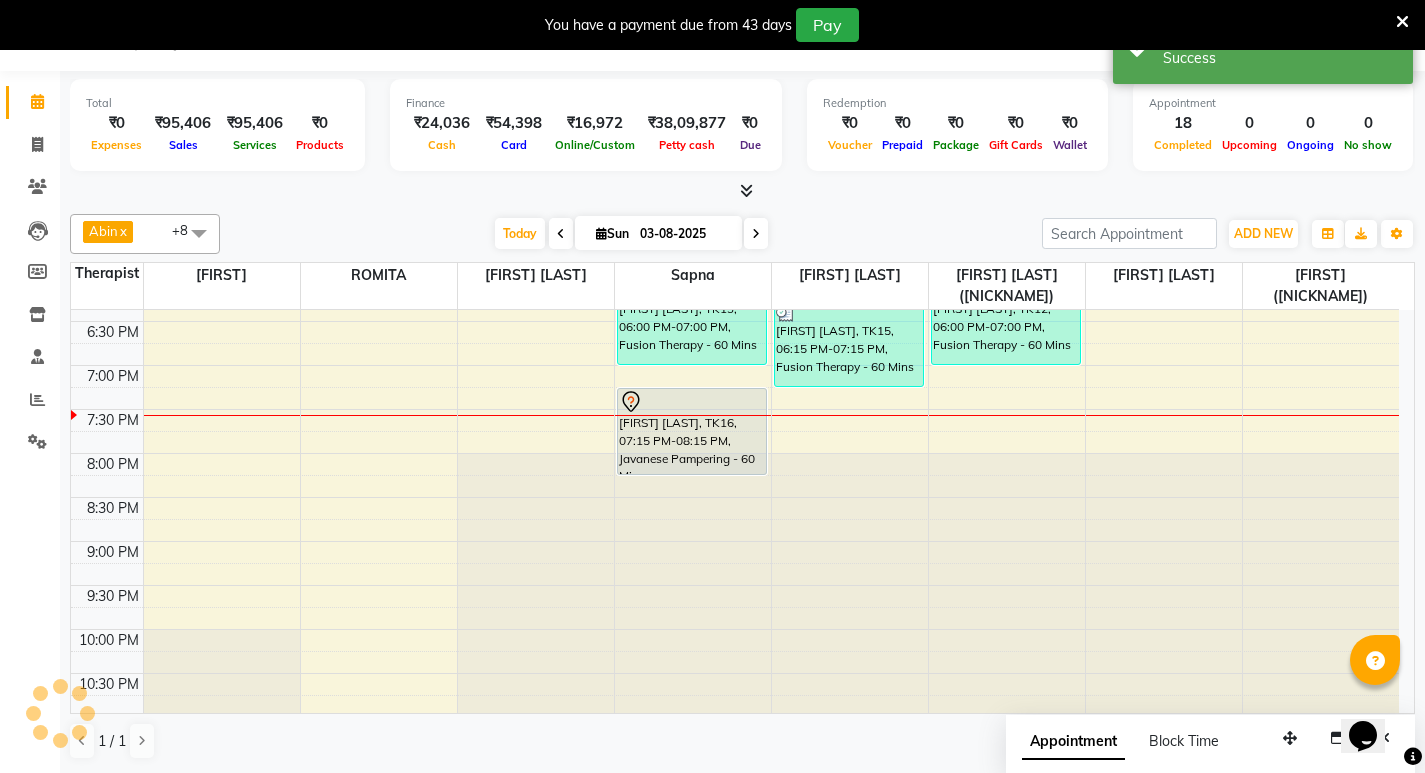scroll, scrollTop: 0, scrollLeft: 0, axis: both 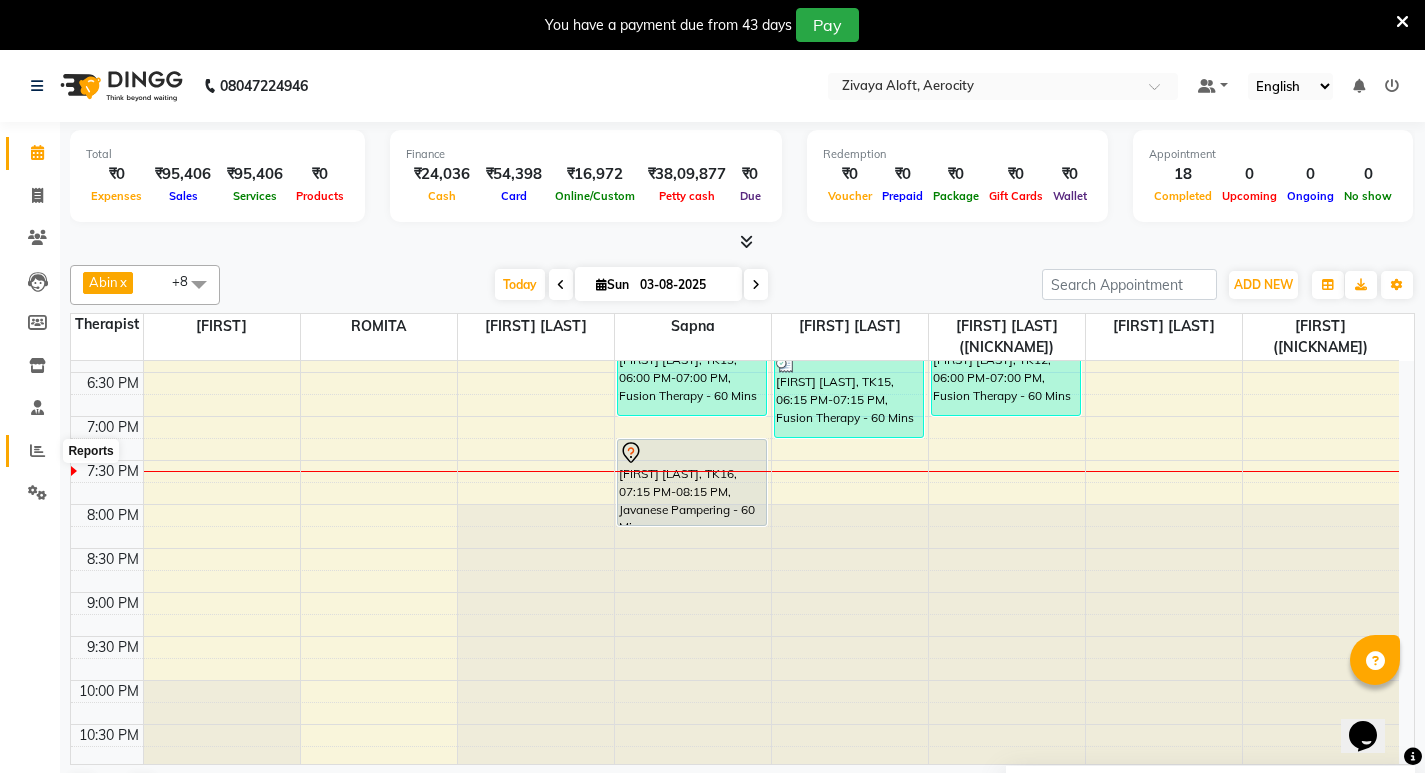 click 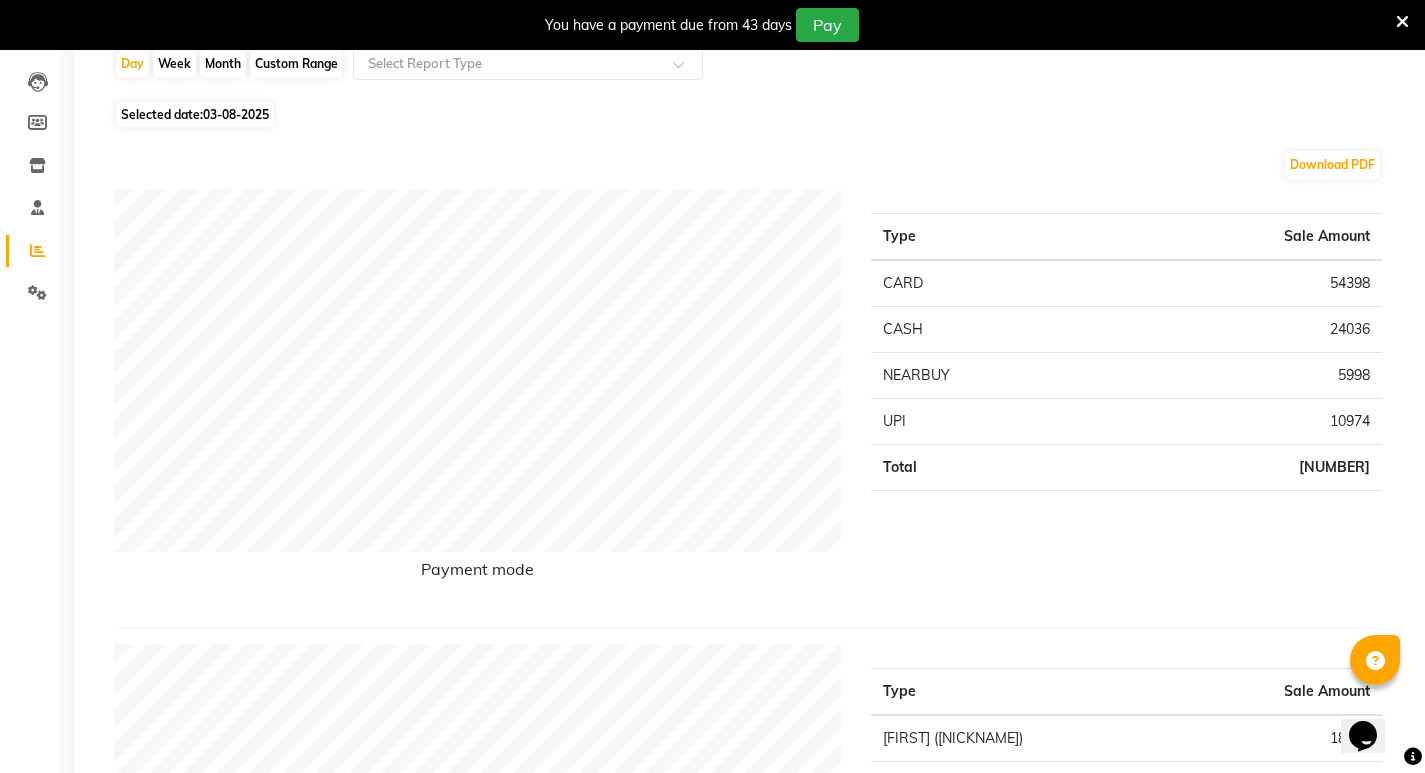 scroll, scrollTop: 0, scrollLeft: 0, axis: both 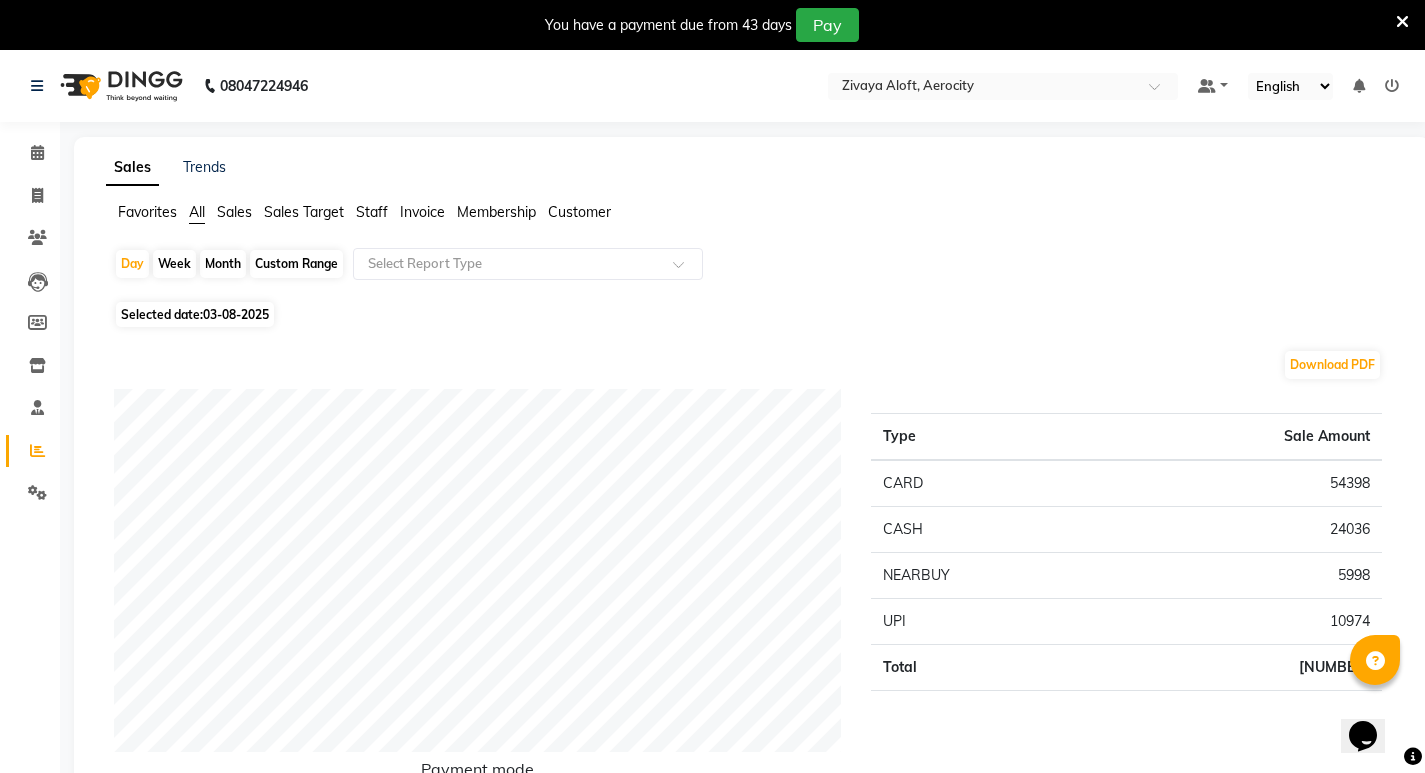click on "Sales Target" 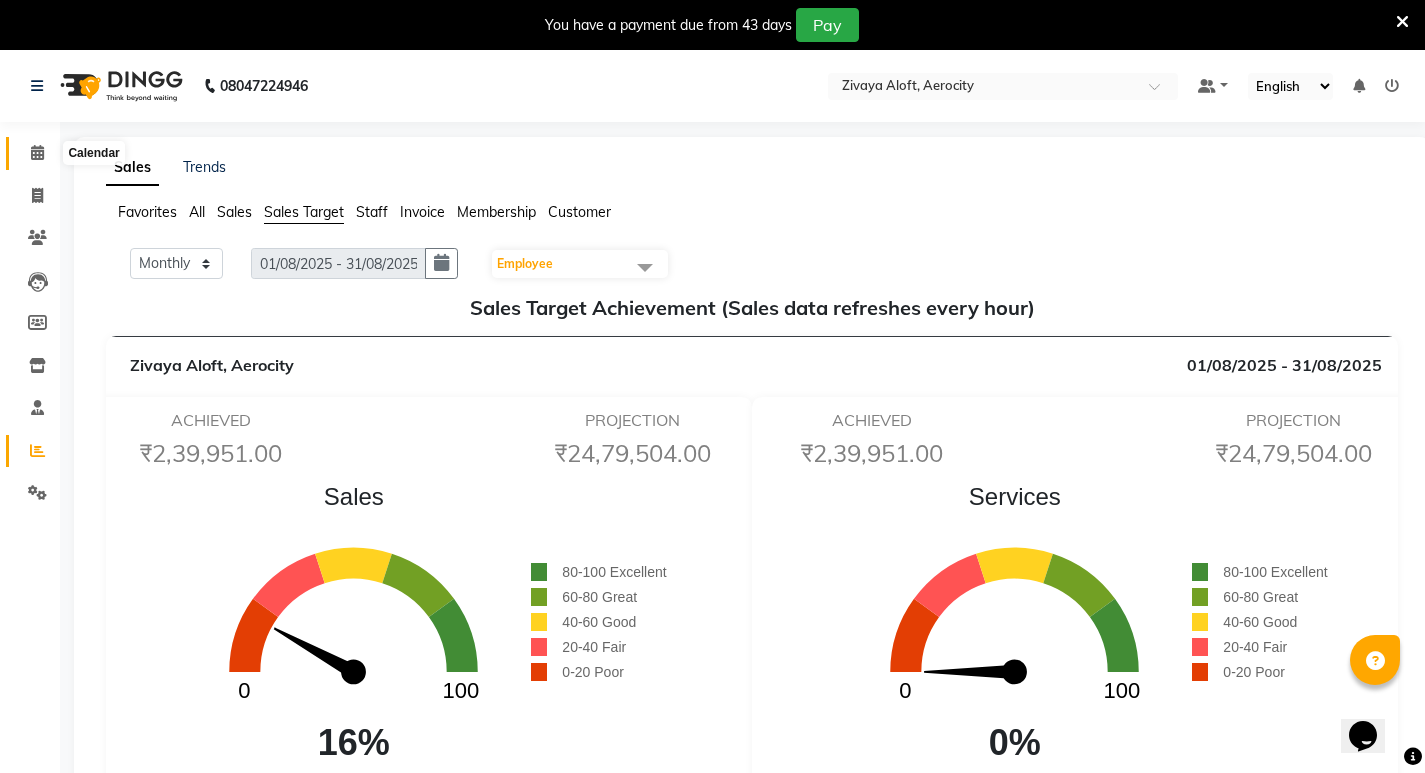 click 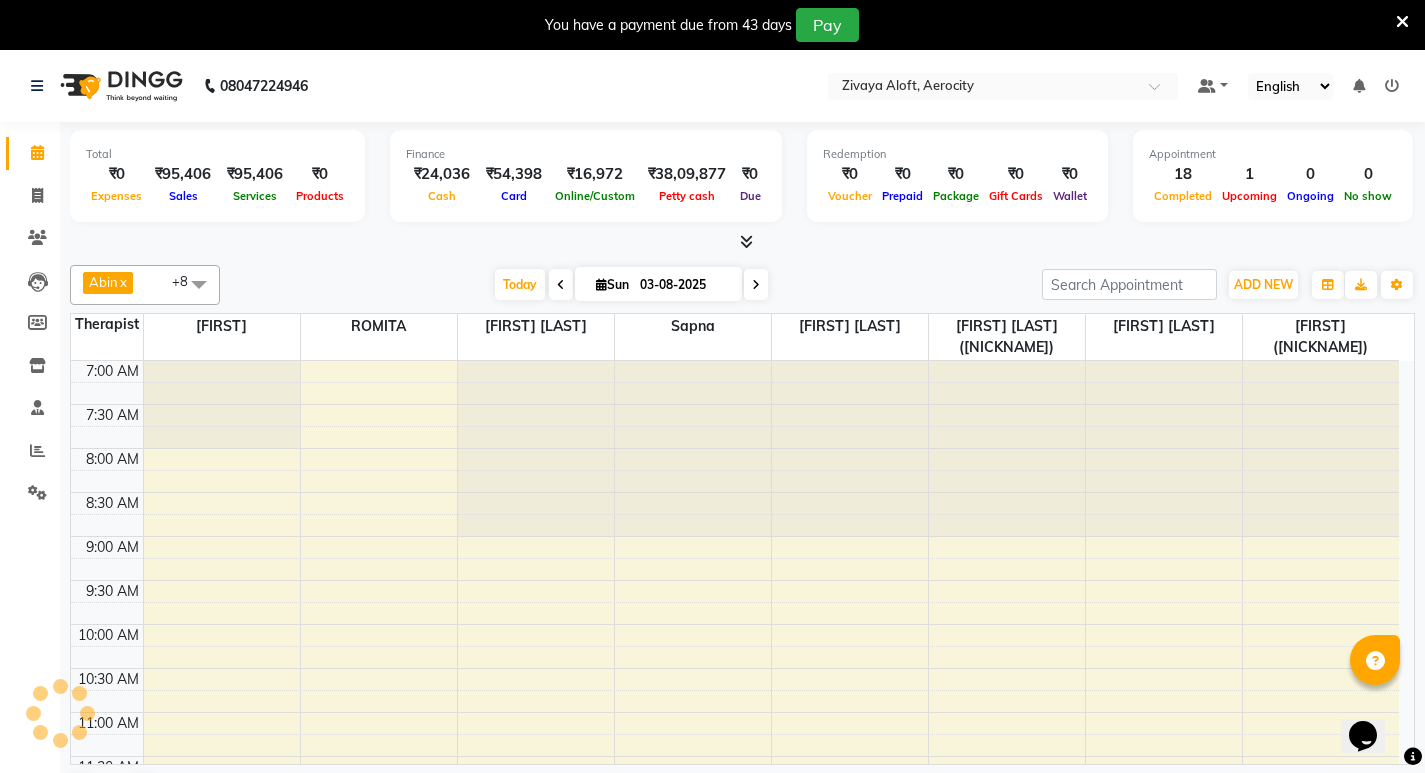 scroll, scrollTop: 0, scrollLeft: 0, axis: both 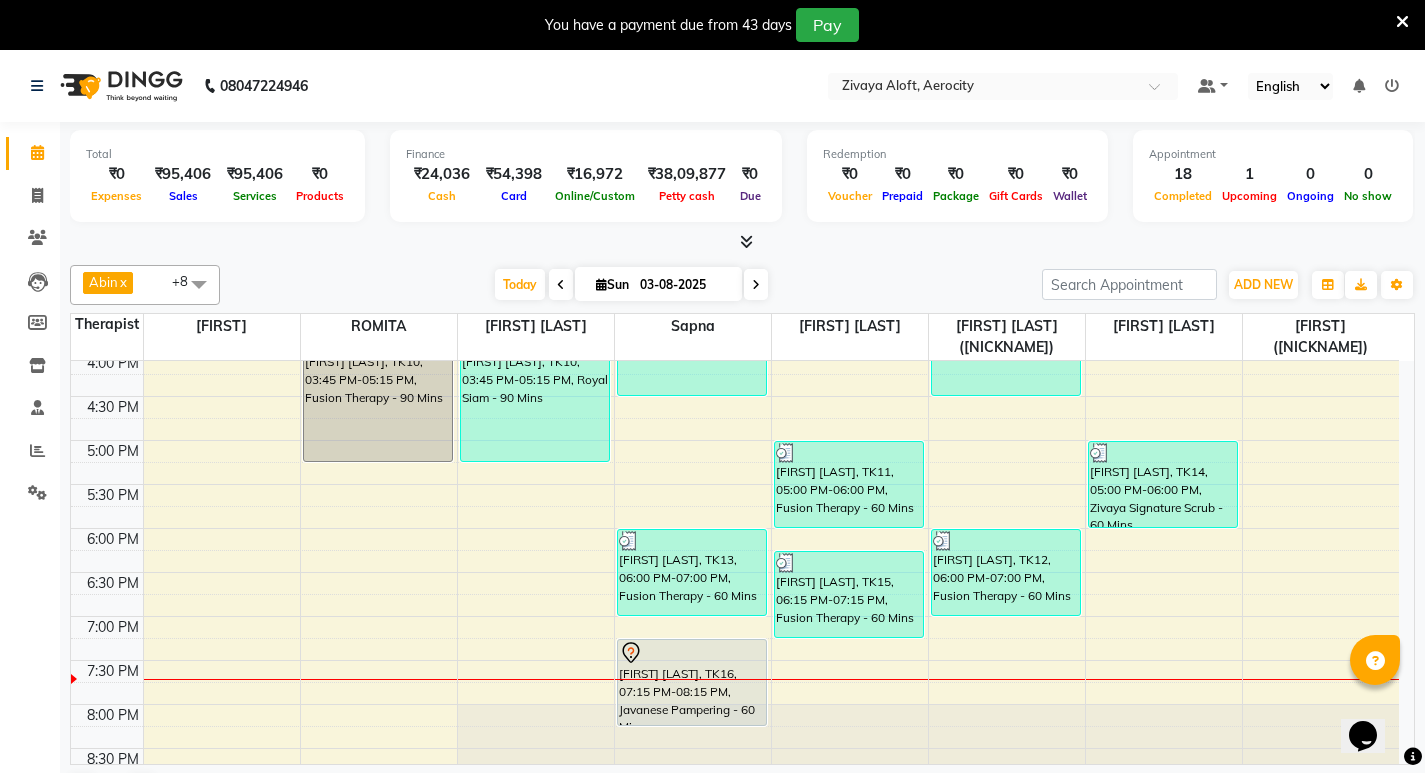 click at bounding box center [1392, 86] 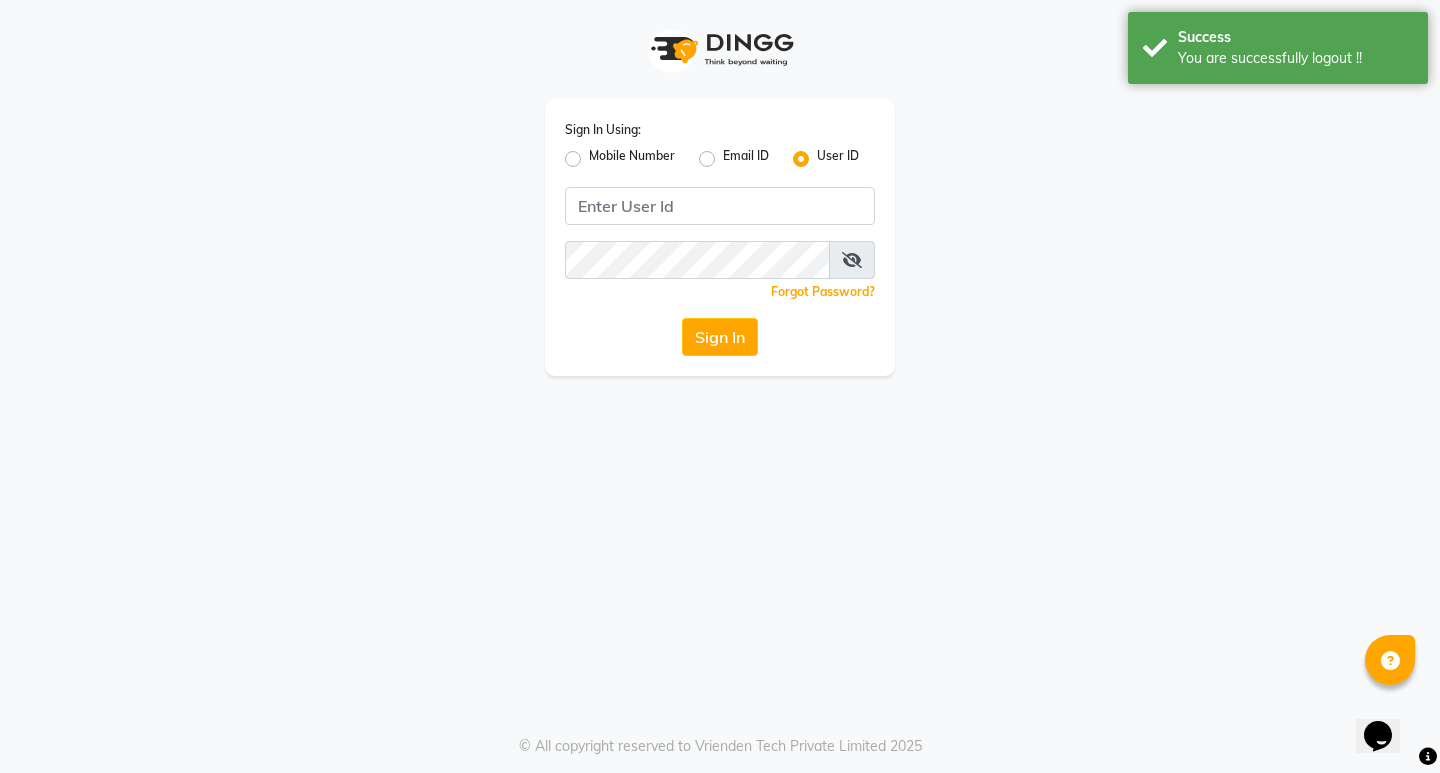 click on "Mobile Number" 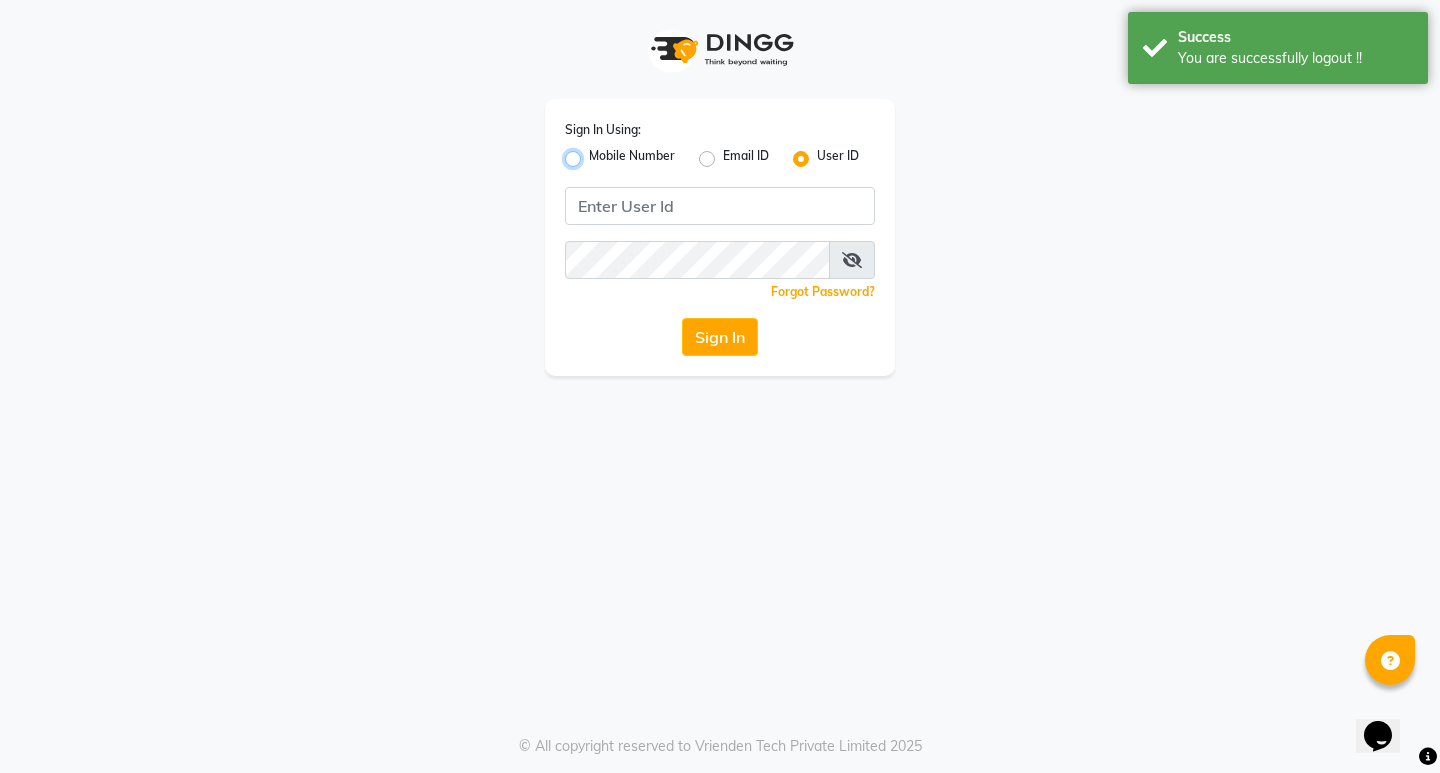 click on "Mobile Number" at bounding box center (595, 153) 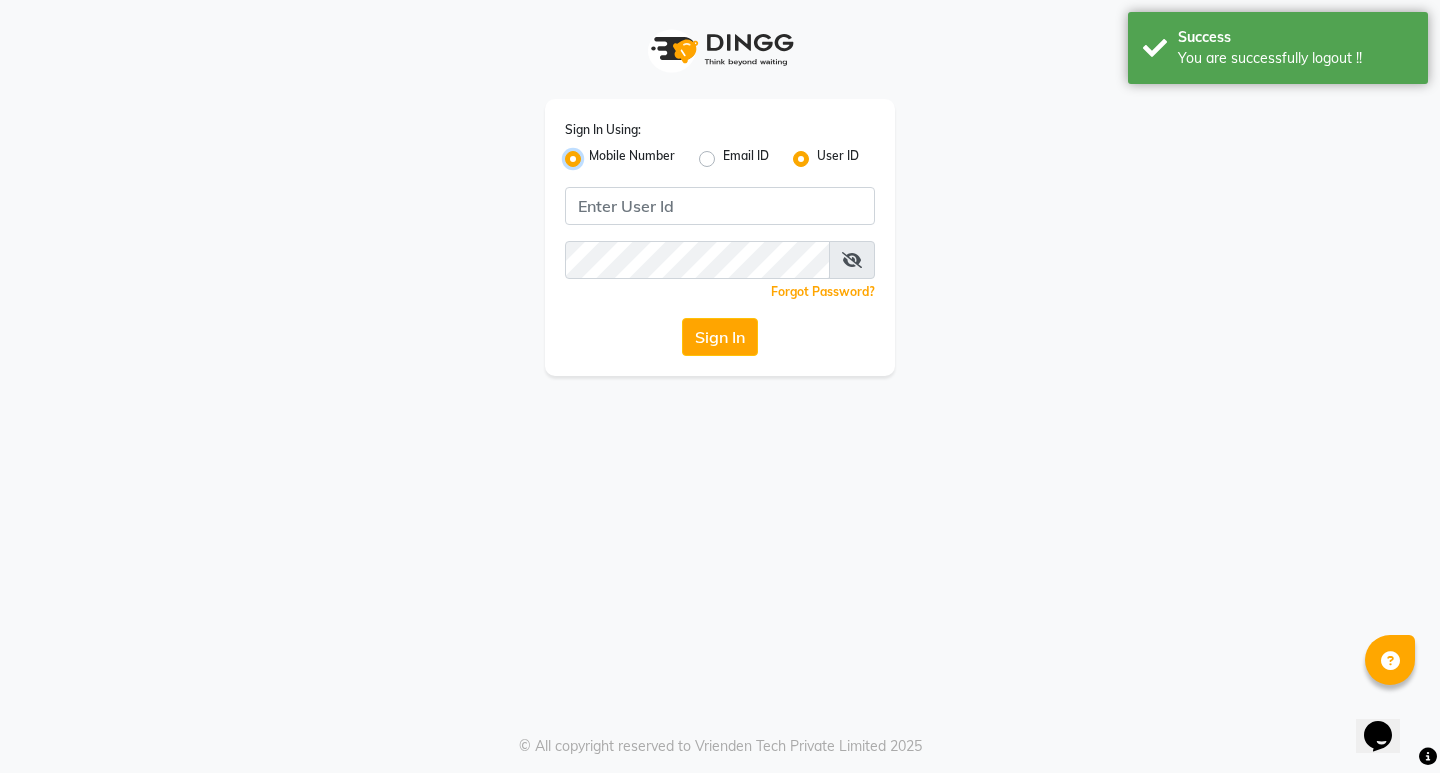 radio on "false" 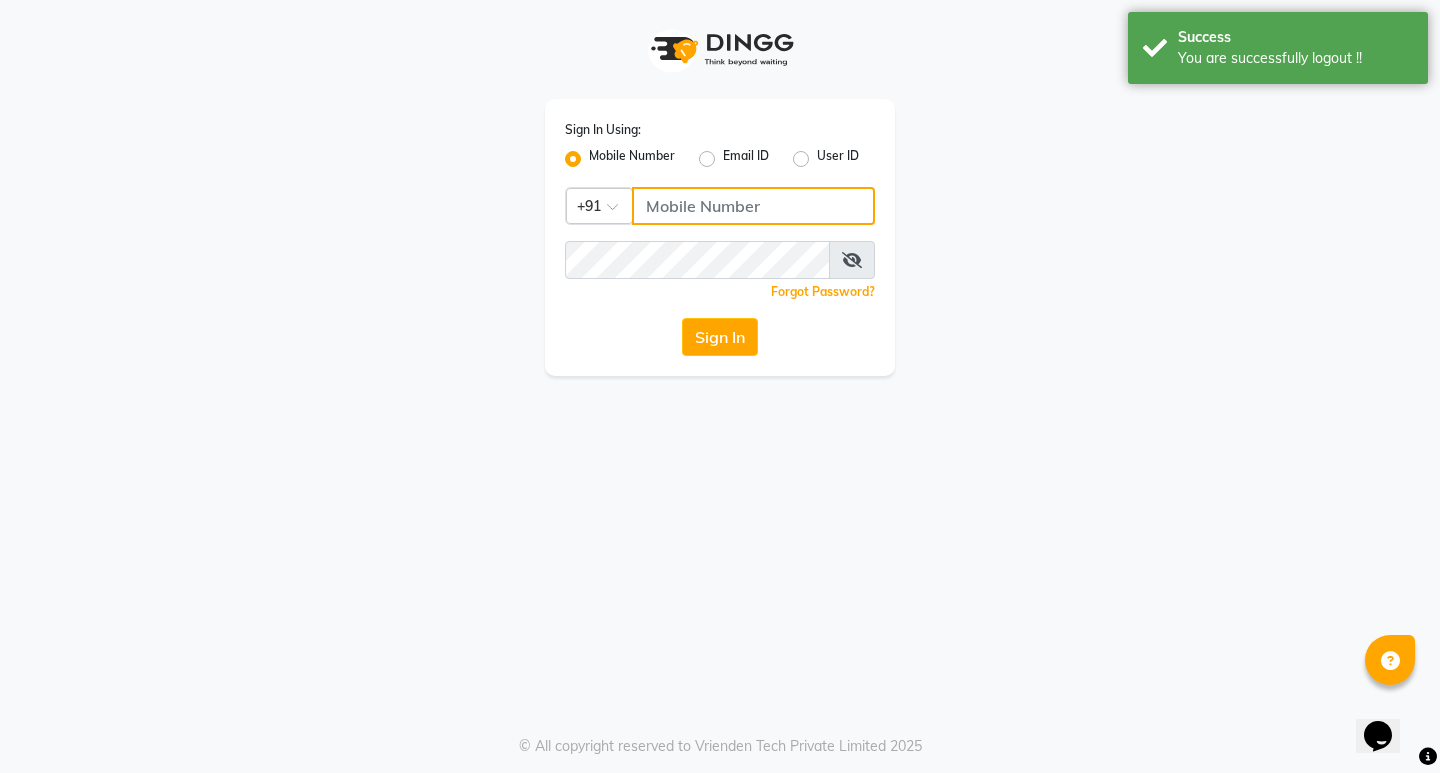 click 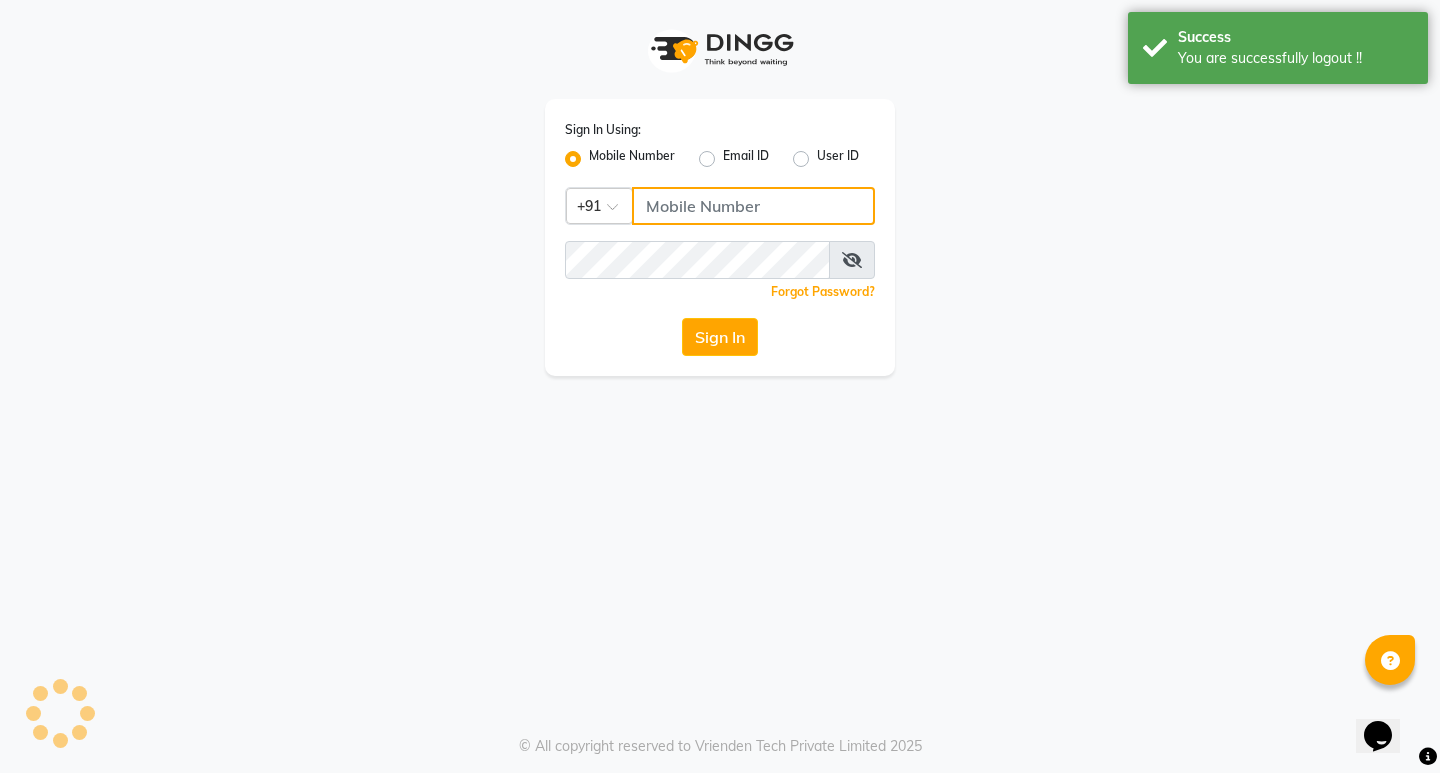 type on "3" 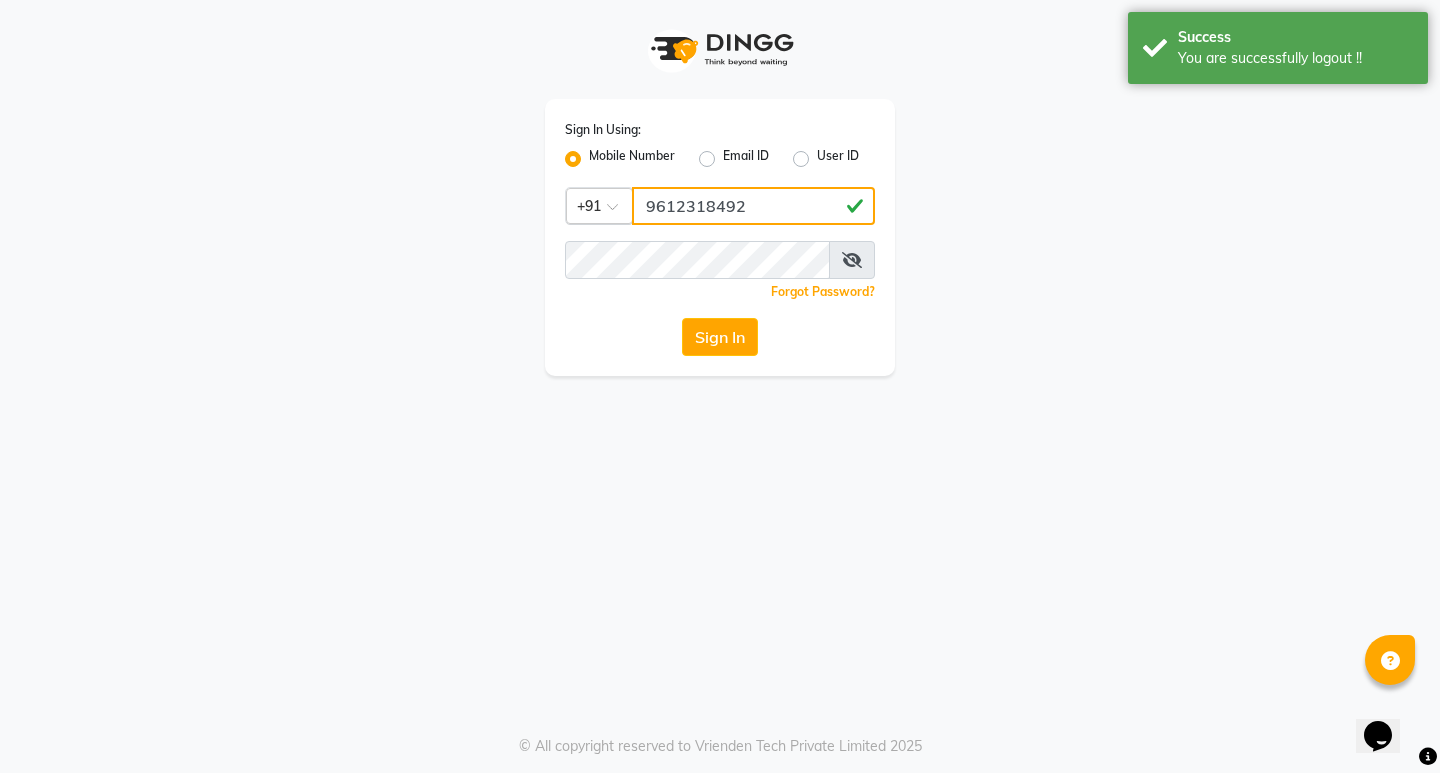 drag, startPoint x: 758, startPoint y: 210, endPoint x: 614, endPoint y: 220, distance: 144.3468 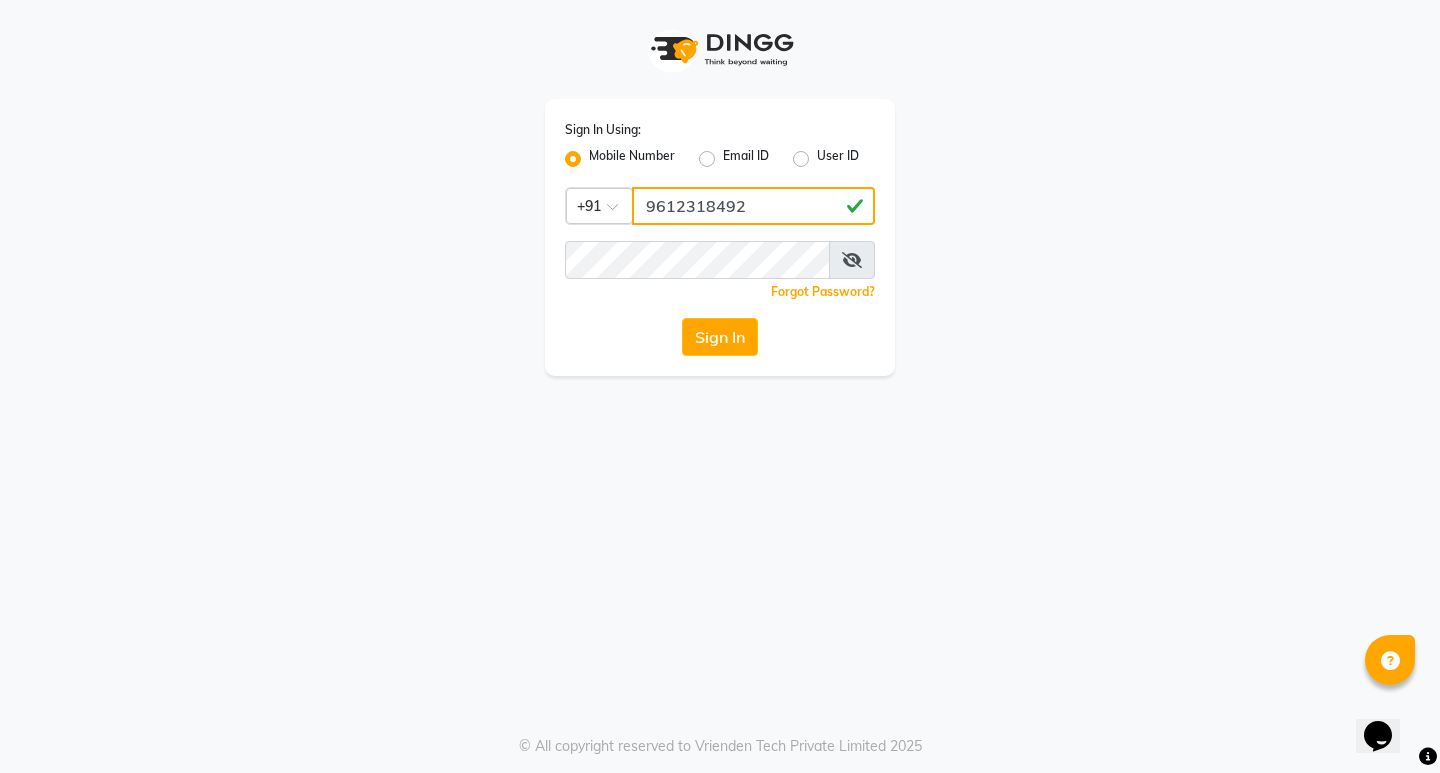 type on "9612318492" 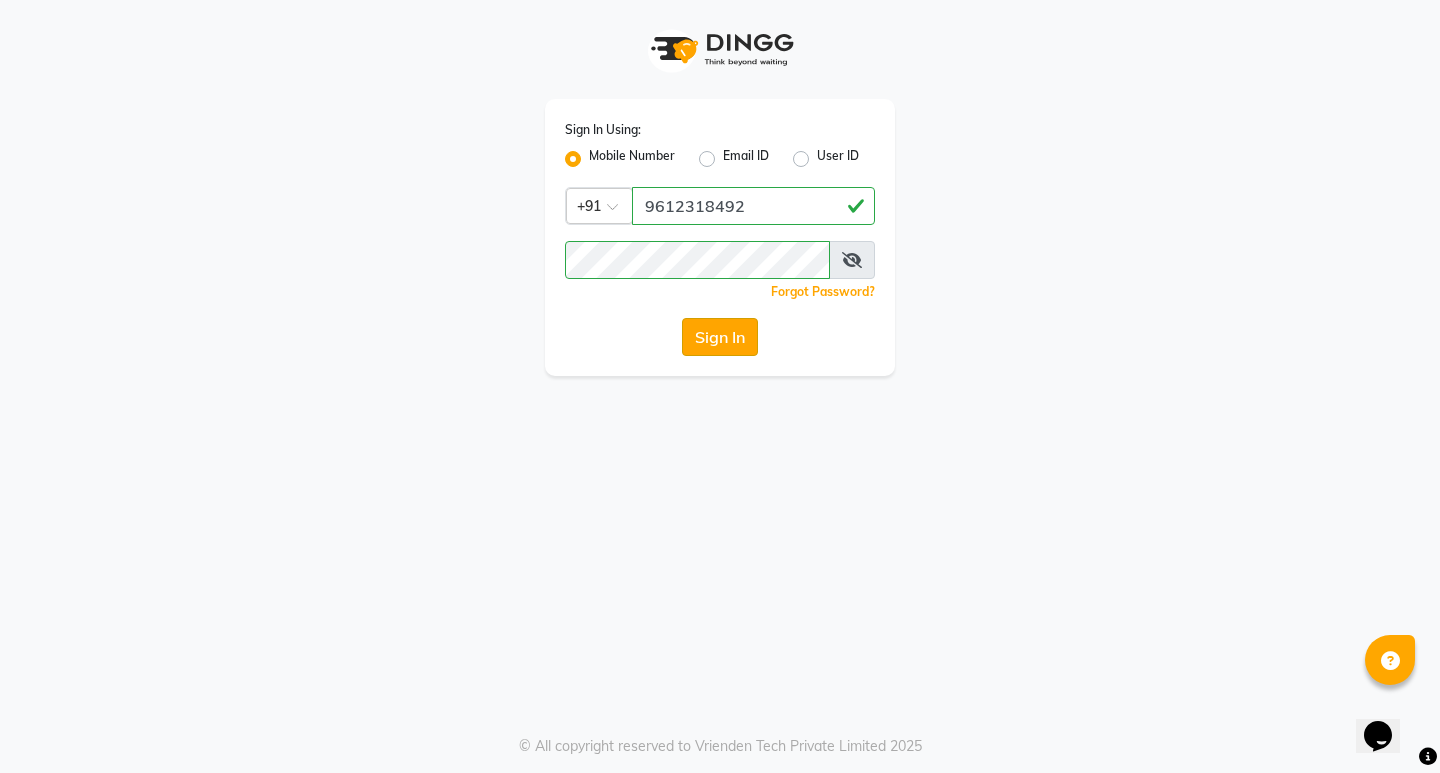 click on "Sign In" 